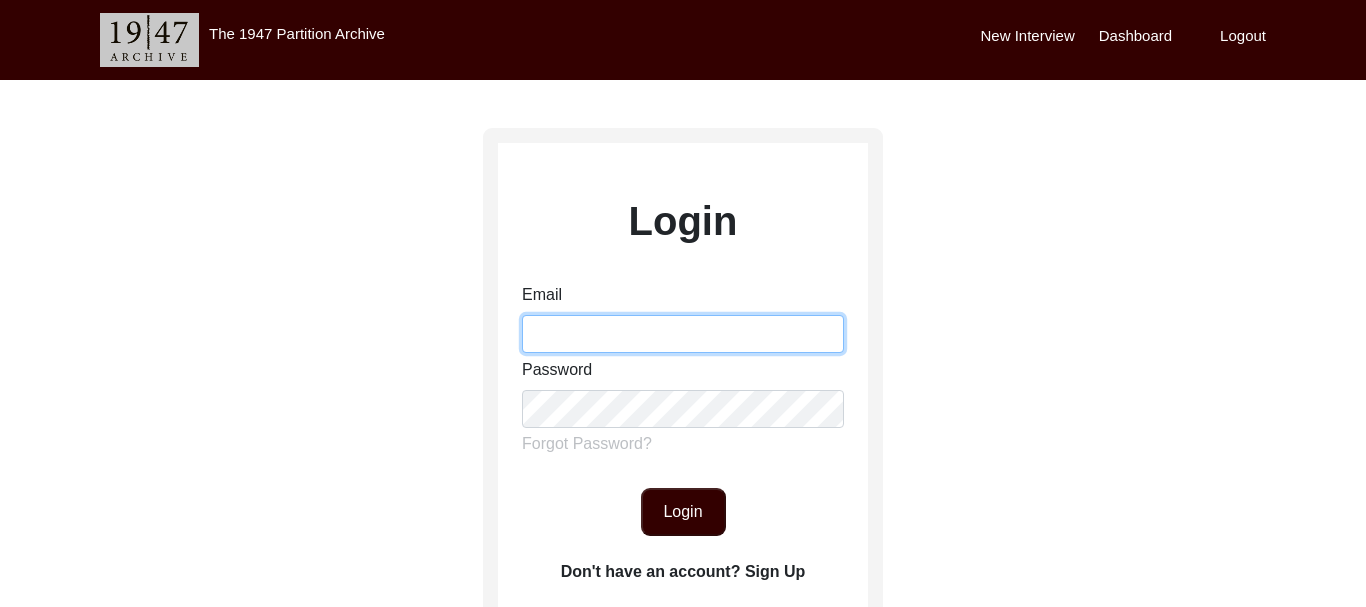 type on "[EMAIL]" 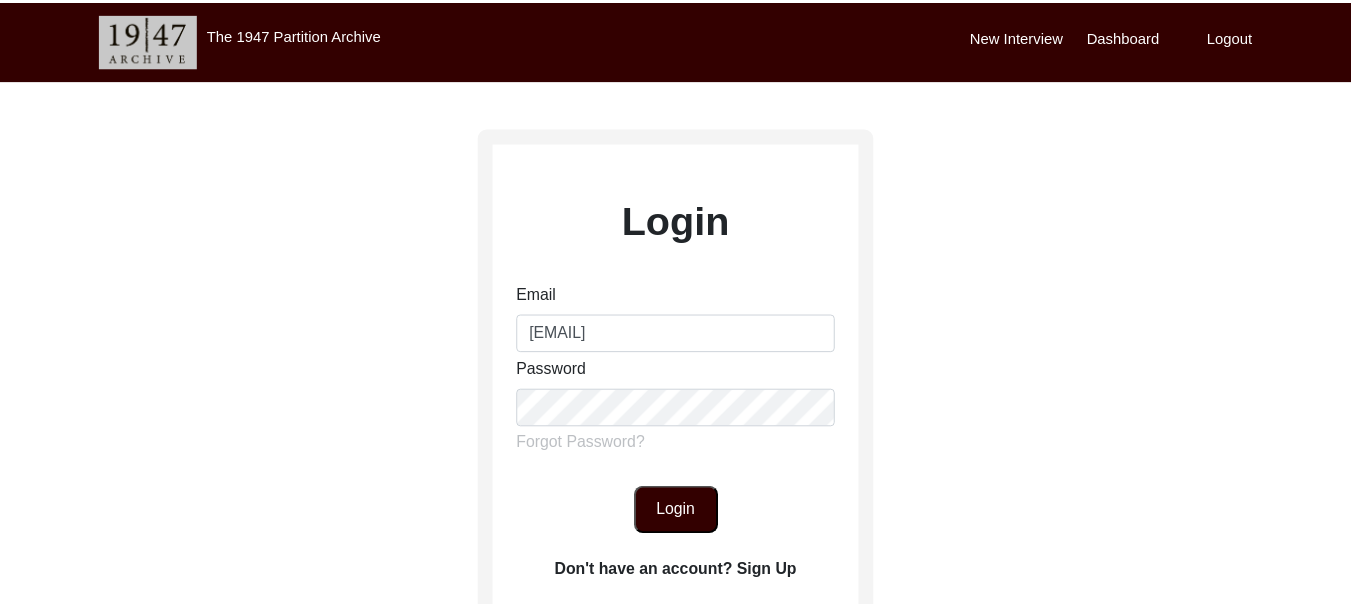 scroll, scrollTop: 0, scrollLeft: 0, axis: both 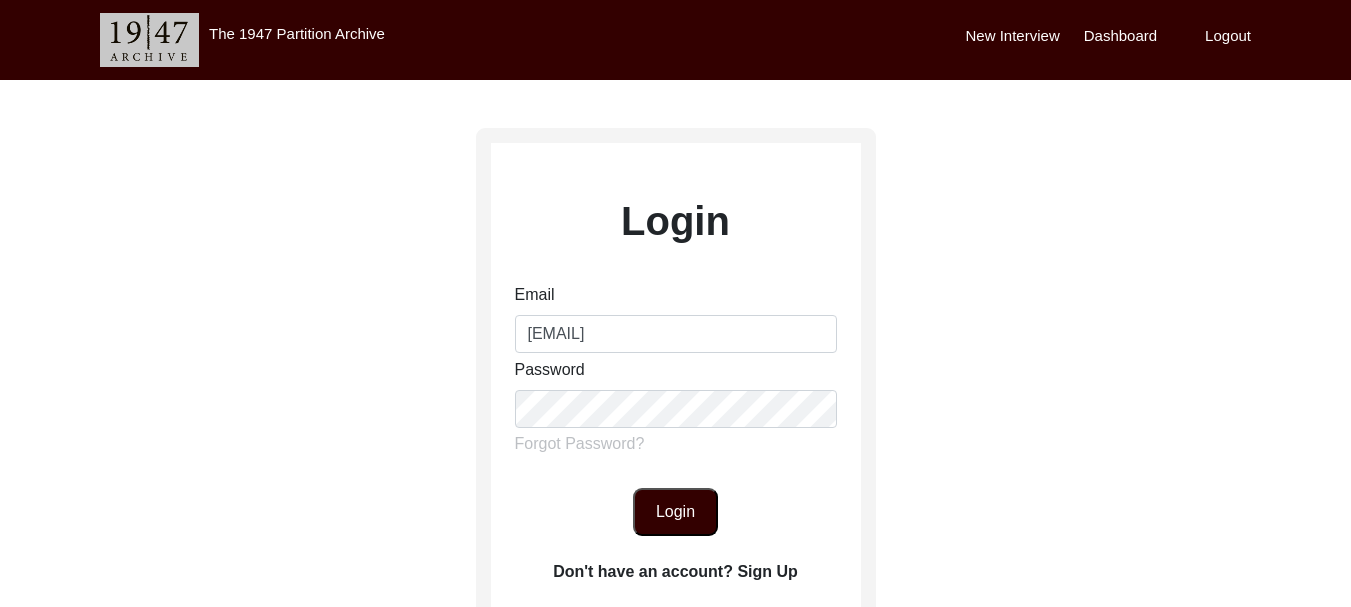 click on "Login" 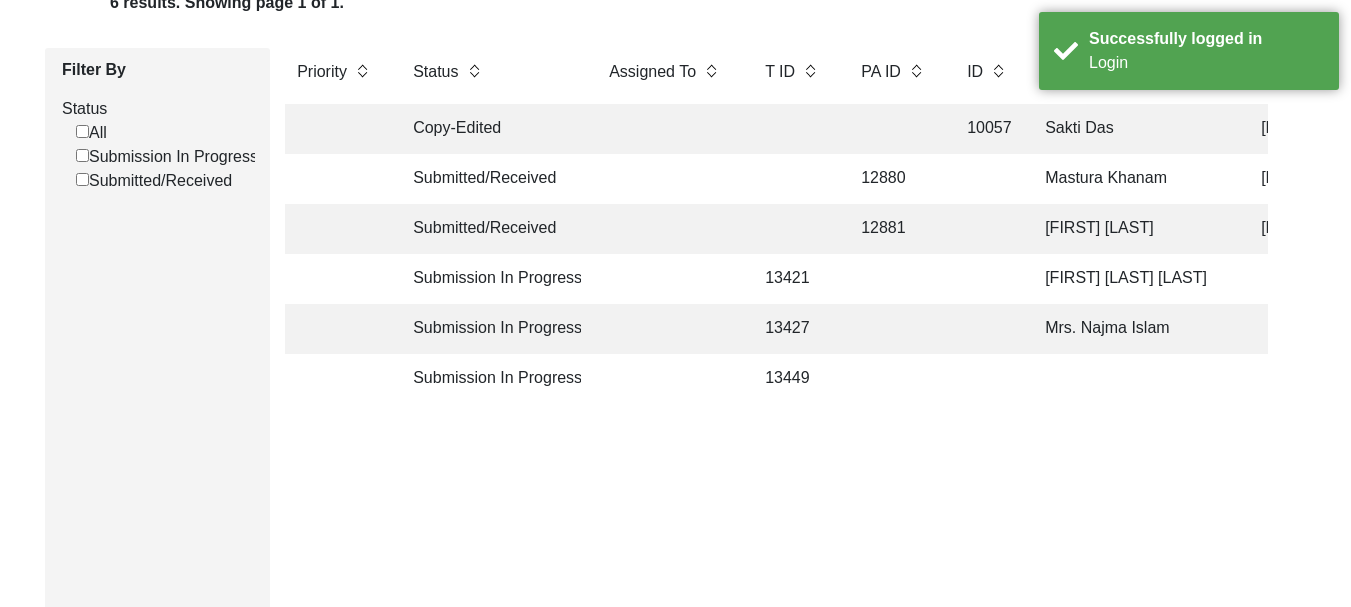 scroll, scrollTop: 300, scrollLeft: 0, axis: vertical 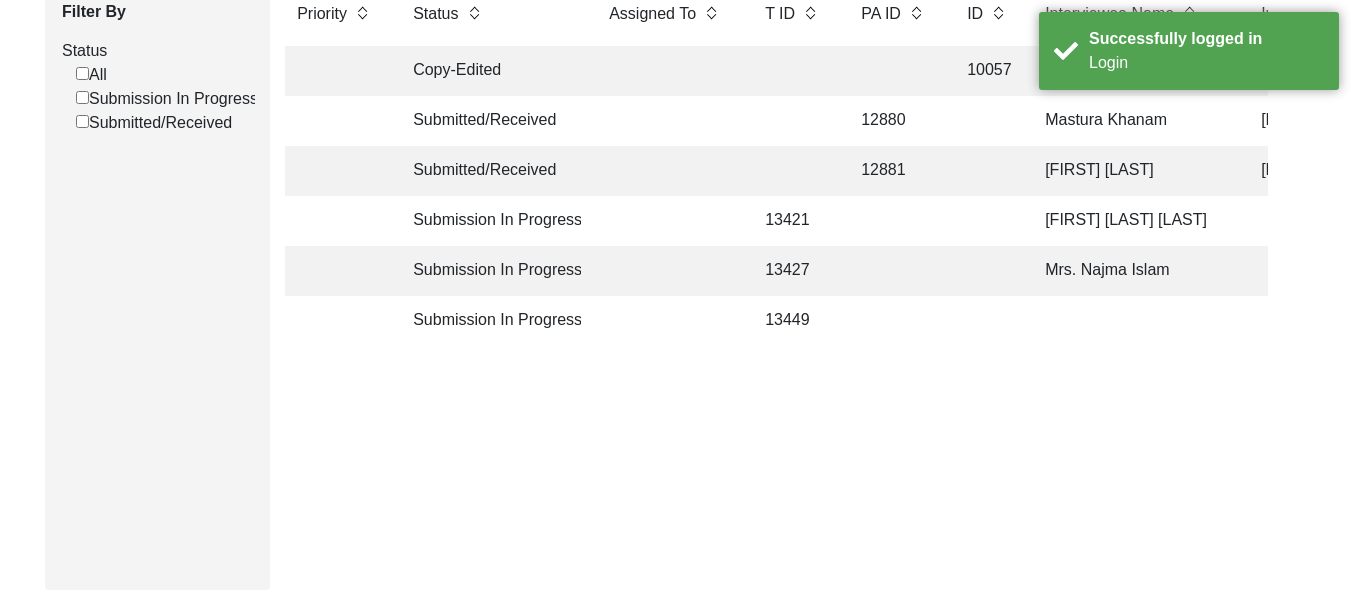 click on "Submission In Progress" 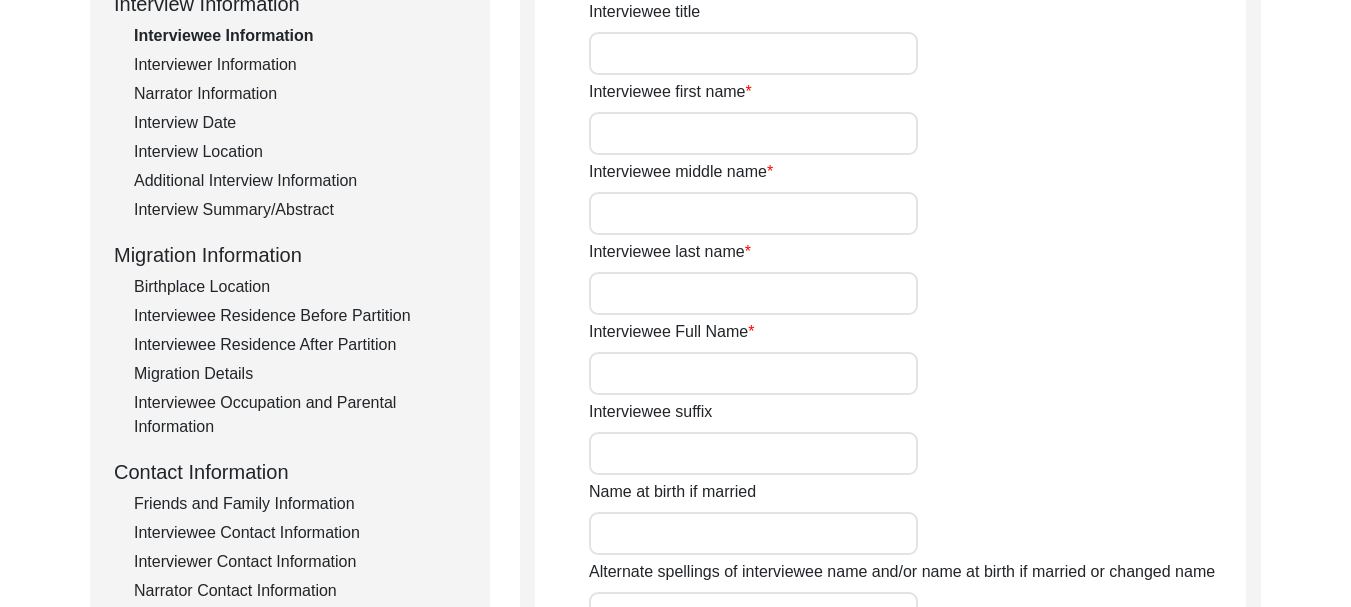 type on "Dr" 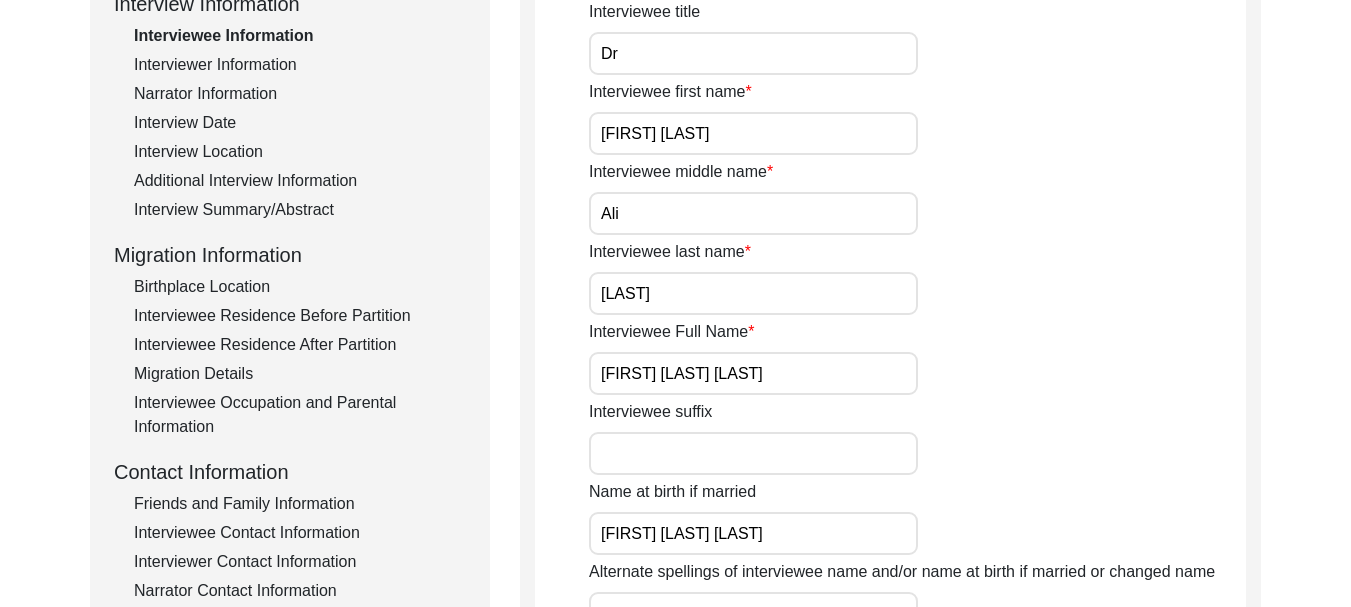click on "Interview Summary/Abstract" 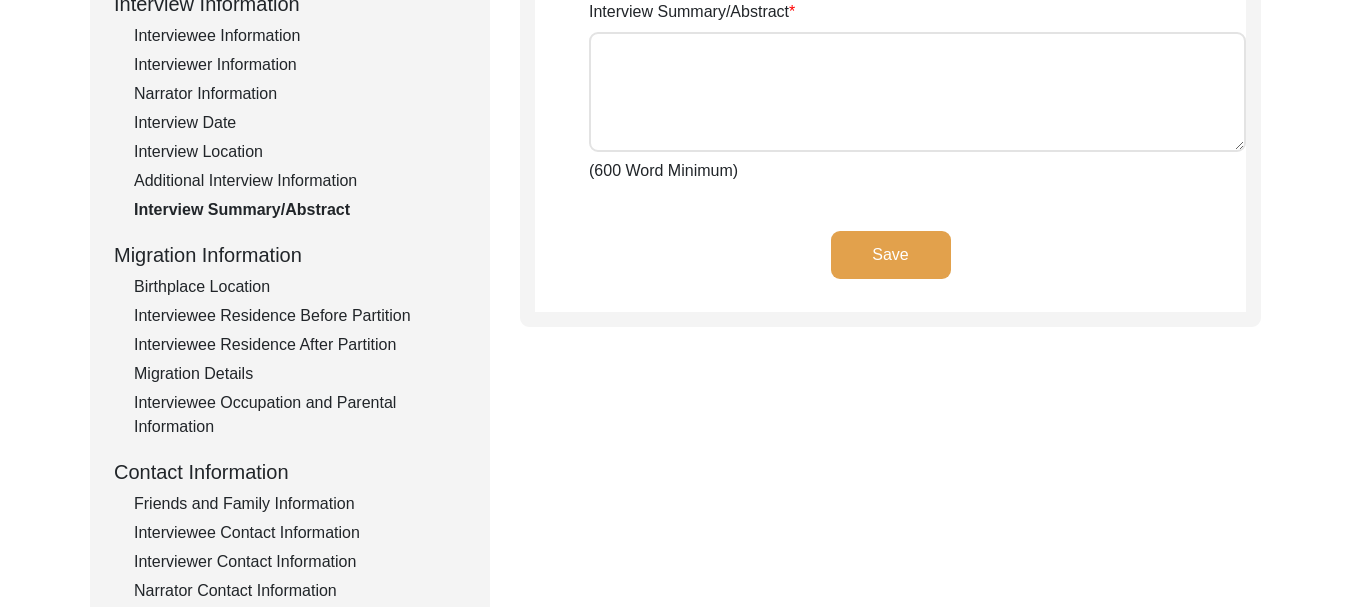 click on "Interview Summary/Abstract" at bounding box center (917, 92) 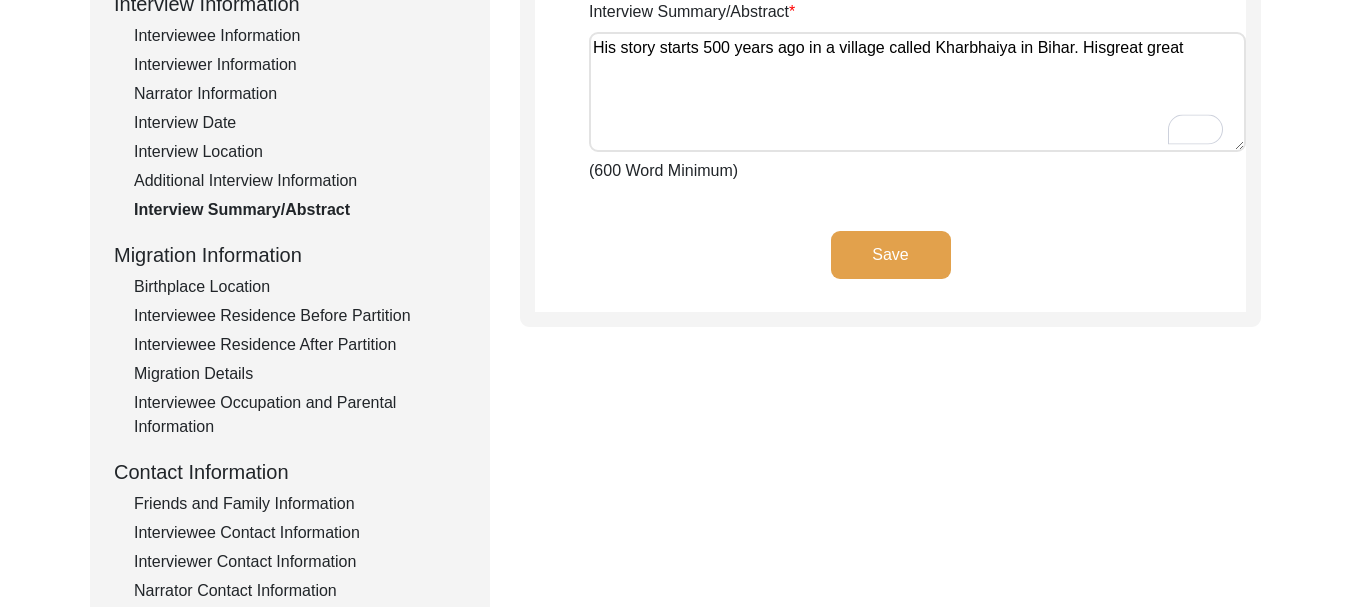 click on "His story starts 500 years ago in a village called Kharbhaiya in Bihar. Hisgreat great" at bounding box center (917, 92) 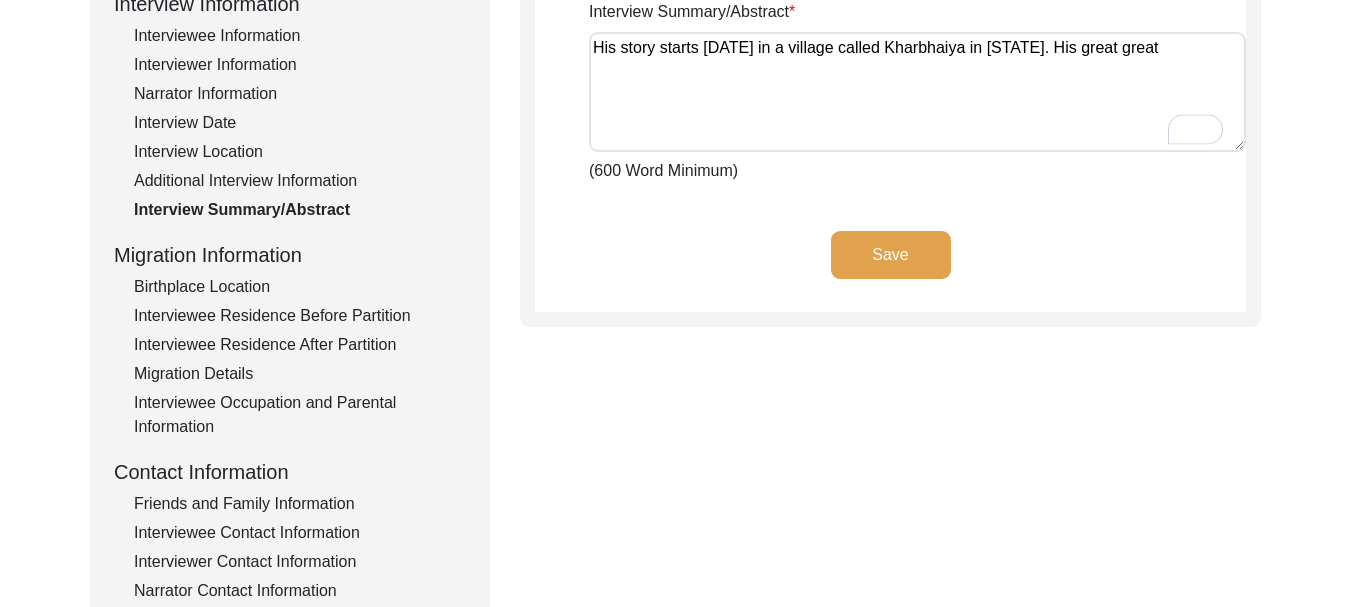 click on "His story starts [DATE] in a village called Kharbhaiya in [STATE]. His great great" at bounding box center [917, 92] 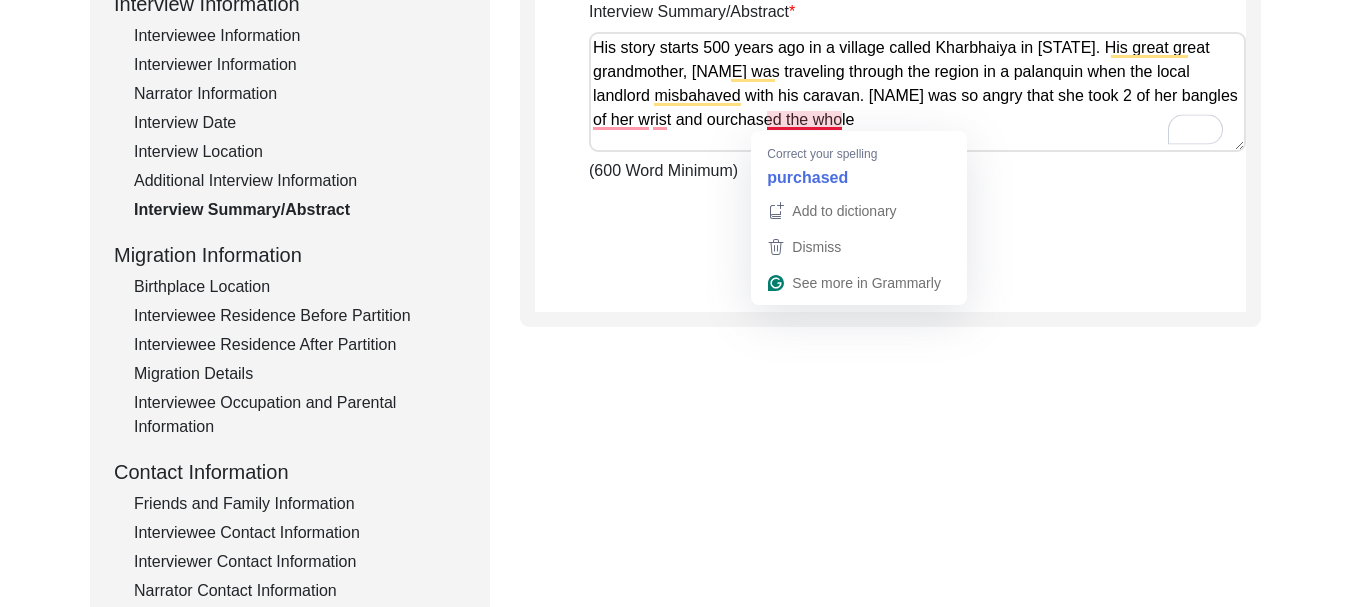 click on "His story starts 500 years ago in a village called Kharbhaiya in [STATE]. His great great grandmother, [NAME] was traveling through the region in a palanquin when the local landlord misbahaved with his caravan. [NAME] was so angry that she took 2 of her bangles of her wrist and ourchased the whole" at bounding box center (917, 92) 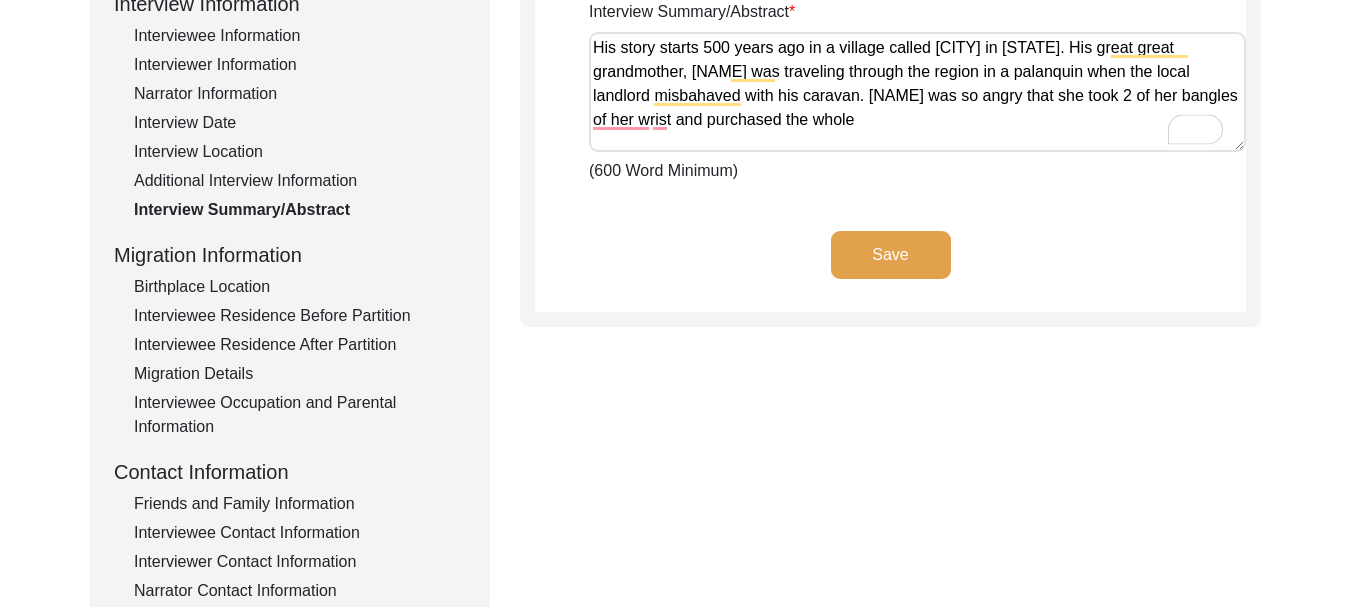 click on "His story starts 500 years ago in a village called [CITY] in [STATE]. His great great grandmother, [NAME] was traveling through the region in a palanquin when the local landlord misbahaved with his caravan. [NAME] was so angry that she took 2 of her bangles of her wrist and purchased the whole" at bounding box center [917, 92] 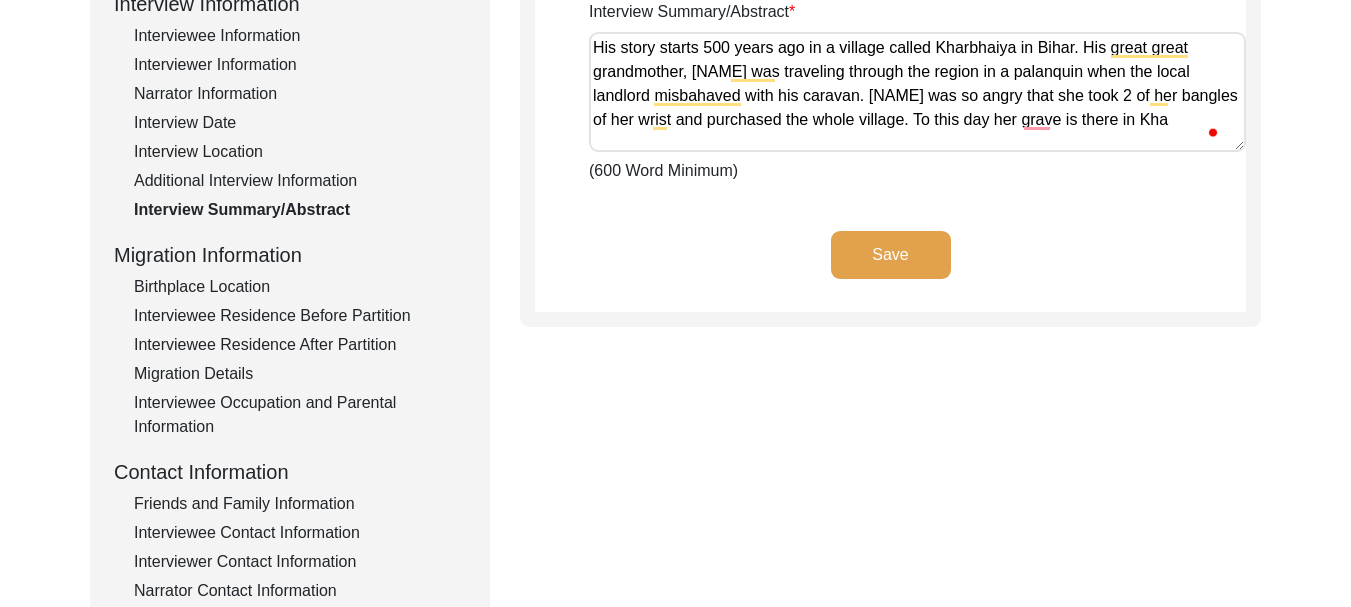 scroll, scrollTop: 2, scrollLeft: 0, axis: vertical 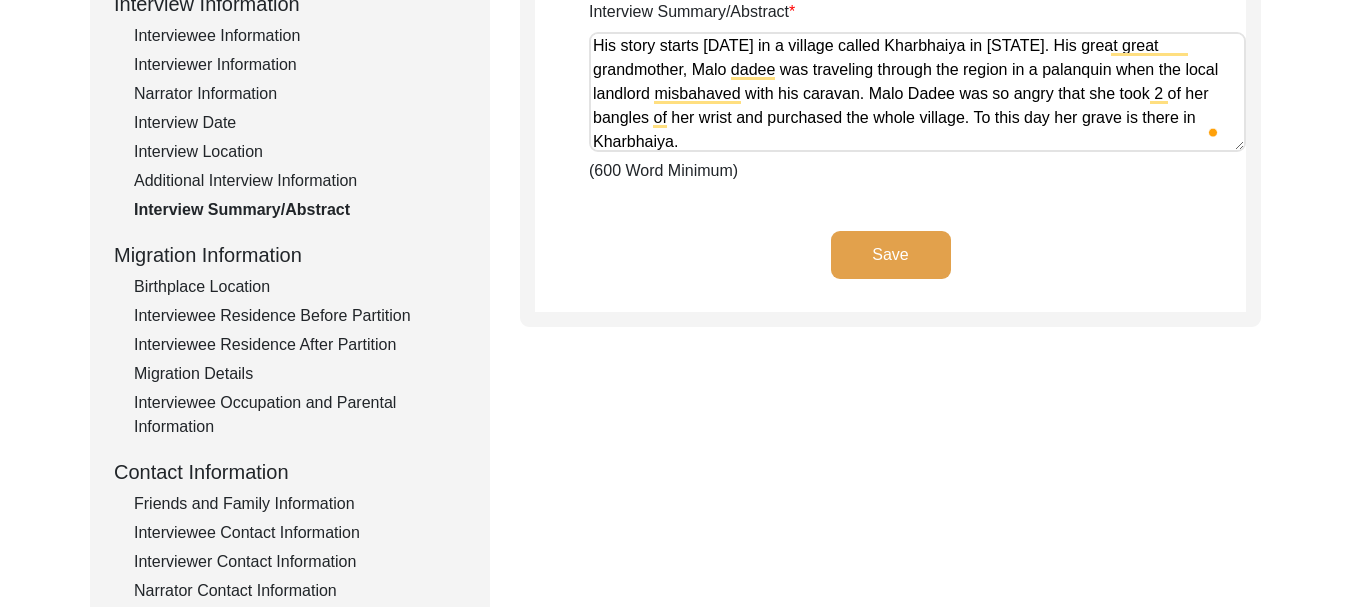 click on "His story starts [DATE] in a village called Kharbhaiya in [STATE]. His great great grandmother, Malo dadee was traveling through the region in a palanquin when the local landlord misbahaved with his caravan. Malo Dadee was so angry that she took 2 of her bangles of her wrist and purchased the whole village. To this day her grave is there in Kharbhaiya." at bounding box center (917, 92) 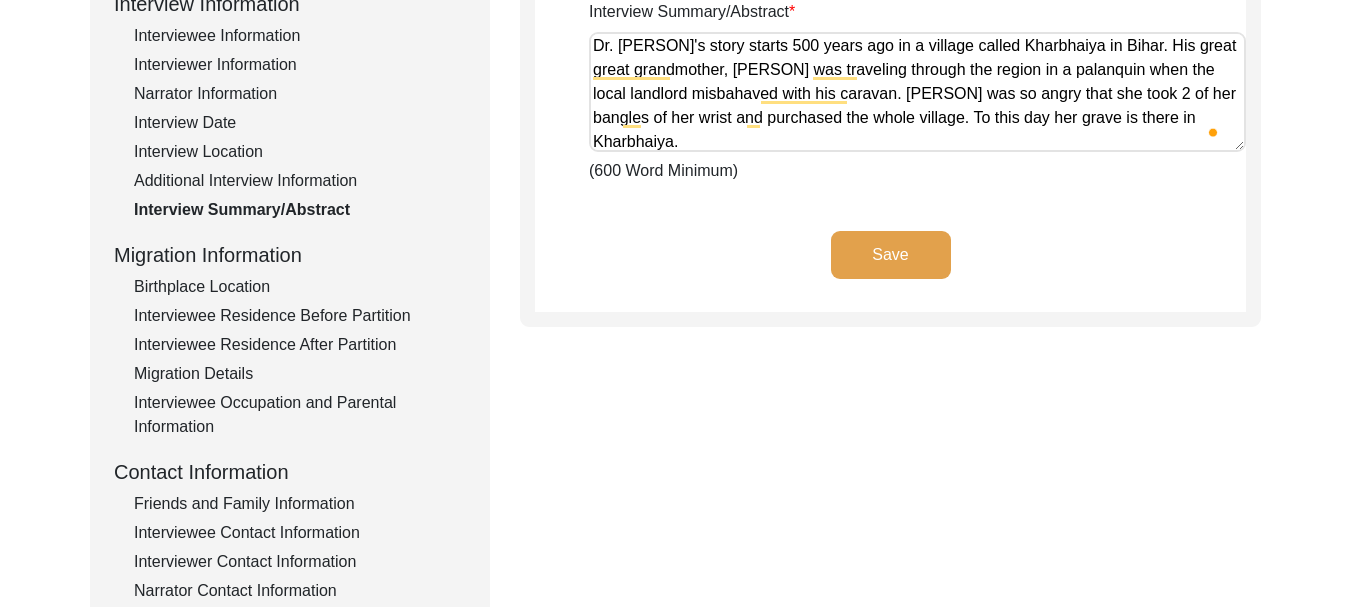 click on "Dr. [PERSON]'s story starts 500 years ago in a village called Kharbhaiya in Bihar. His great great grandmother, [PERSON] was traveling through the region in a palanquin when the local landlord misbahaved with his caravan. [PERSON] was so angry that she took 2 of her bangles of her wrist and purchased the whole village. To this day her grave is there in Kharbhaiya." at bounding box center (917, 92) 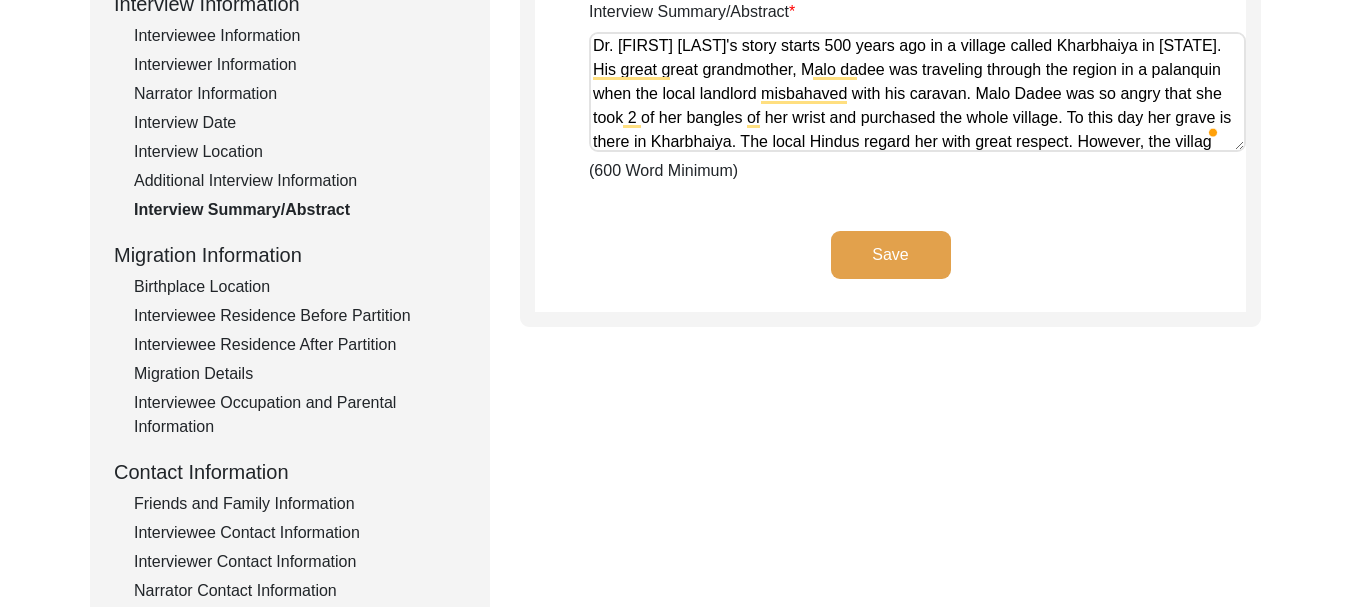 scroll, scrollTop: 26, scrollLeft: 0, axis: vertical 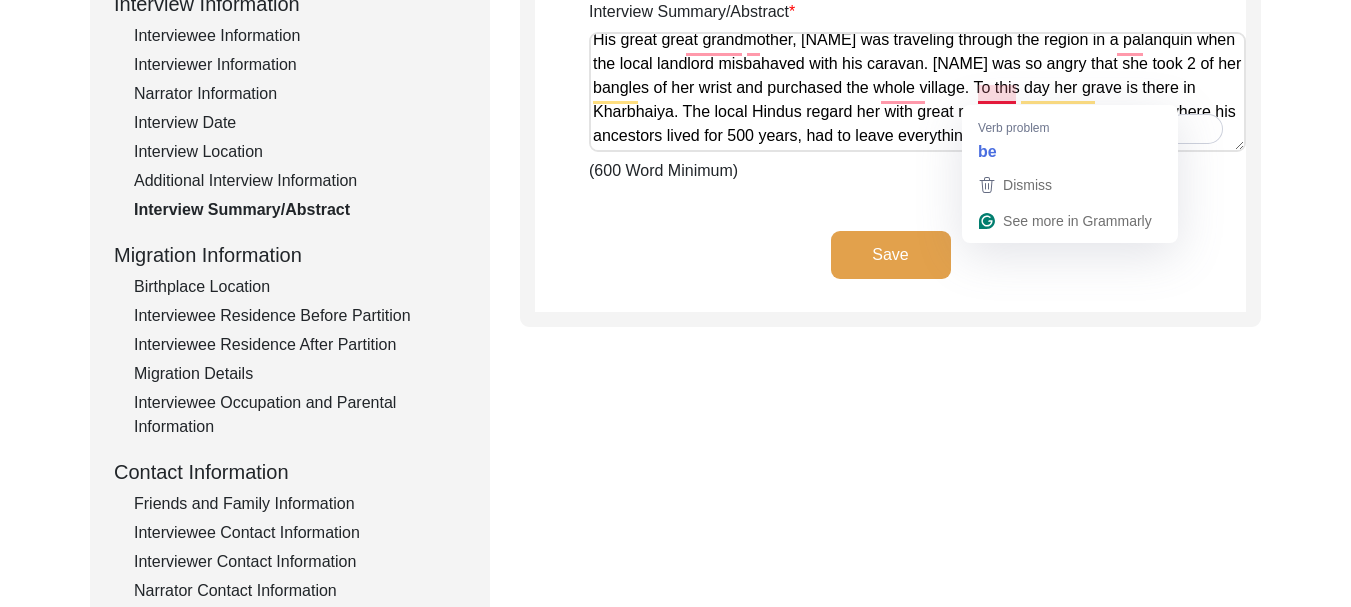 click on "Dr. [FIRST] [LAST]'s story starts 500 years ago in a village called Kharbhaiya in [STATE]. His great great grandmother, [NAME] was traveling through the region in a palanquin when the local landlord misbahaved with his caravan. [NAME] was so angry that she took 2 of her bangles of her wrist and purchased the whole village. To this day her grave is there in Kharbhaiya. The local Hindus regard her with great respect. However, the village where his ancestors lived for 500 years, had to leave everything in 5 days." at bounding box center (917, 92) 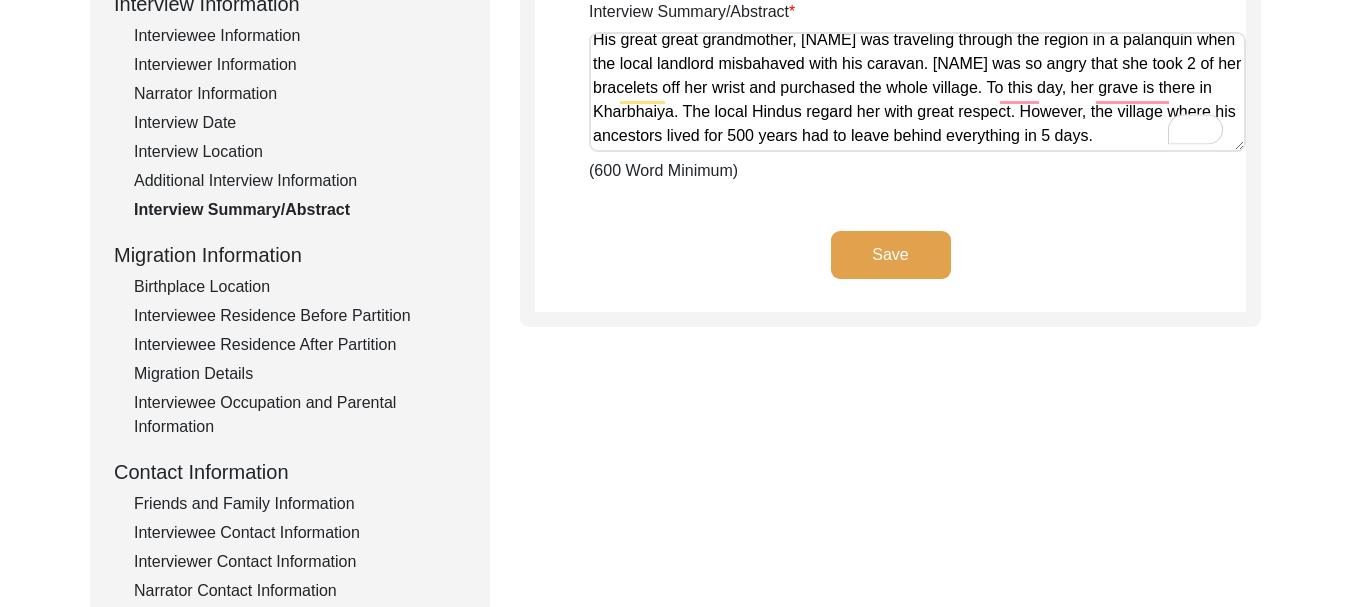 scroll, scrollTop: 21, scrollLeft: 0, axis: vertical 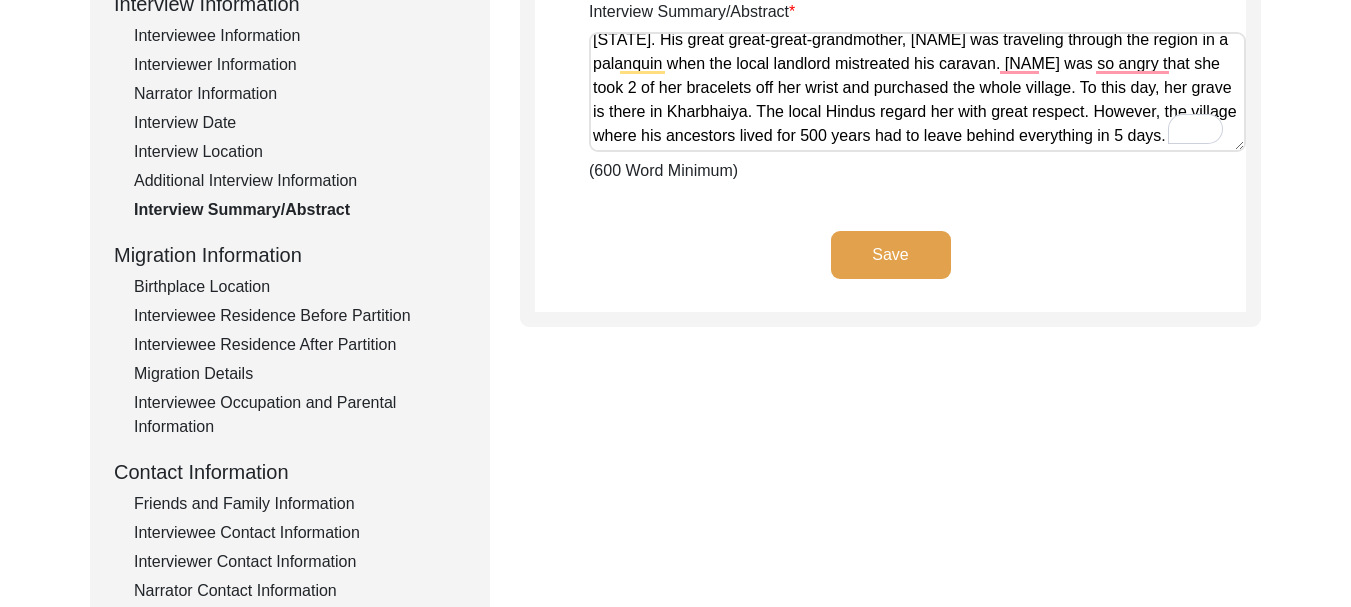 click on "[TITLE] [FIRST] [LAST]'s story starts 500 years ago in a village called Kharbhaiya in [STATE]. His great great-great-grandmother, [NAME] was traveling through the region in a palanquin when the local landlord mistreated his caravan. [NAME] was so angry that she took 2 of her bracelets off her wrist and purchased the whole village. To this day, her grave is there in Kharbhaiya. The local Hindus regard her with great respect. However, the village where his ancestors lived for 500 years had to leave behind everything in 5 days." at bounding box center (917, 92) 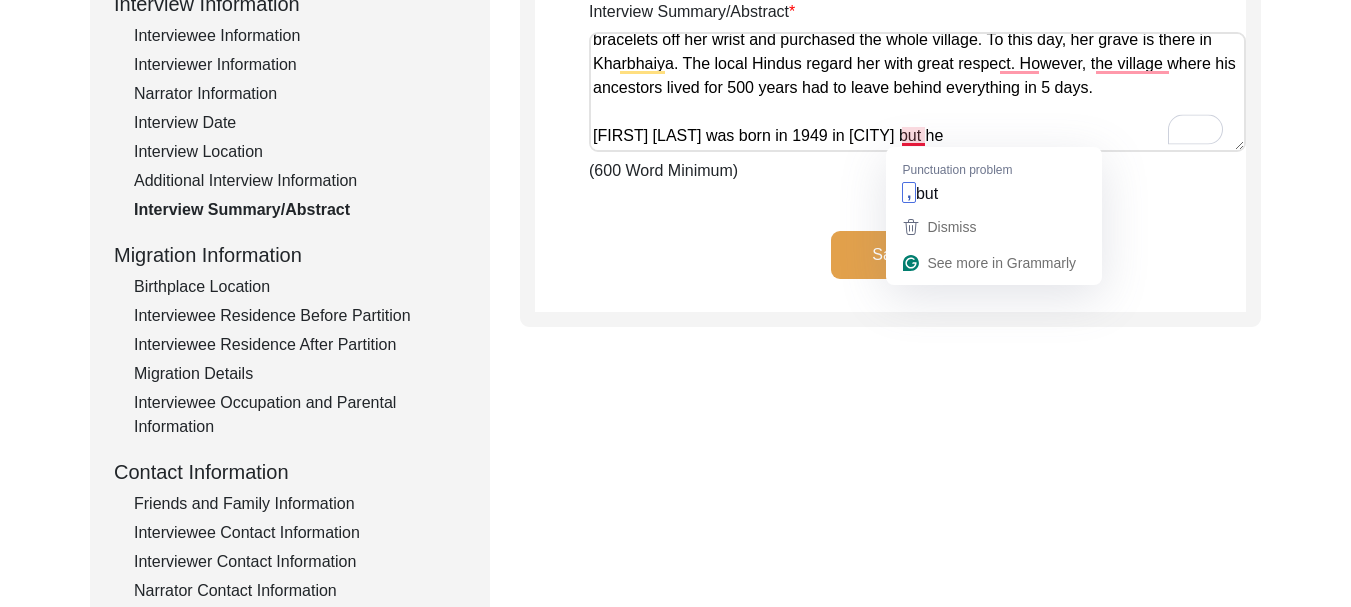 click on "Dr. [FIRST] [LAST]'s story starts 500 years ago in a village called Kharbhaiya in Bihar. His great great-great-grandmother, [NAME] was traveling through the region in a palanquin when the local landlord mistreated his caravan. [NAME] was so angry that she took 2 of her bracelets off her wrist and purchased the whole village. To this day, her grave is there in Kharbhaiya. The local Hindus regard her with great respect. However, the village where his ancestors lived for 500 years had to leave behind everything in 5 days.
[FIRST] [LAST] was born in 1949 in [CITY] but he" at bounding box center (917, 92) 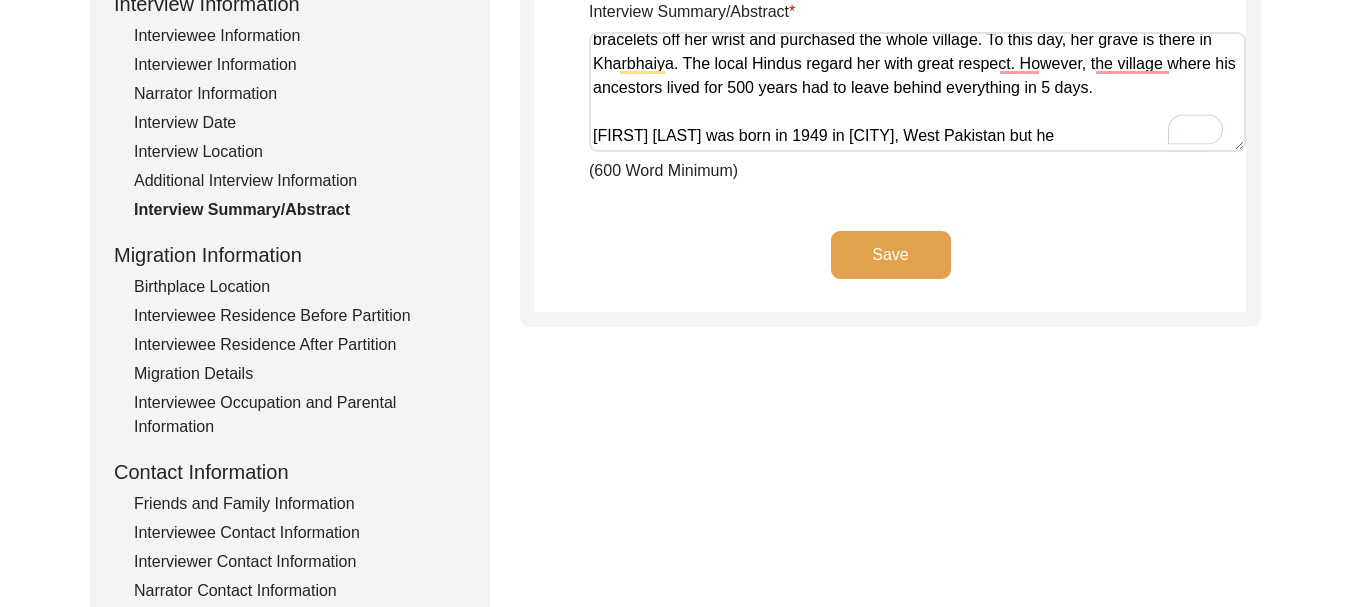 click on "Dr. [FIRST] [LAST]'s story starts 500 years ago in a village called Kharbhaiya in [STATE]. His great great-great-grandmother, [NAME] was traveling through the region in a palanquin when the local landlord mistreated his caravan. [NAME] was so angry that she took 2 of her bracelets off her wrist and purchased the whole village. To this day, her grave is there in Kharbhaiya. The local Hindus regard her with great respect. However, the village where his ancestors lived for 500 years had to leave behind everything in 5 days.
[FIRST] [LAST] was born in 1949 in [CITY], West Pakistan but he" at bounding box center [917, 92] 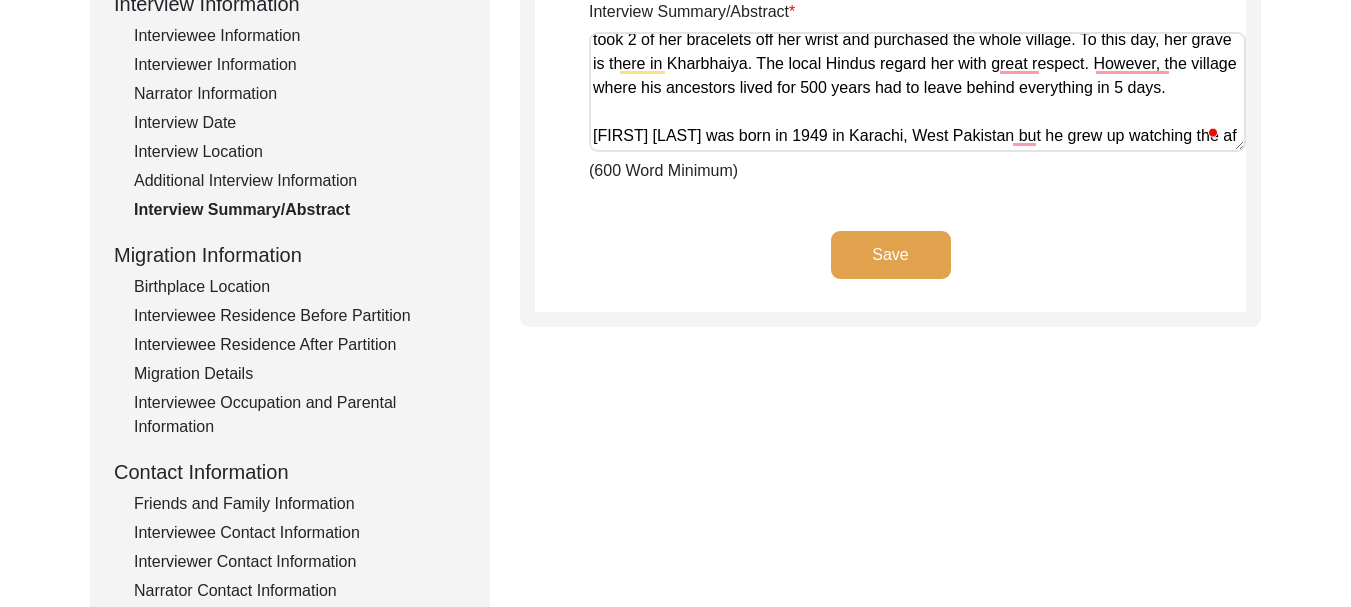 scroll, scrollTop: 122, scrollLeft: 0, axis: vertical 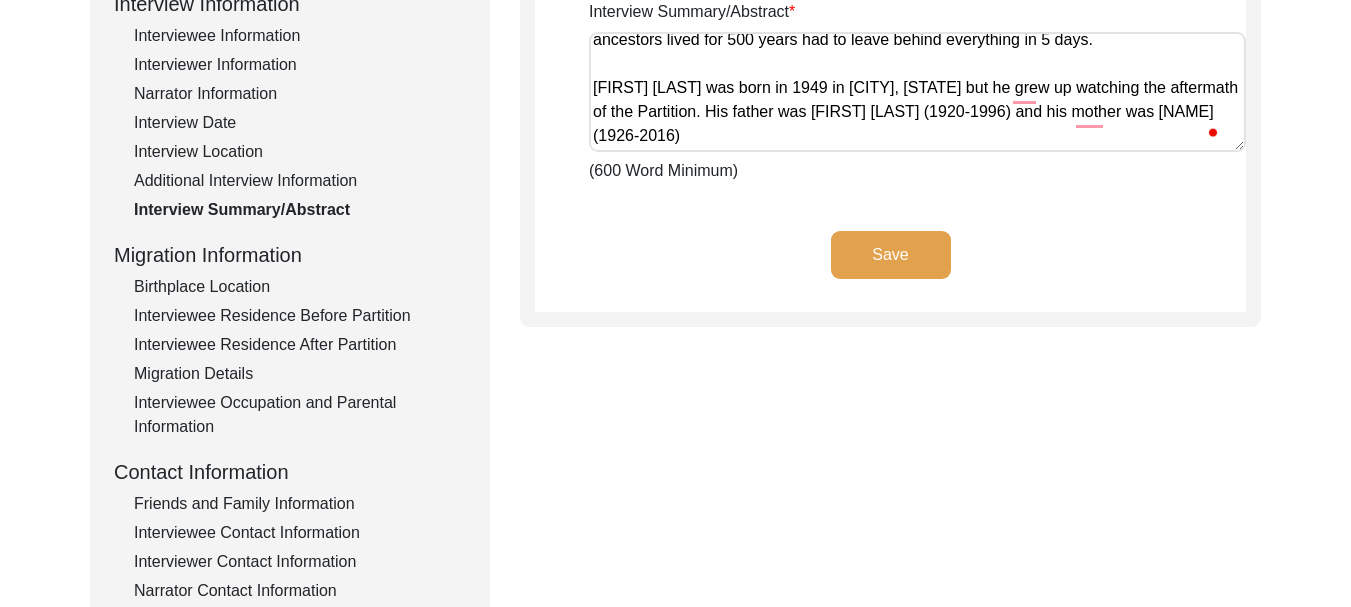click on "Dr. Syed Ali Rizvi's story starts 500 years ago in a village called Kharbhaiya in Bihar. His great great-great-grandmother, Malo Dadee was traveling through the region in a palanquin when the local landlord mistreated his caravan. Malo Dadee was so angry that she took 2 of her bracelets off her wrist and purchased the whole village. To this day, her grave is there in Kharbhaiya. The local Hindus regard her with great respect. However, the village where his ancestors lived for 500 years had to leave behind everything in 5 days.
Syed Arif Rizvi was born in 1949 in Karachi, West Pakistan but he grew up watching the aftermath of the Partition. His father was Syed Ali Rizvi (1920-1996) and his mother was Majeda Khatun (1926-2016)" at bounding box center [917, 92] 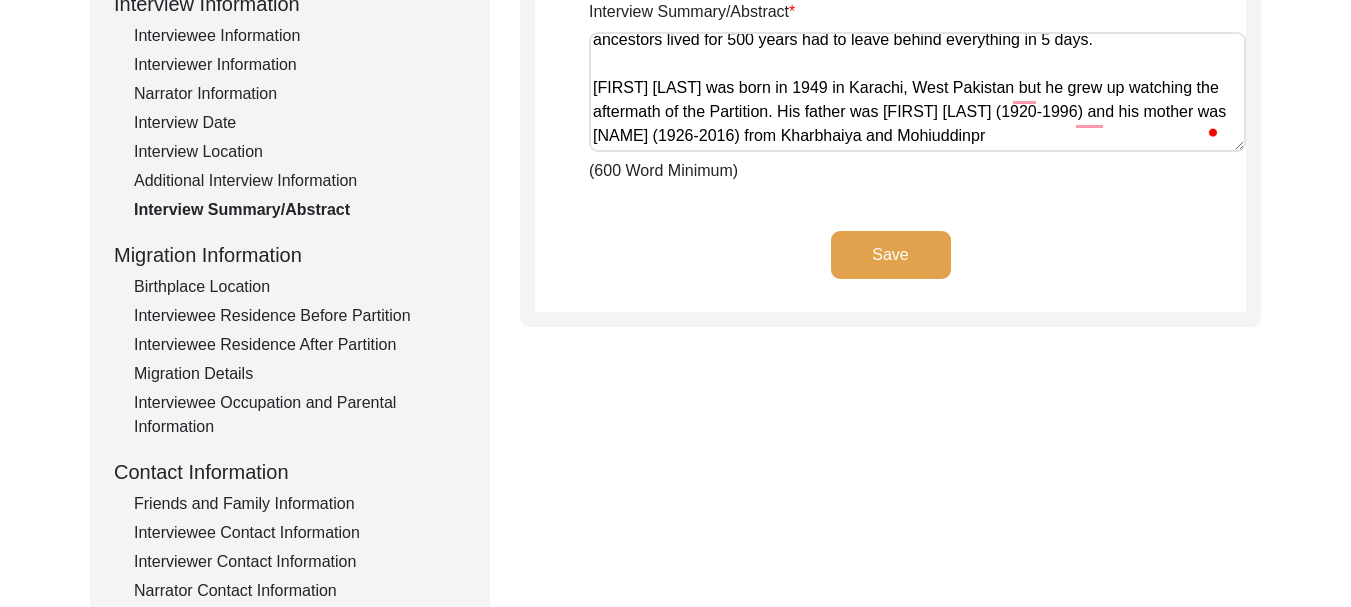 click on "Dr. Syed Ali Rizvi's story starts 500 years ago in a village called Kharbhaiya in Bihar. His great great-great-grandmother, Malo Dadee was traveling through the region in a palanquin when the local landlord mistreated his caravan. Malo Dadee was so angry that she took 2 of her bracelets off her wrist and purchased the whole village. To this day, her grave is there in Kharbhaiya. The local Hindus regard her with great respect. However, the village where his ancestors lived for 500 years had to leave behind everything in 5 days.
Syed Arif Rizvi was born in 1949 in Karachi, West Pakistan but he grew up watching the aftermath of the Partition. His father was Syed Ali Rizvi (1920-1996) and his mother was Majeda Khatun (1926-2016) from Kharbhaiya andMohiuddinpr" at bounding box center (917, 92) 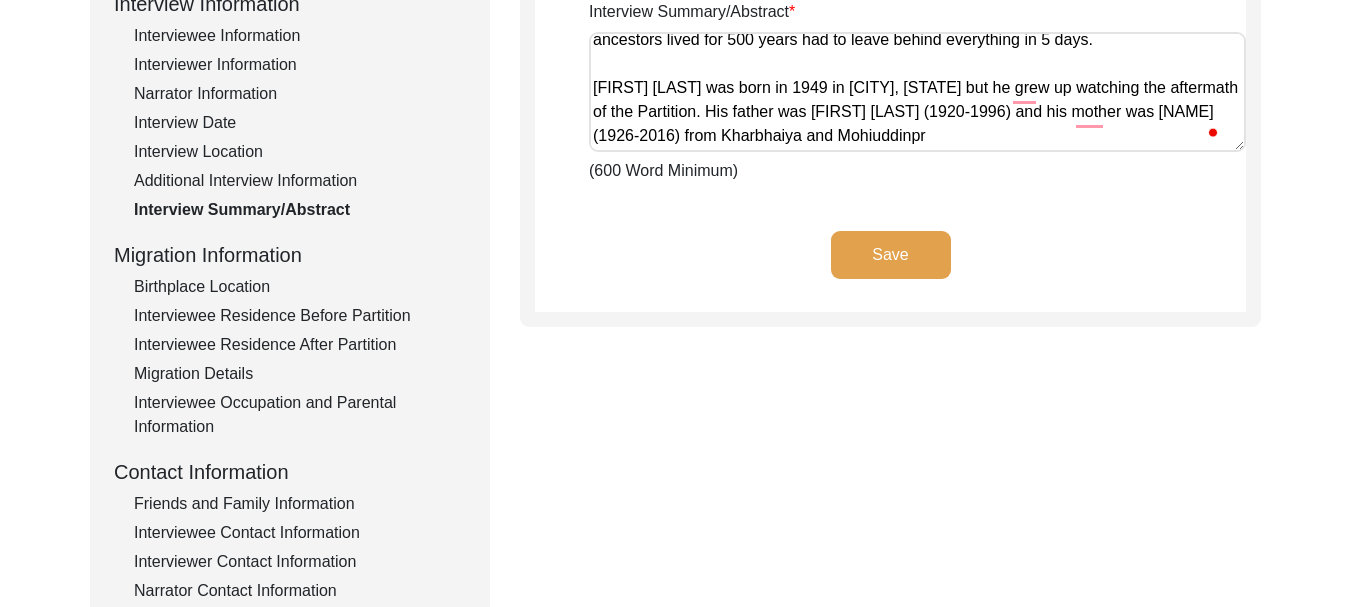 click on "Dr. Syed Ali Rizvi's story starts 500 years ago in a village called Kharbhaiya in Bihar. His great great-great-grandmother, Malo Dadee was traveling through the region in a palanquin when the local landlord mistreated his caravan. Malo Dadee was so angry that she took 2 of her bracelets off her wrist and purchased the whole village. To this day, her grave is there in Kharbhaiya. The local Hindus regard her with great respect. However, the village where his ancestors lived for 500 years had to leave behind everything in 5 days.
Syed Arif Rizvi was born in 1949 in Karachi, West Pakistan but he grew up watching the aftermath of the Partition. His father was Syed Ali Rizvi (1920-1996) and his mother was Majeda Khatun (1926-2016) from Kharbhaiya and Mohiuddinpr" at bounding box center [917, 92] 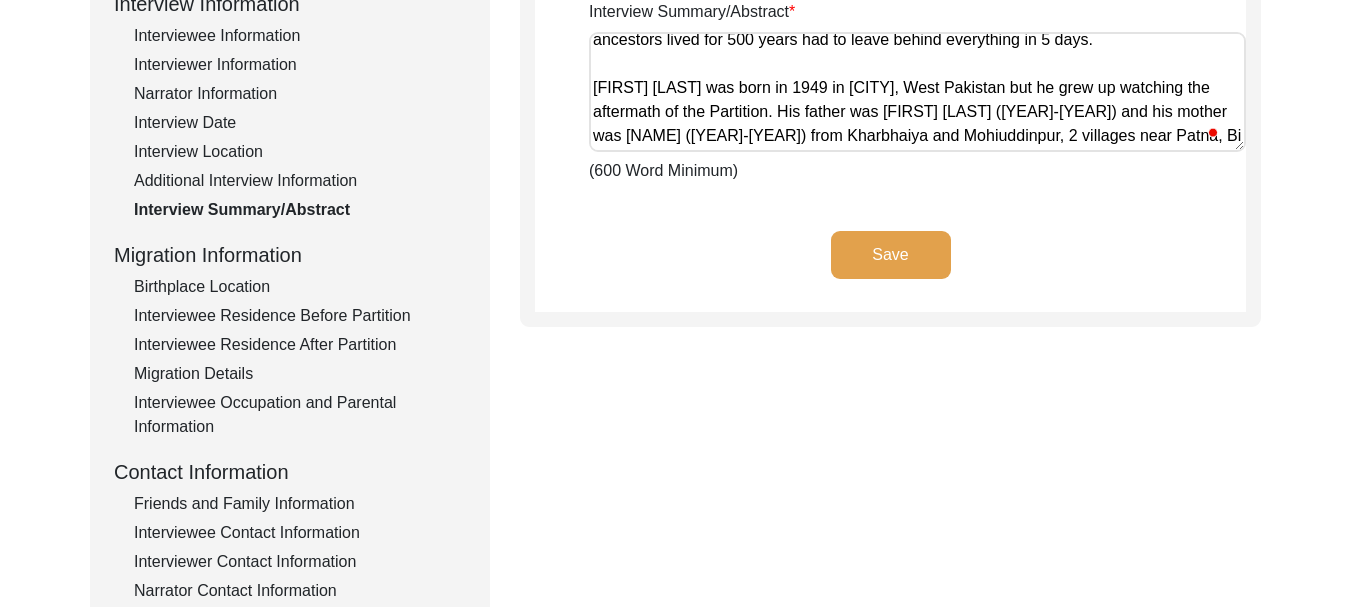 scroll, scrollTop: 170, scrollLeft: 0, axis: vertical 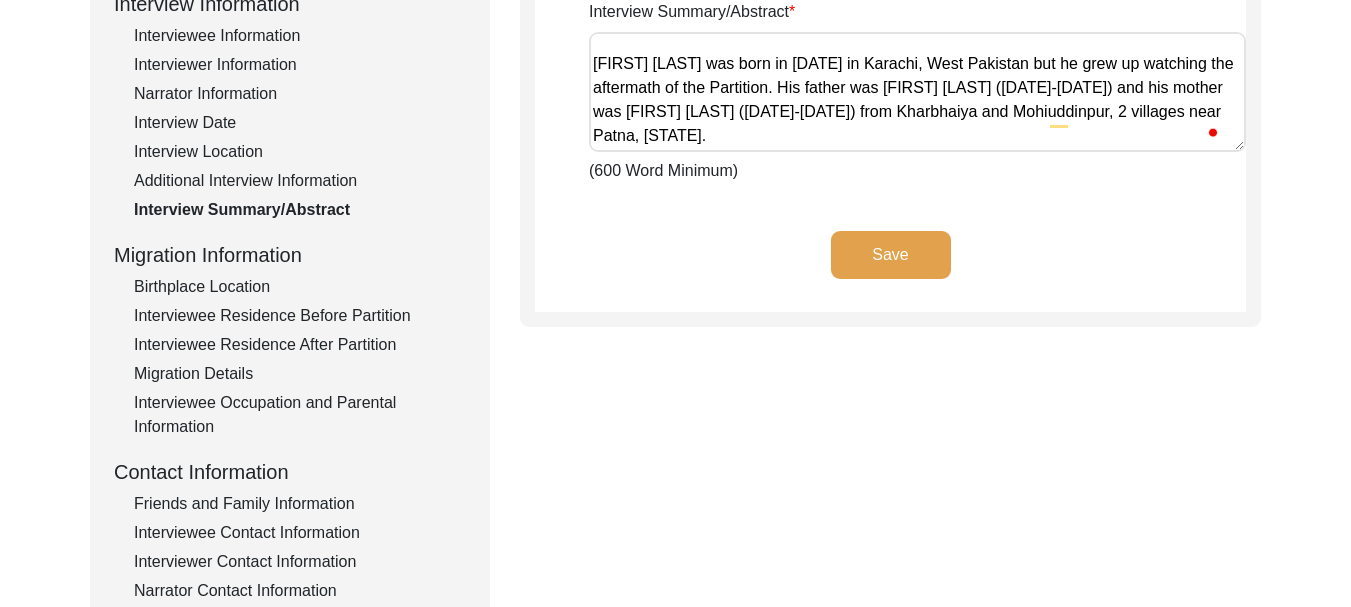 drag, startPoint x: 783, startPoint y: 262, endPoint x: 794, endPoint y: 253, distance: 14.21267 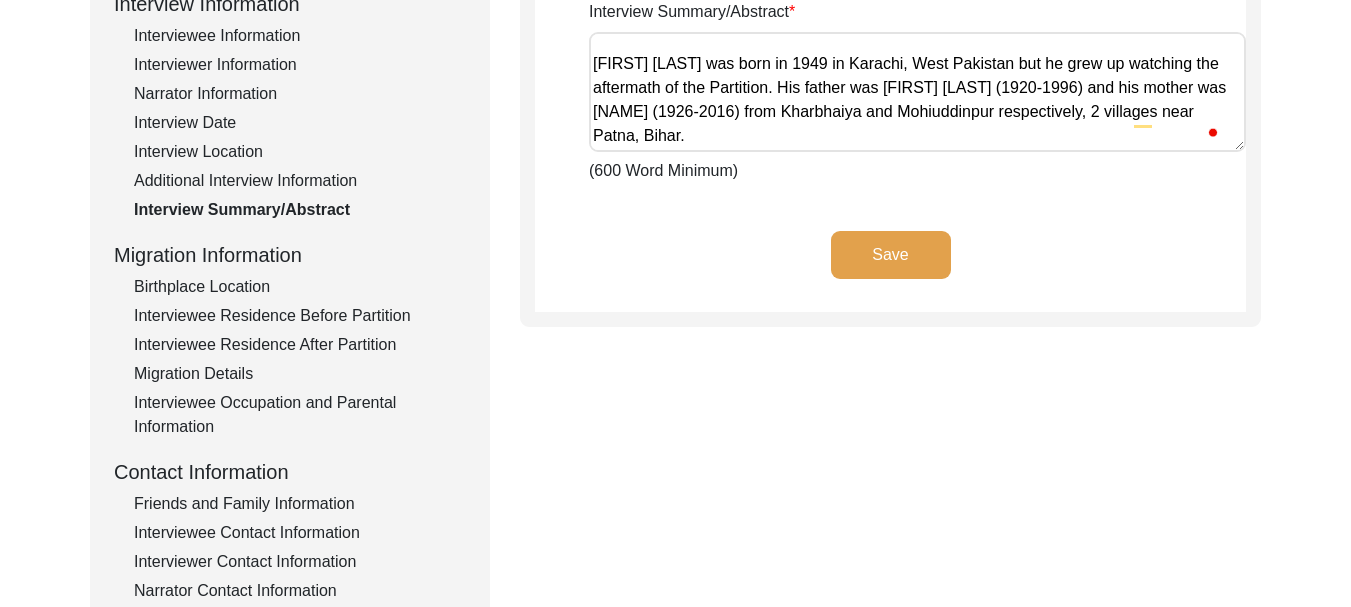 click on "Dr. Syed Ali Rizvi's story starts 500 years ago in a village called Kharbhaiya in Bihar. His great great-great-grandmother, Malo Dadee was traveling through the region in a palanquin when the local landlord mistreated his caravan. Malo Dadee was so angry that she took 2 of her bracelets off her wrist and purchased the whole village. To this day, her grave is there in Kharbhaiya. The local Hindus regard her with great respect. However, the village where his ancestors lived for 500 years had to leave behind everything in 5 days.
Syed Arif Rizvi was born in 1949 in Karachi, West Pakistan but he grew up watching the aftermath of the Partition. His father was Syed Ali Rizvi (1920-1996) and his mother was Majeda Khatun (1926-2016) from Kharbhaiya and Mohiuddinpur respectively, 2 villages near Patna, Bihar." at bounding box center [917, 92] 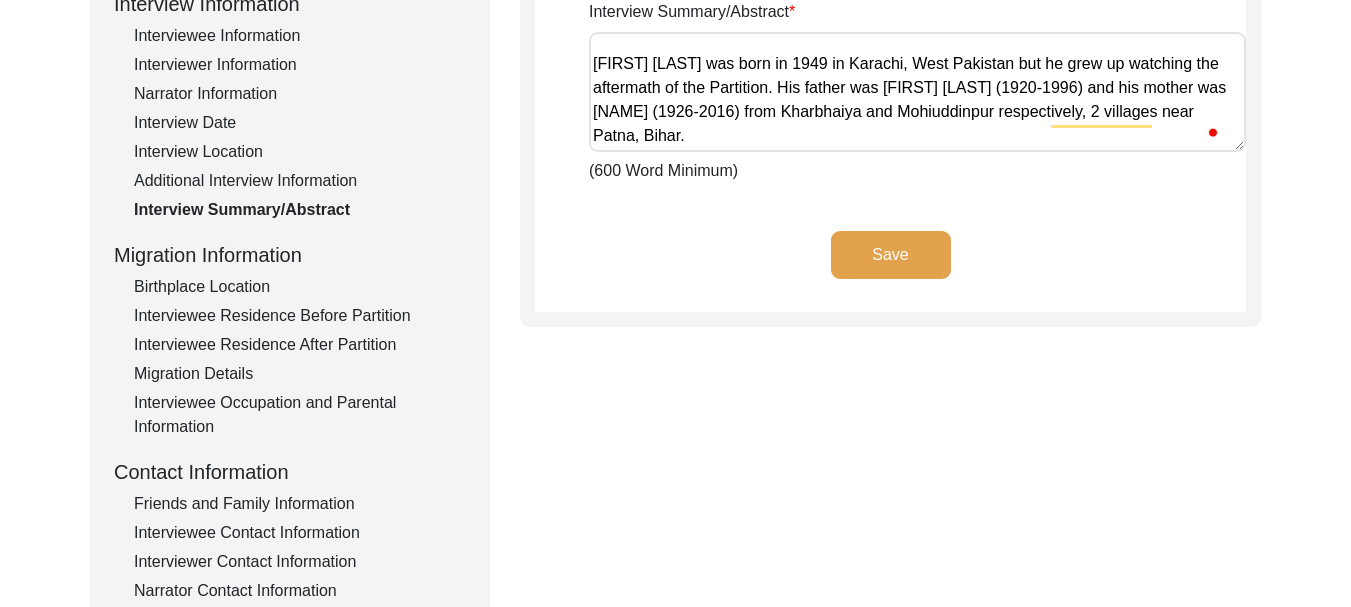type on "Dr. Syed Ali Rizvi's story starts 500 years ago in a village called Kharbhaiya in Bihar. His great great-great-grandmother, Malo Dadee was traveling through the region in a palanquin when the local landlord mistreated his caravan. Malo Dadee was so angry that she took 2 of her bracelets off her wrist and purchased the whole village. To this day, her grave is there in Kharbhaiya. The local Hindus regard her with great respect. However, the village where his ancestors lived for 500 years had to leave behind everything in 5 days.
Syed Arif Rizvi was born in 1949 in Karachi, West Pakistan but he grew up watching the aftermath of the Partition. His father was Syed Ali Rizvi (1920-1996) and his mother was Majeda Khatun (1926-2016) from Kharbhaiya and Mohiuddinpur respectively, 2 villages near Patna, Bihar. T" 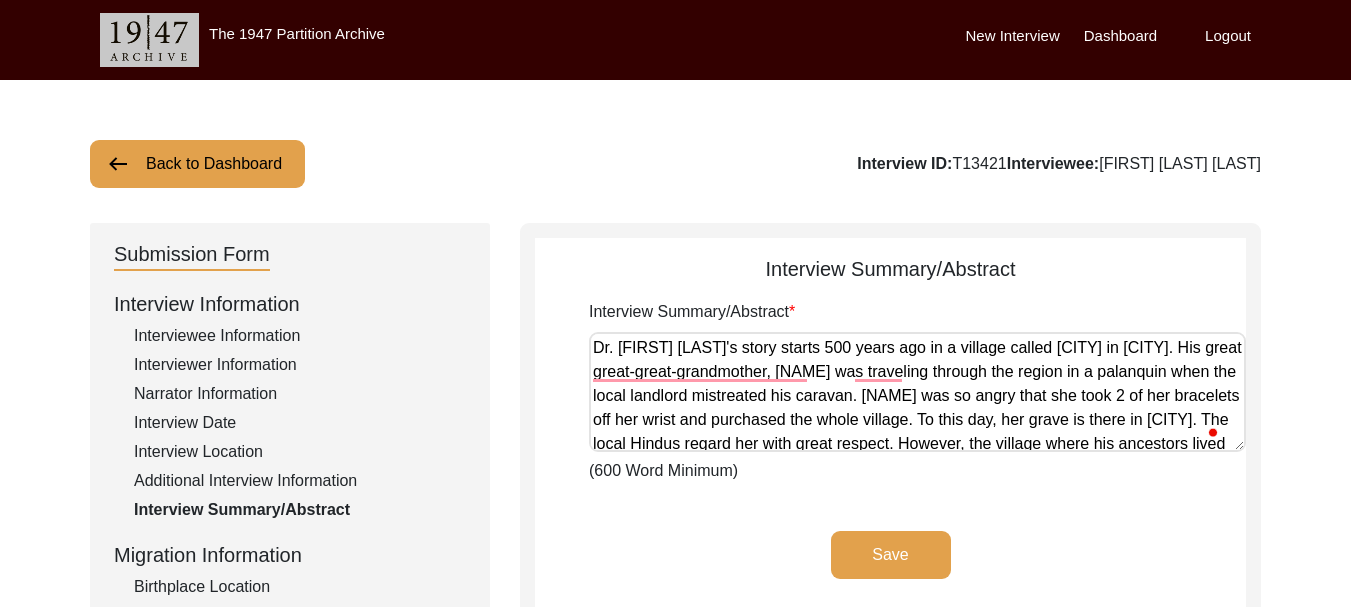 scroll, scrollTop: 300, scrollLeft: 0, axis: vertical 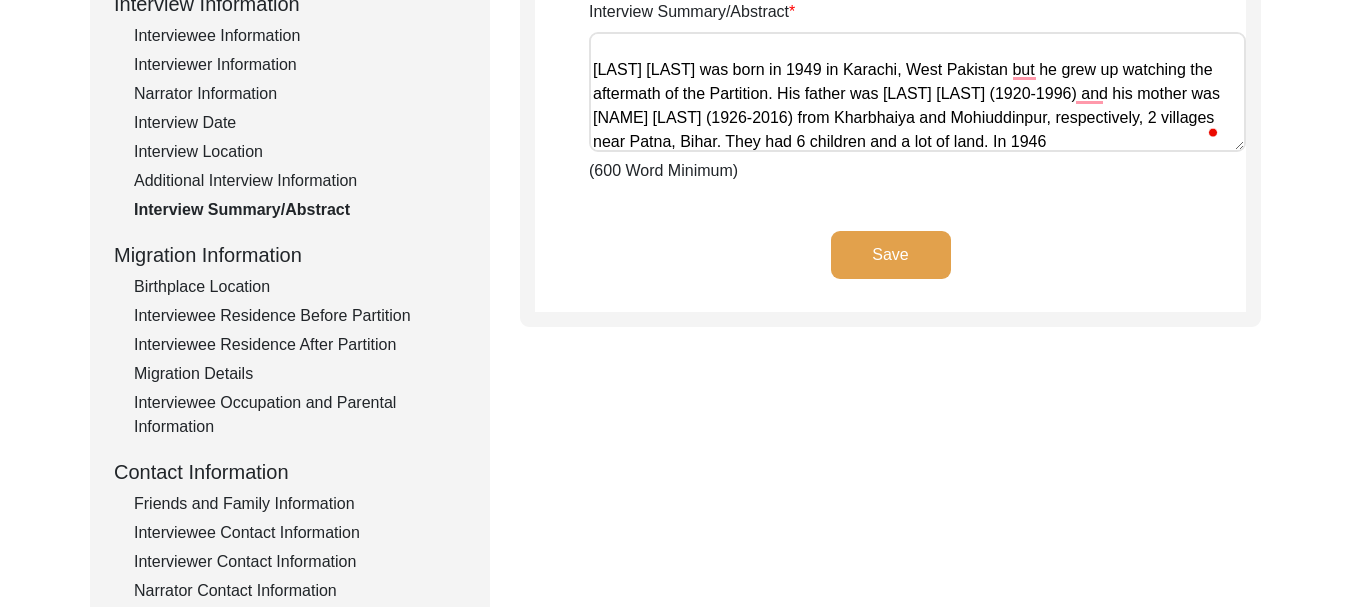 click on "Dr. [LAST] [LAST]'s story starts 500 years ago in a village called Kharbhaiya in Bihar. His great great-great-grandmother, [NAME] [LAST] was traveling through the region in a palanquin when the local landlord mistreated his caravan. [NAME] [LAST] was so angry that she took 2 of her bracelets off her wrist and purchased the whole village. To this day, her grave is there in Kharbhaiya. The local Hindus regard her with great respect. However, the village where his ancestors lived for 500 years had to leave behind everything in 5 days.
[LAST] [LAST] was born in 1949 in Karachi, West Pakistan but he grew up watching the aftermath of the Partition. His father was [LAST] [LAST] (1920-1996) and his mother was [NAME] [LAST] (1926-2016) from Kharbhaiya and Mohiuddinpur, respectively, 2 villages near Patna, Bihar. They had 6 children and a lot of land. In 1946" at bounding box center [917, 92] 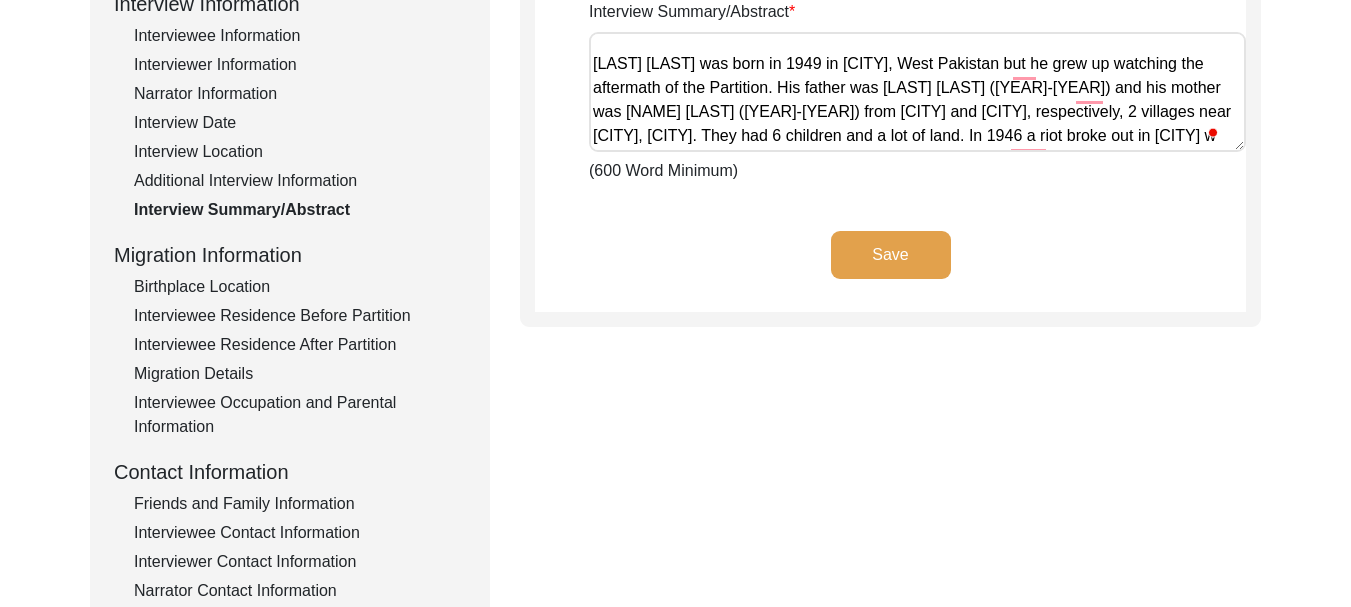 scroll, scrollTop: 194, scrollLeft: 0, axis: vertical 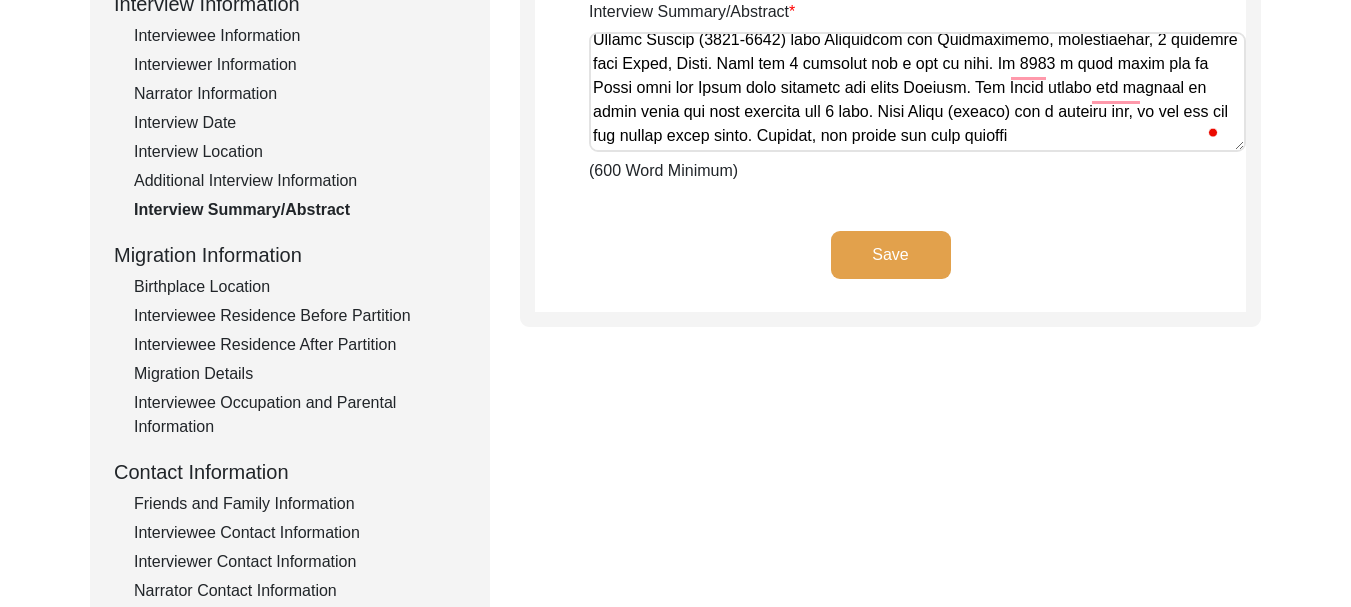 click on "Interview Summary/Abstract" at bounding box center [917, 92] 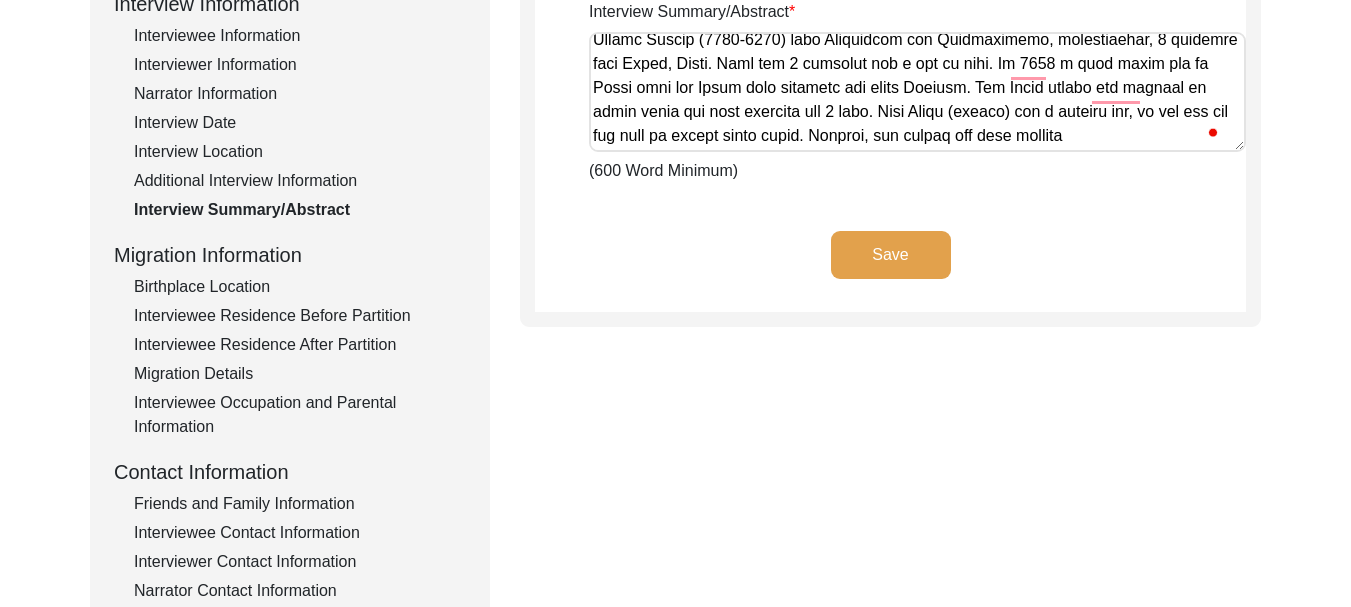 click on "Interview Summary/Abstract" at bounding box center (917, 92) 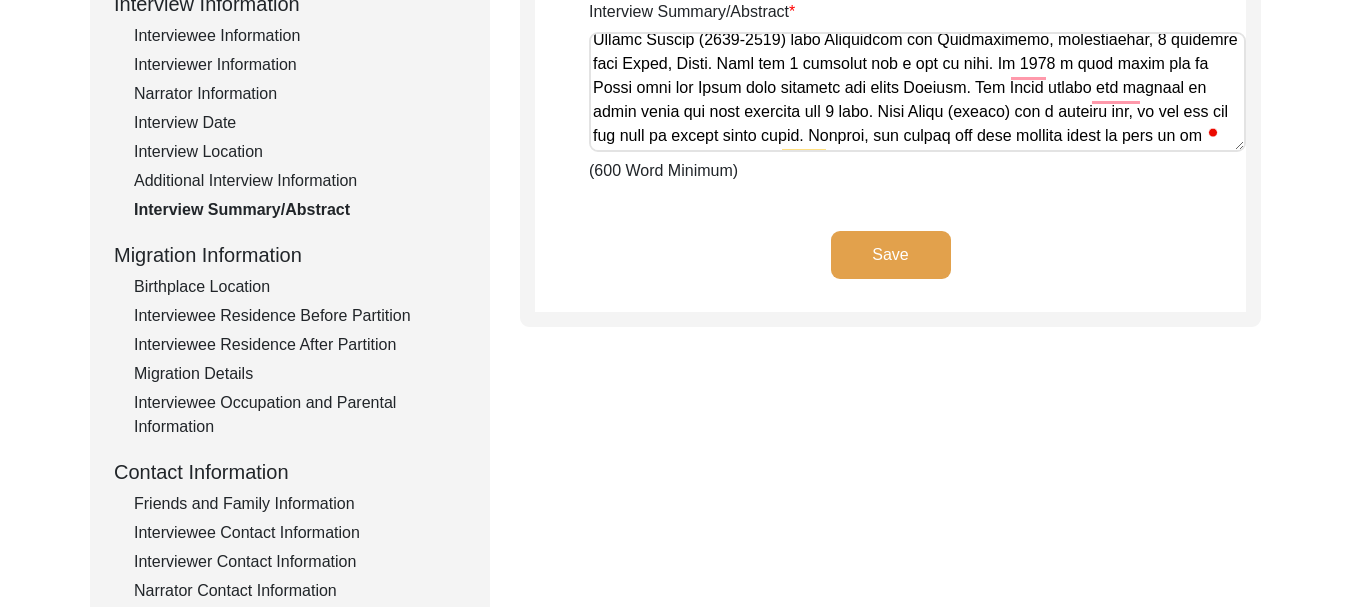 scroll, scrollTop: 266, scrollLeft: 0, axis: vertical 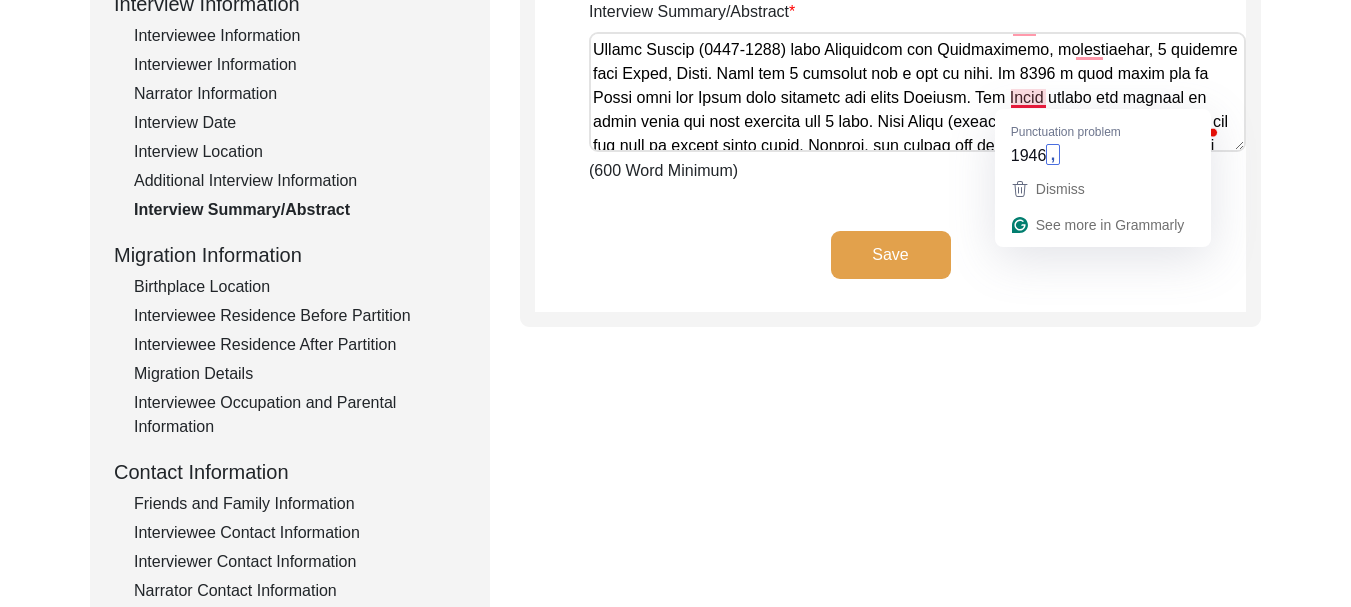 click on "Interview Summary/Abstract" at bounding box center (917, 92) 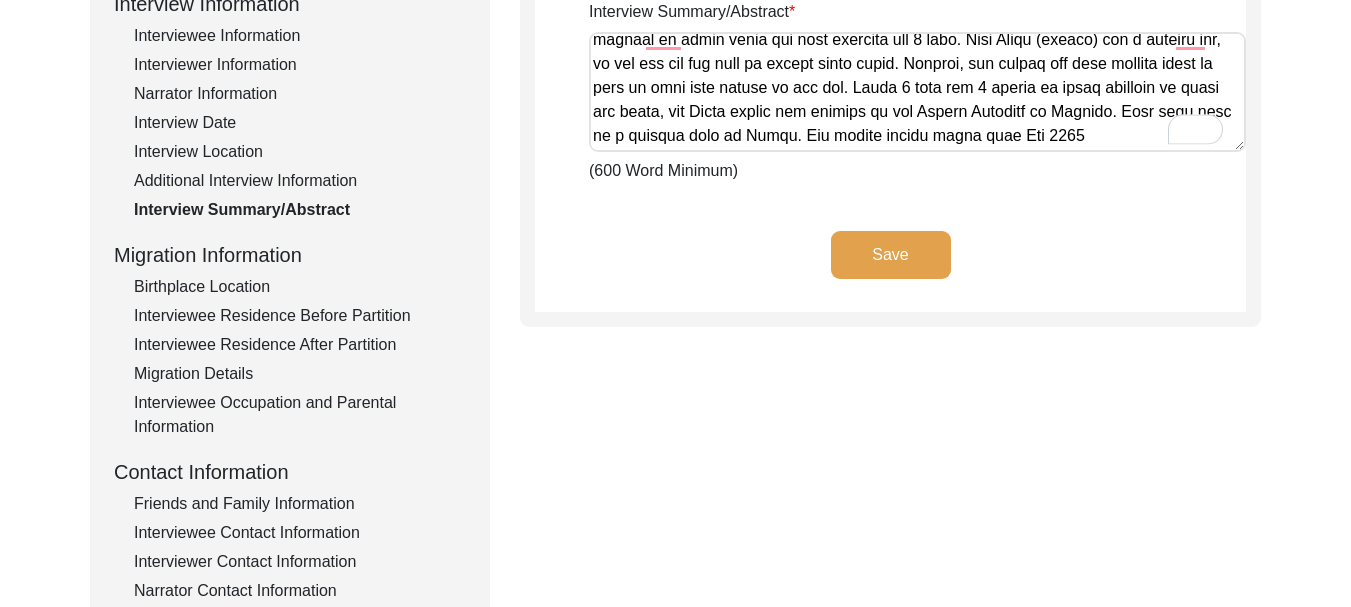 click on "Interview Summary/Abstract" at bounding box center (917, 92) 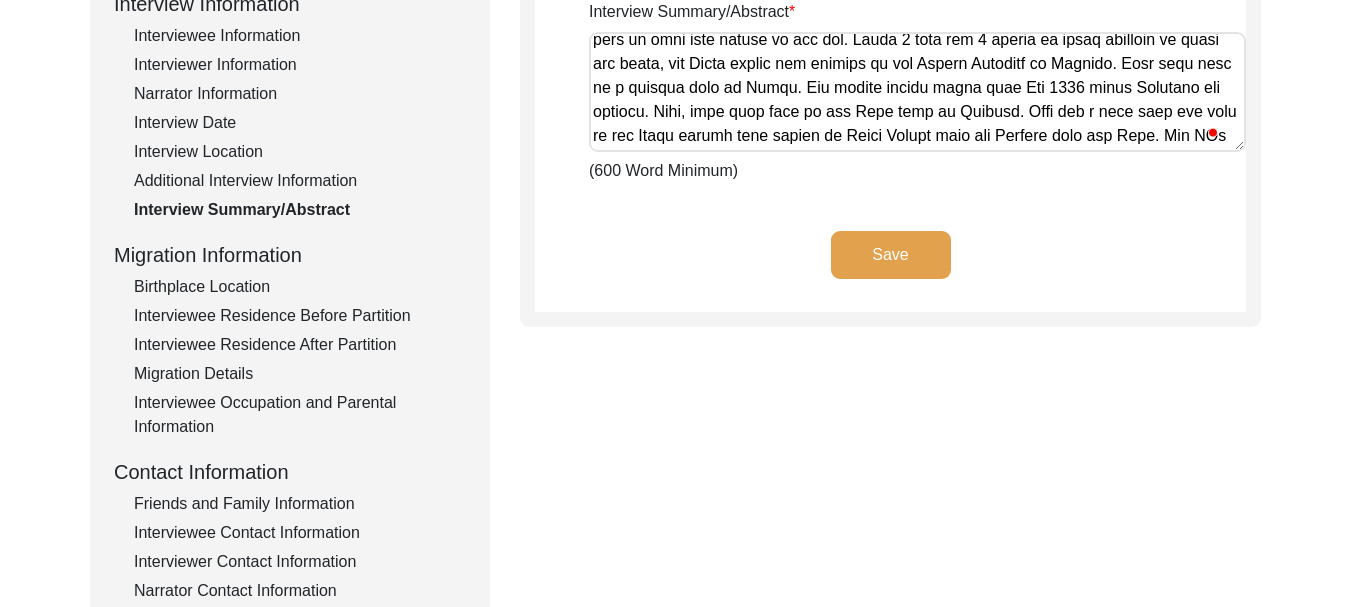 scroll, scrollTop: 386, scrollLeft: 0, axis: vertical 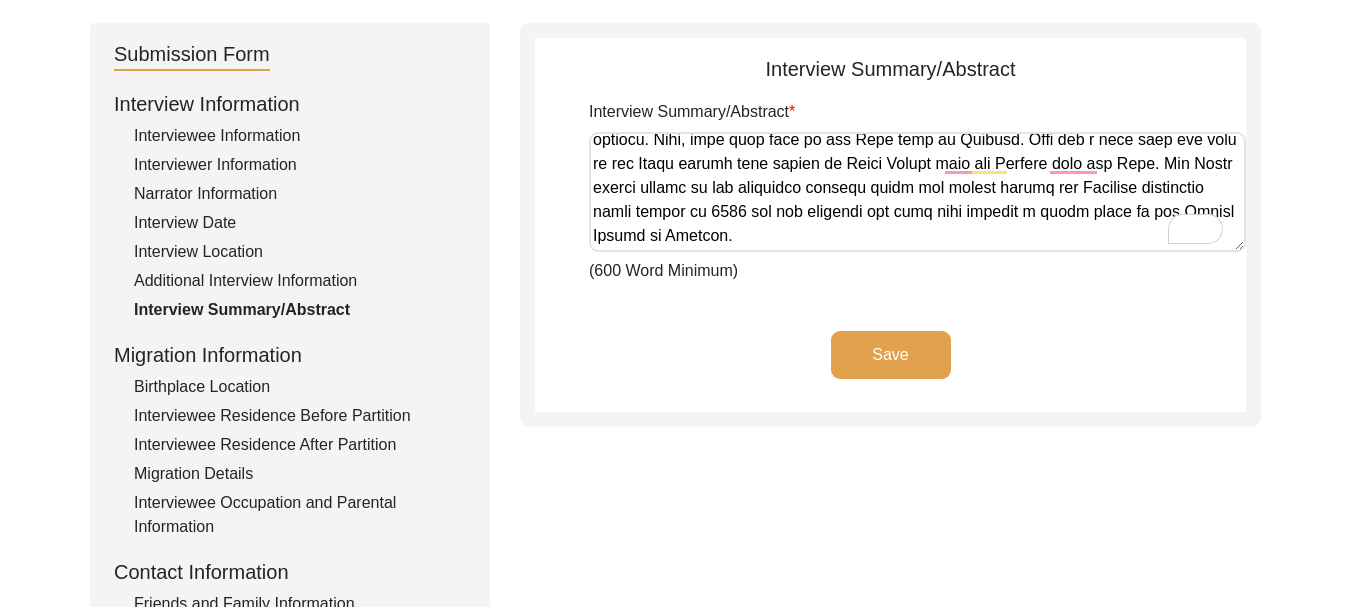click on "Interview Summary/Abstract" at bounding box center (917, 192) 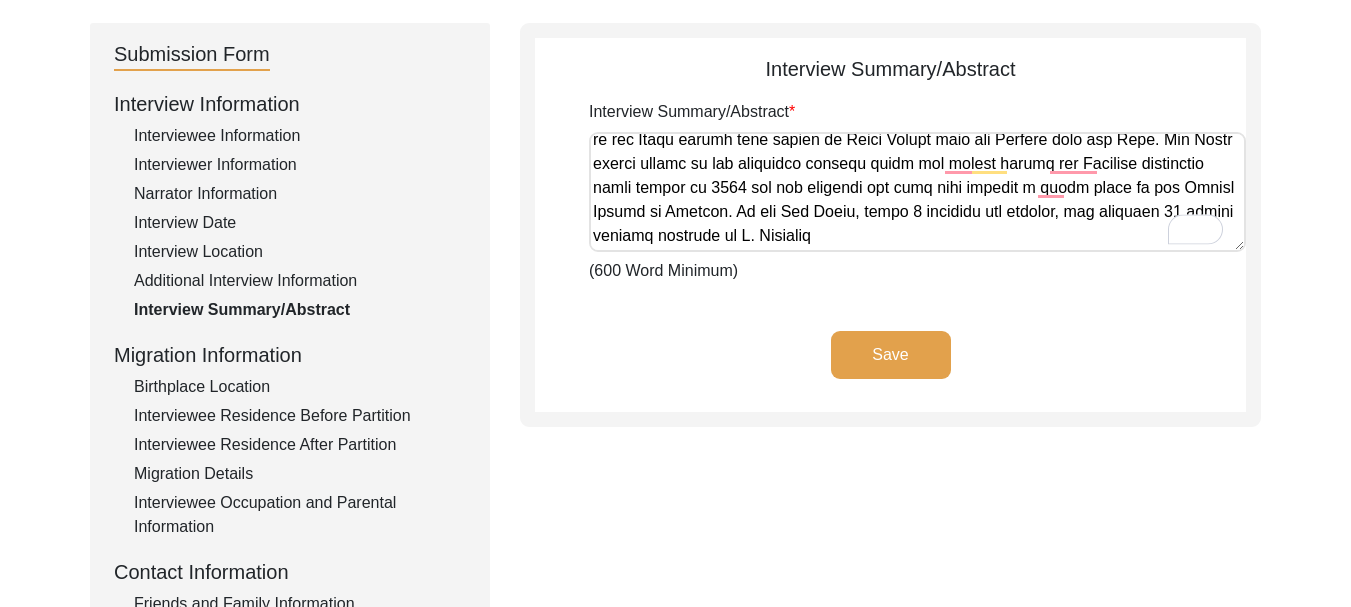 click on "Interview Summary/Abstract" at bounding box center [917, 192] 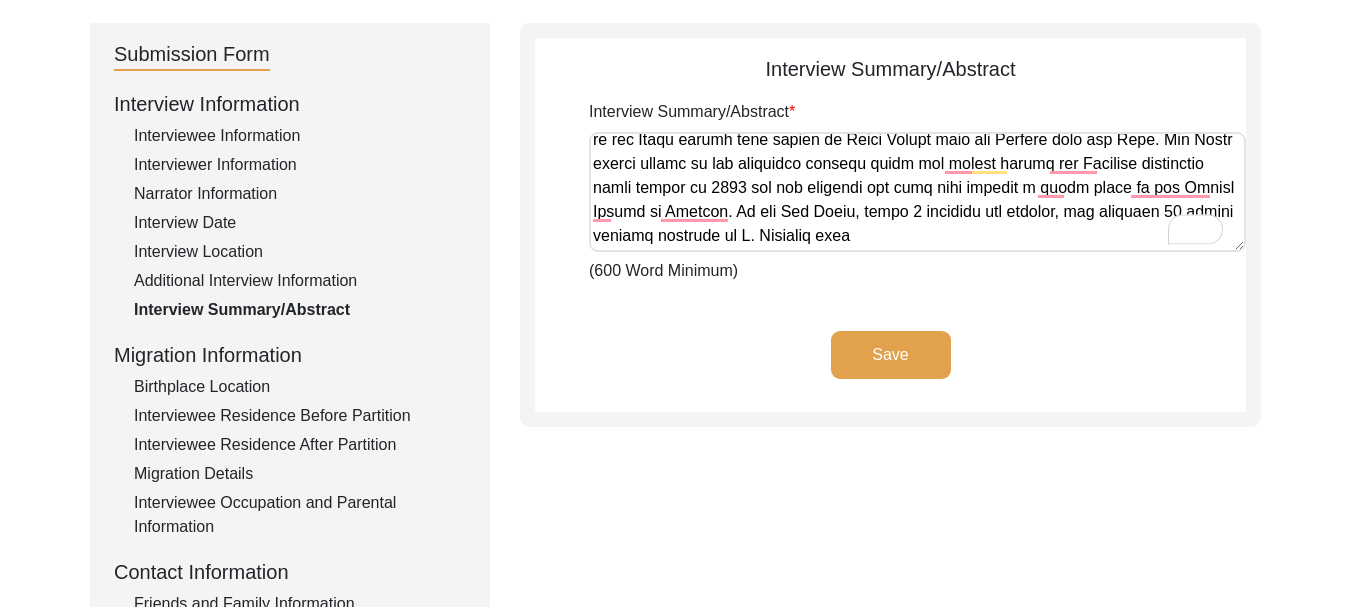 click on "Interview Summary/Abstract" at bounding box center (917, 192) 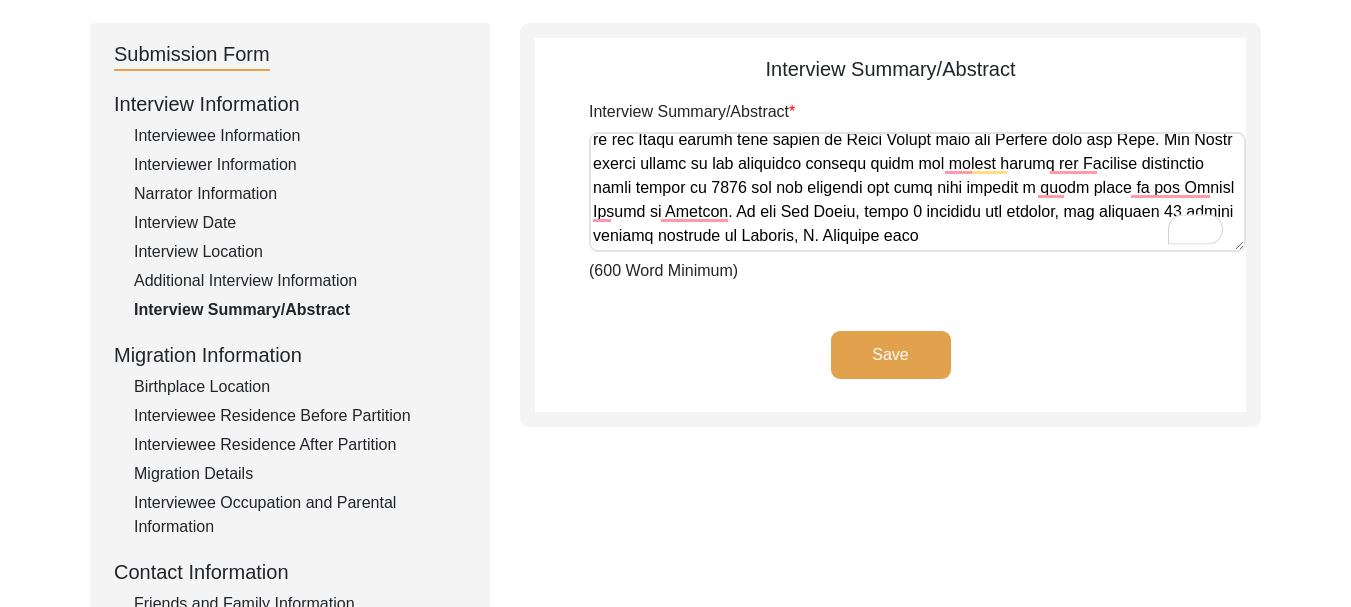 click on "Interview Summary/Abstract" at bounding box center (917, 192) 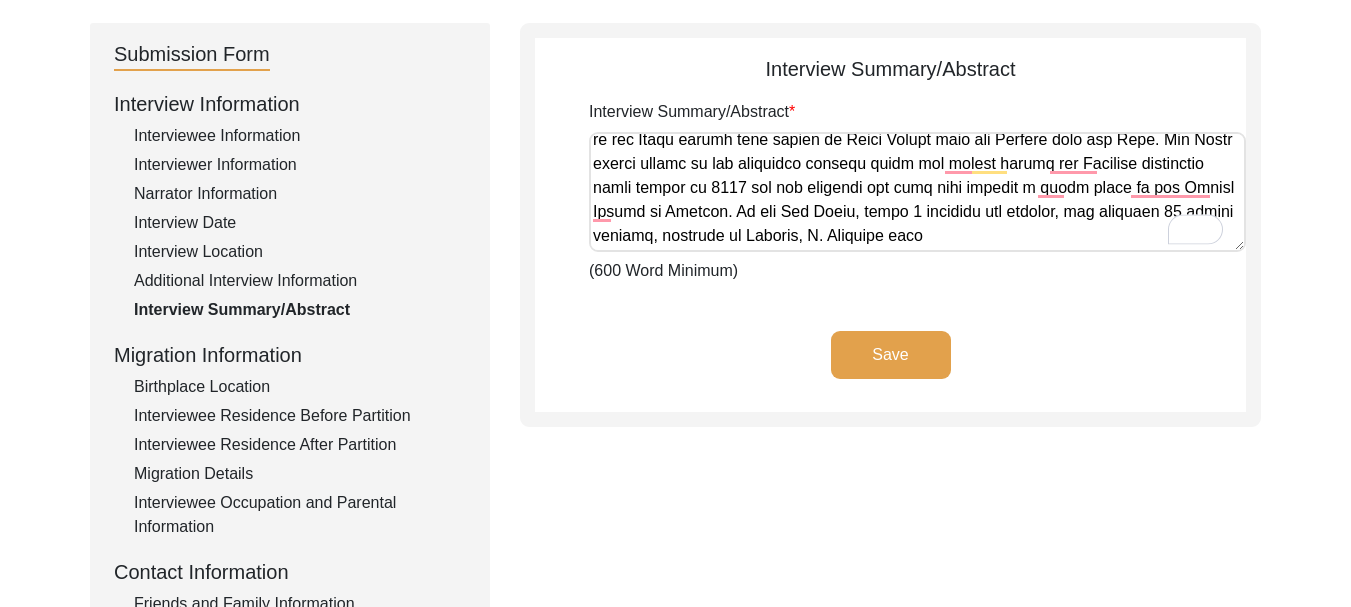 click on "Interview Summary/Abstract" at bounding box center (917, 192) 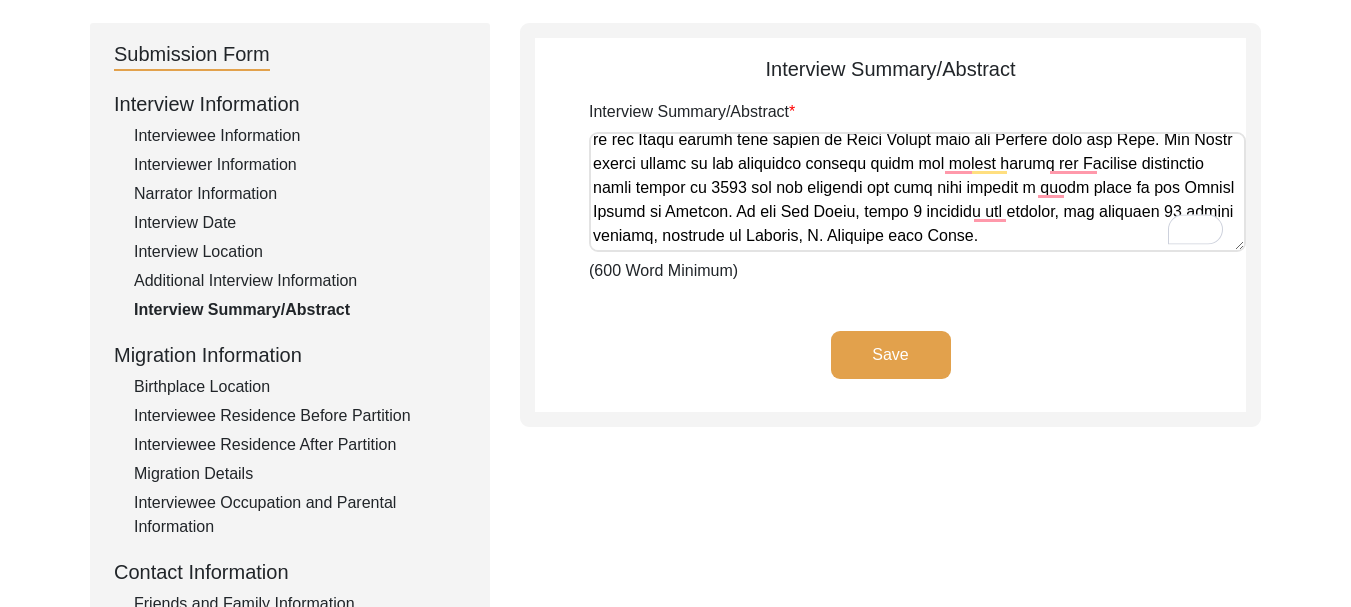 scroll, scrollTop: 506, scrollLeft: 0, axis: vertical 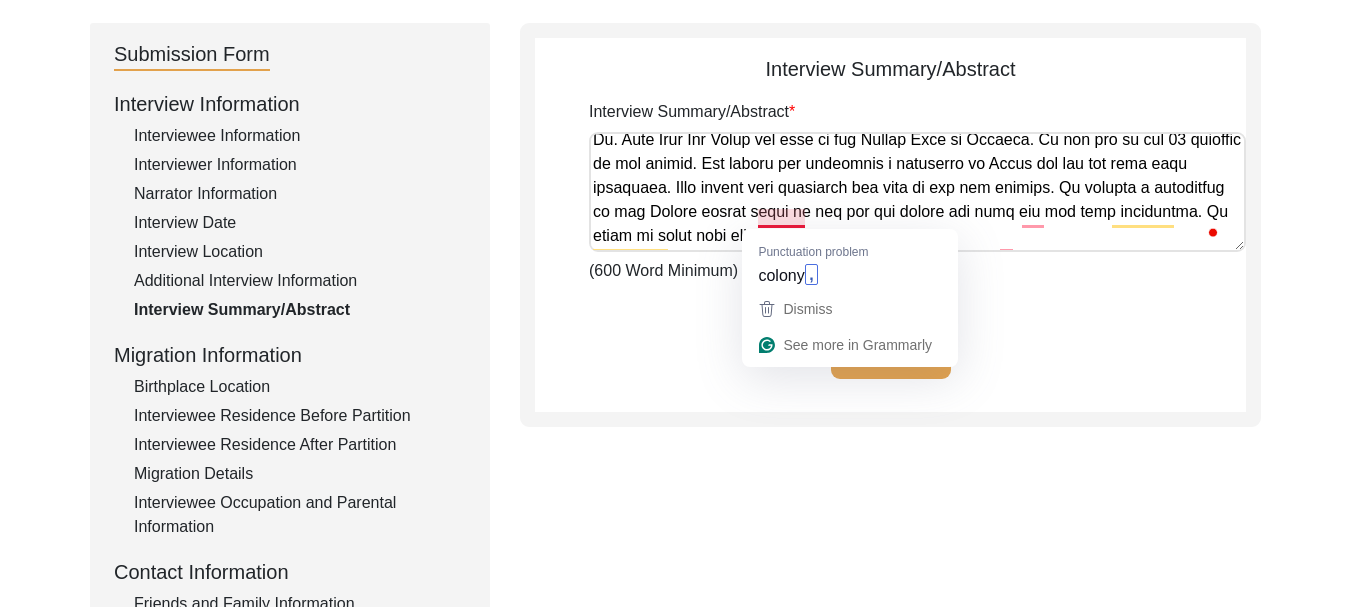 click on "Interview Summary/Abstract" at bounding box center [917, 192] 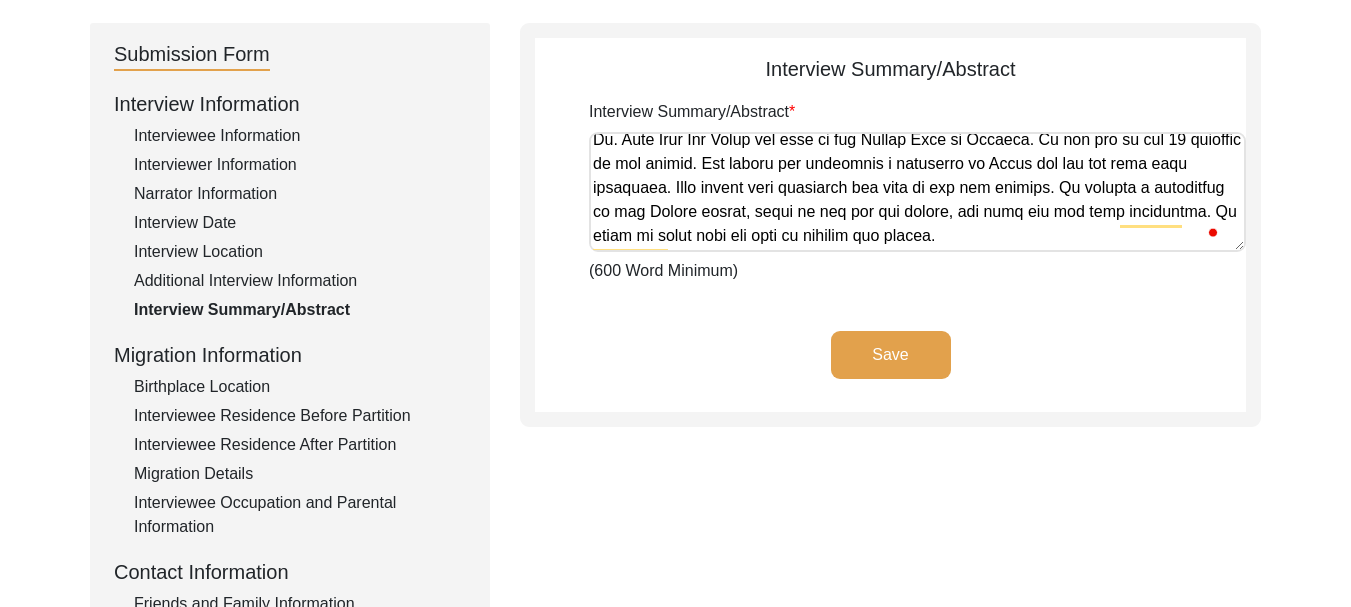 drag, startPoint x: 1079, startPoint y: 253, endPoint x: 1079, endPoint y: 237, distance: 16 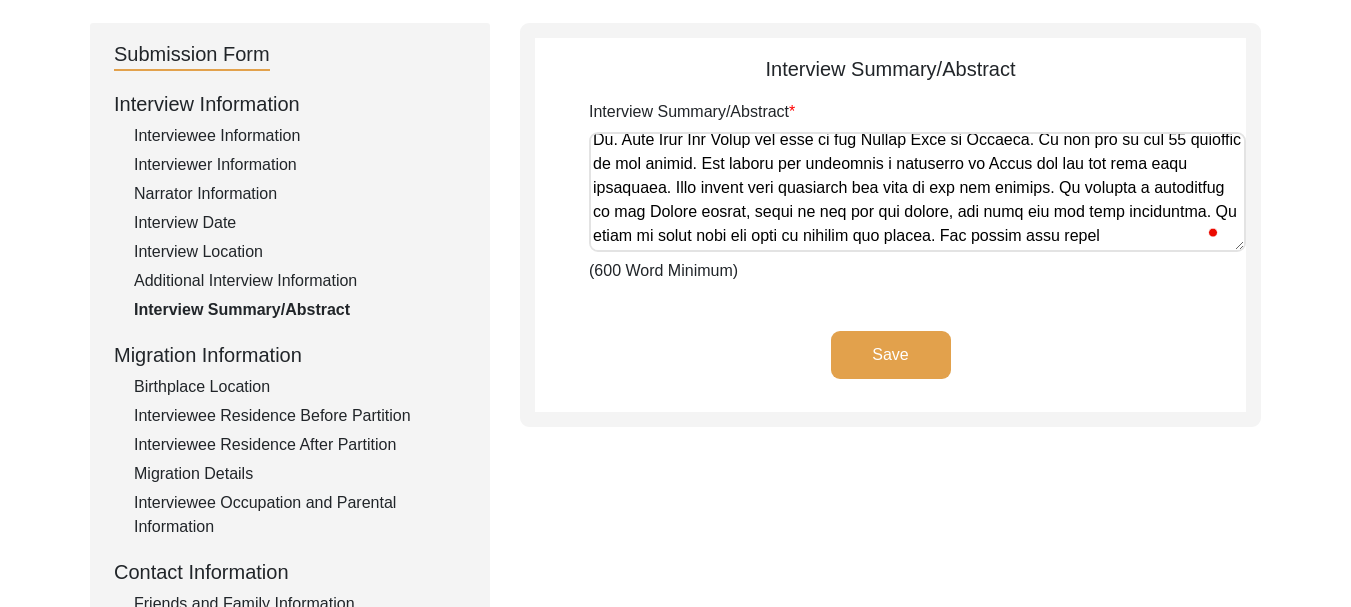 scroll, scrollTop: 626, scrollLeft: 0, axis: vertical 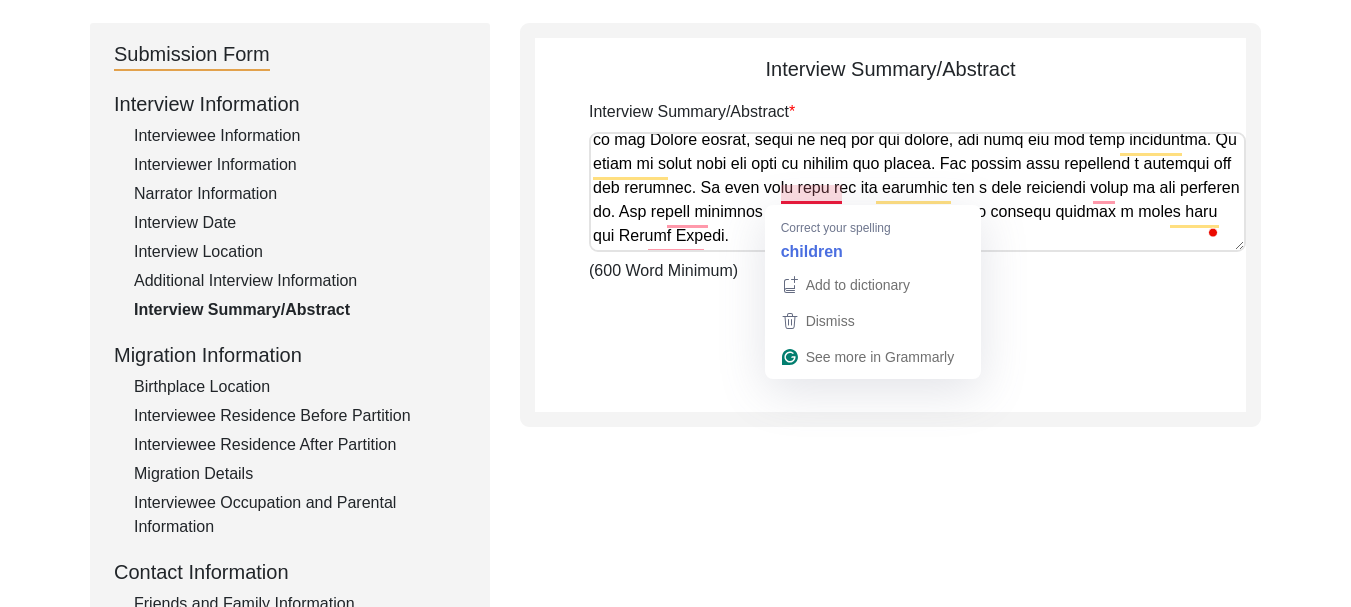 click on "Interview Summary/Abstract" at bounding box center [917, 192] 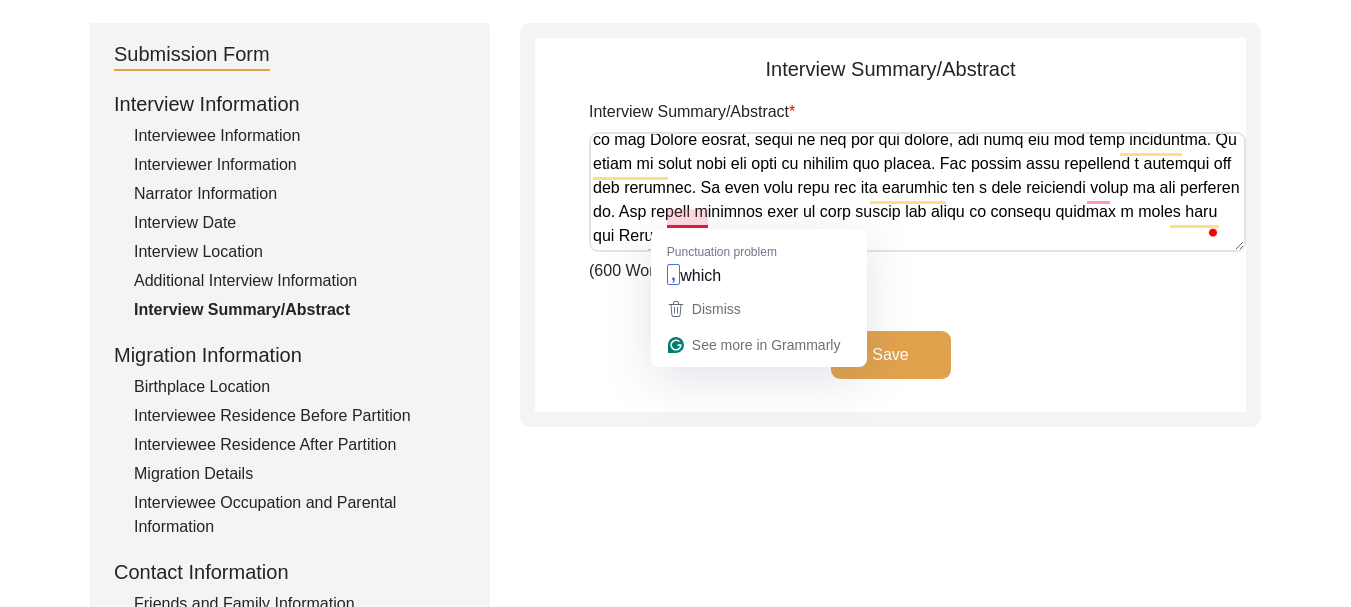 click on "Interview Summary/Abstract" at bounding box center (917, 192) 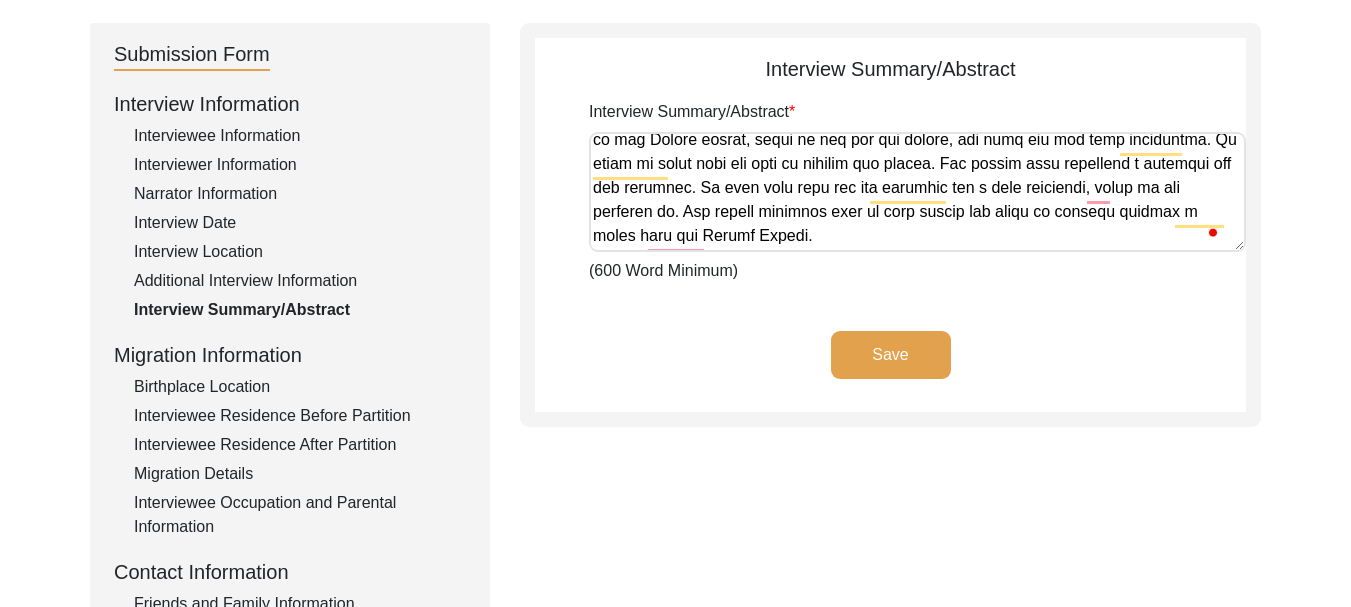 click on "Interview Summary/Abstract" at bounding box center [917, 192] 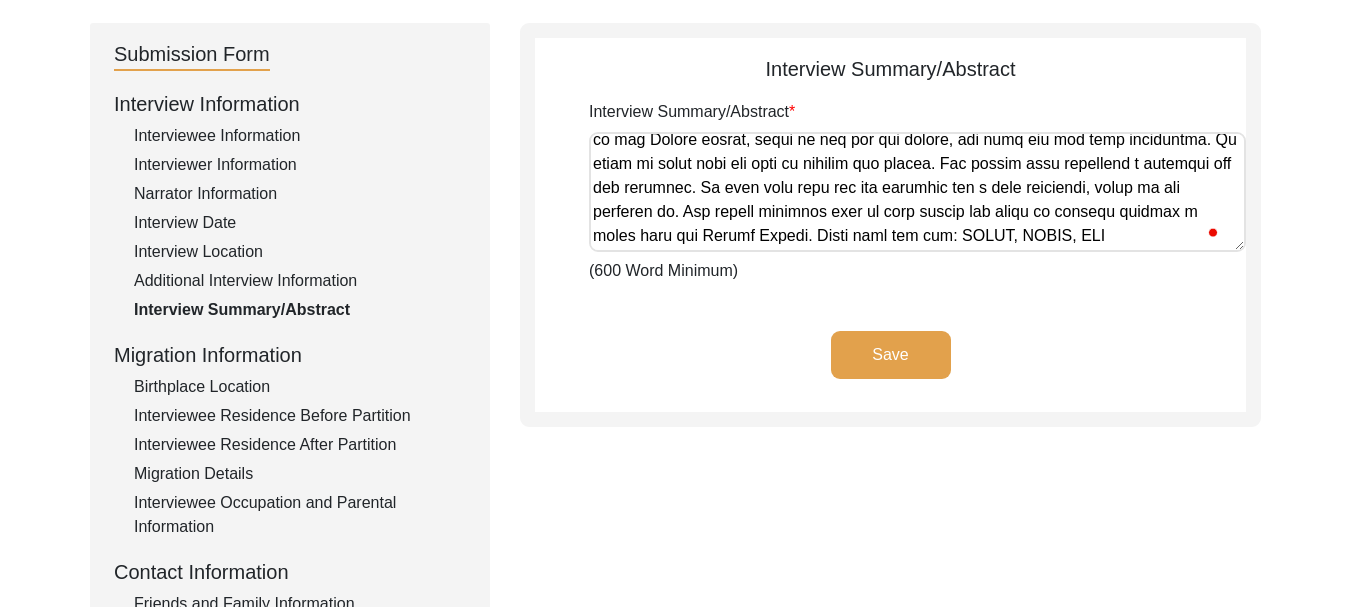 scroll, scrollTop: 698, scrollLeft: 0, axis: vertical 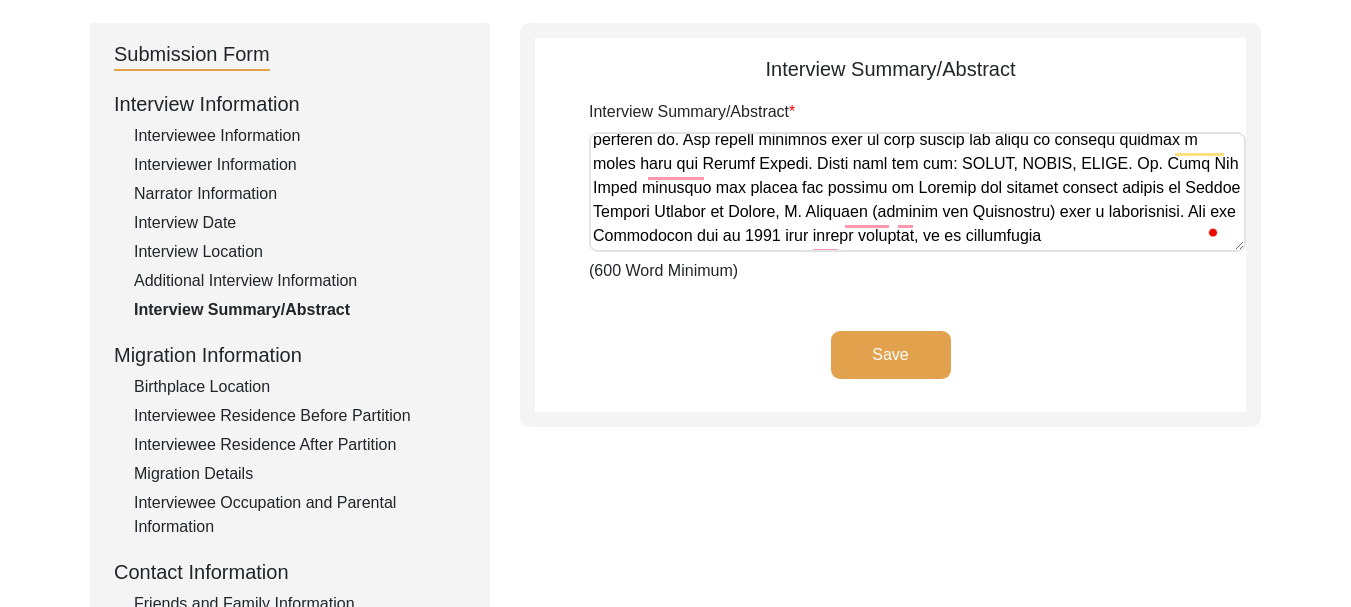 click on "Interview Summary/Abstract" at bounding box center [917, 192] 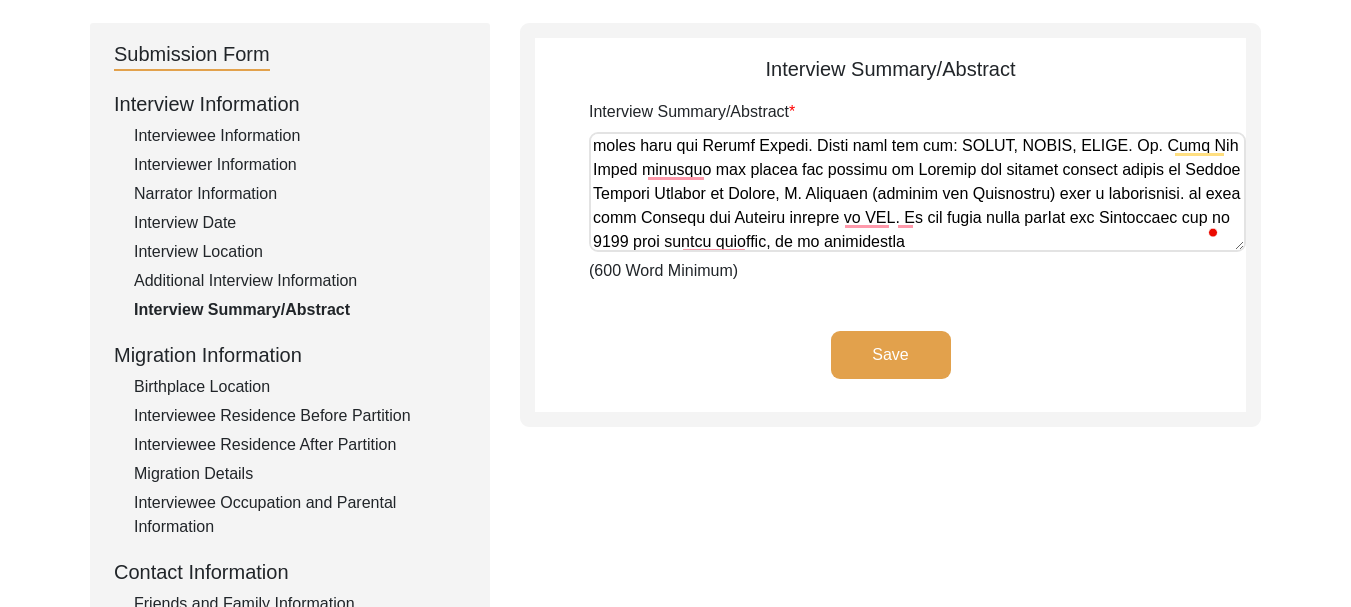 scroll, scrollTop: 770, scrollLeft: 0, axis: vertical 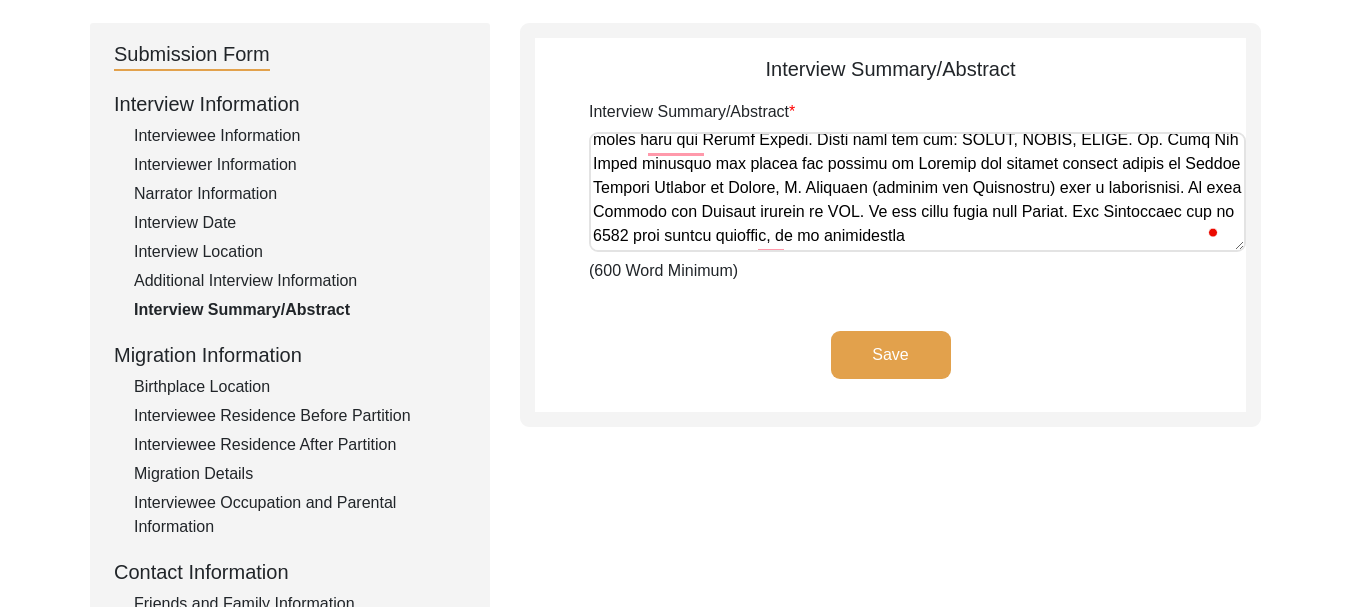 click on "Interview Summary/Abstract" at bounding box center (917, 192) 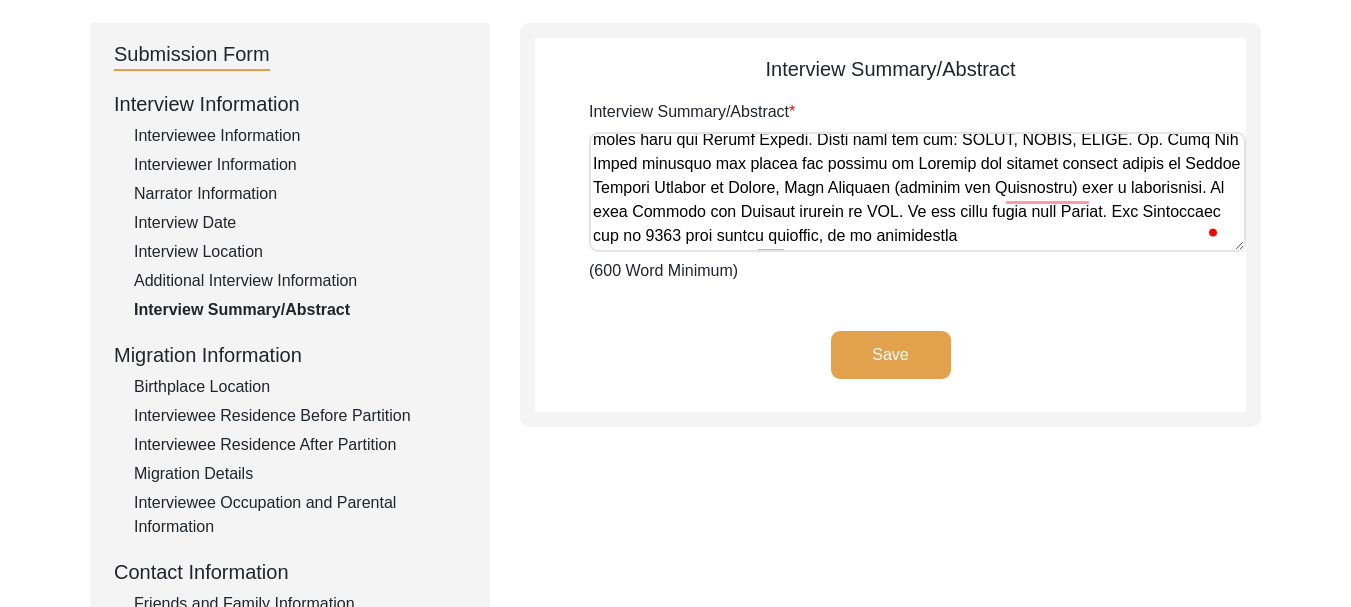 click on "Interview Summary/Abstract" at bounding box center (917, 192) 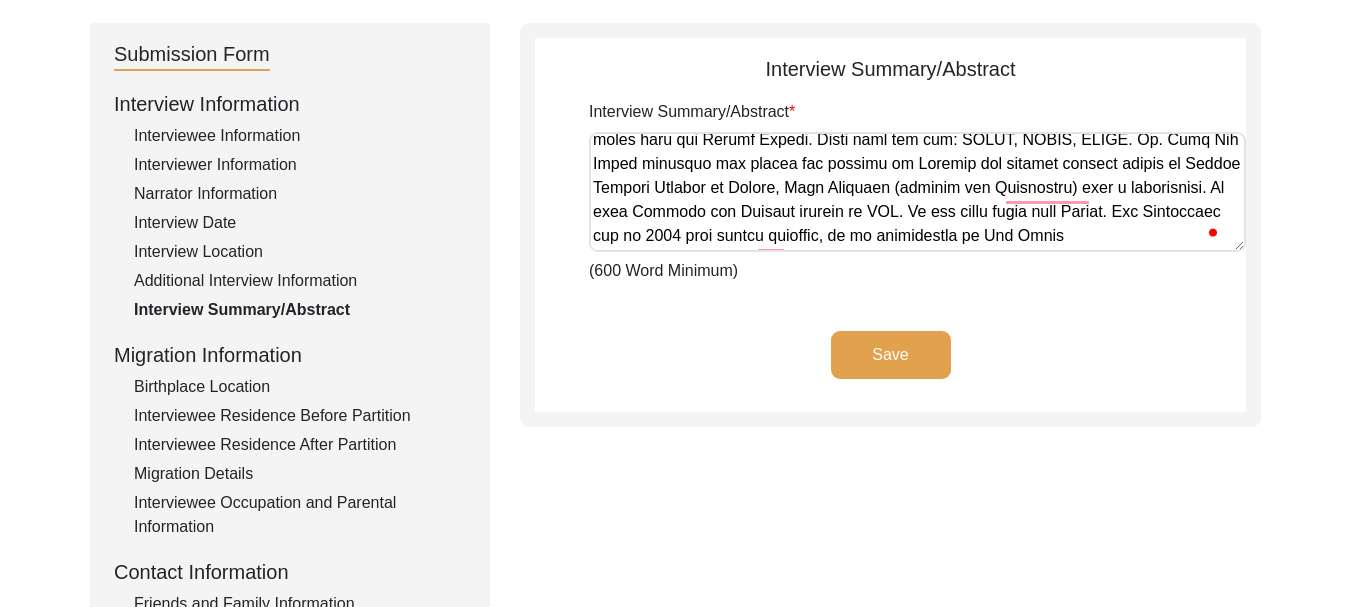 scroll, scrollTop: 794, scrollLeft: 0, axis: vertical 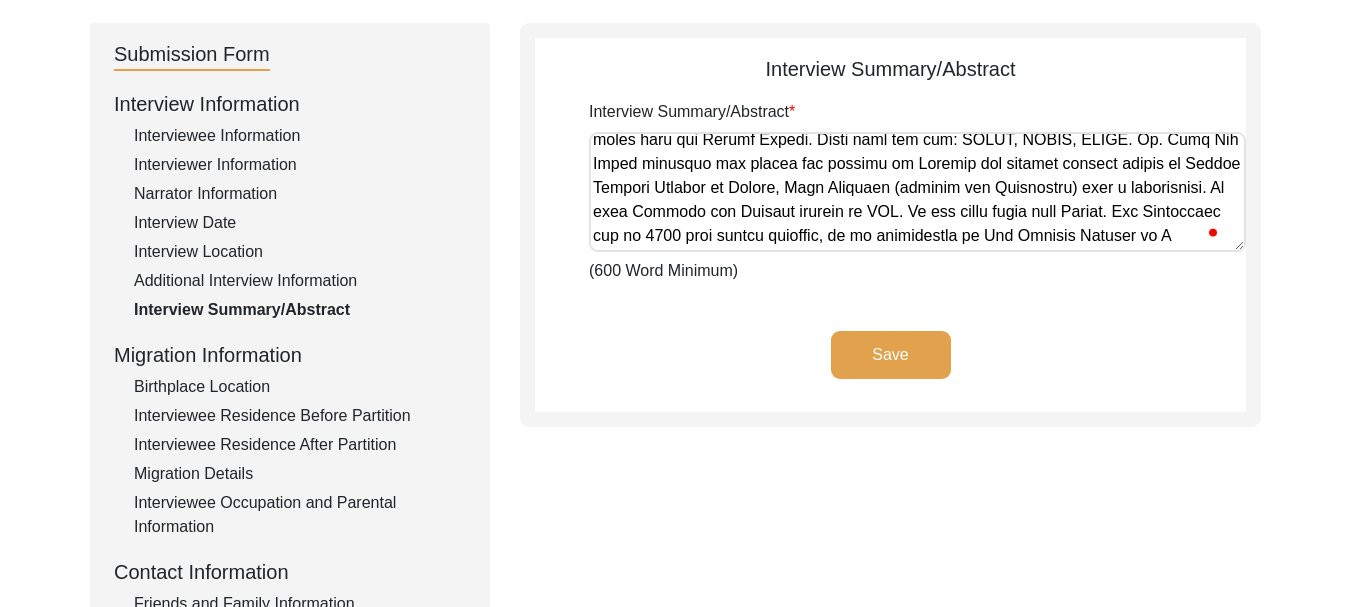 type on "Dr. [PERSON] [LAST]'s story starts 500 years ago in a village called Kharbhaiya in Bihar. His great great-great-grandmother, Malo Dadee was traveling through the region in a palanquin when the local landlord mistreated his caravan. Malo Dadee was so angry that she took 2 of her bracelets off her wrist and purchased the whole village. To this day, her grave is there in Kharbhaiya. The local Hindus regard her with great respect. However, the village where his ancestors lived for 500 years had to leave behind everything in 5 days.
Syed Arif Rizvi was born in 1949 in [CITY], West Pakistan but he grew up watching the aftermath of the Partition. His father was Syed Ali Rizvi (1920-1996) and his mother was Majeda Khatun (1926-2016) from Kharbhaiya and Mohiuddinpur, respectively, 2 villages near Patna, Bihar. They had 6 children and a lot of land. In October 1946 a riot broke out in Bihar when the Hindu mobs attacked the local Muslims. The Rizvi family too shelter in their house and were stranded for 5 days. Syed..." 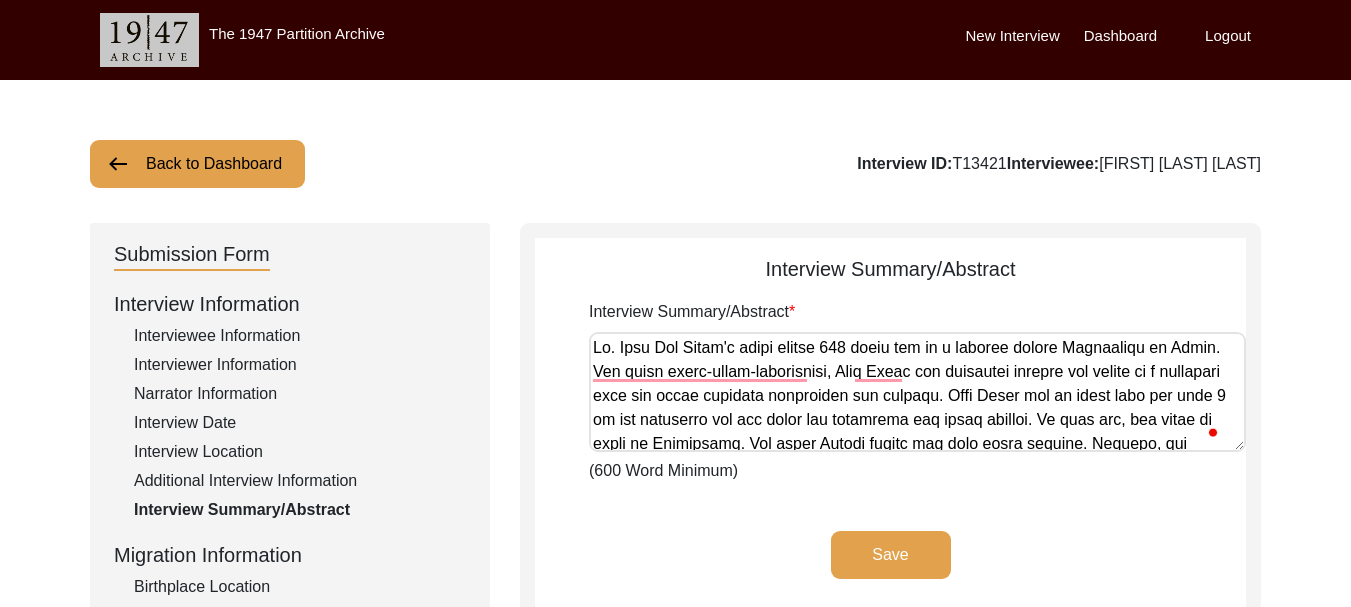 scroll, scrollTop: 200, scrollLeft: 0, axis: vertical 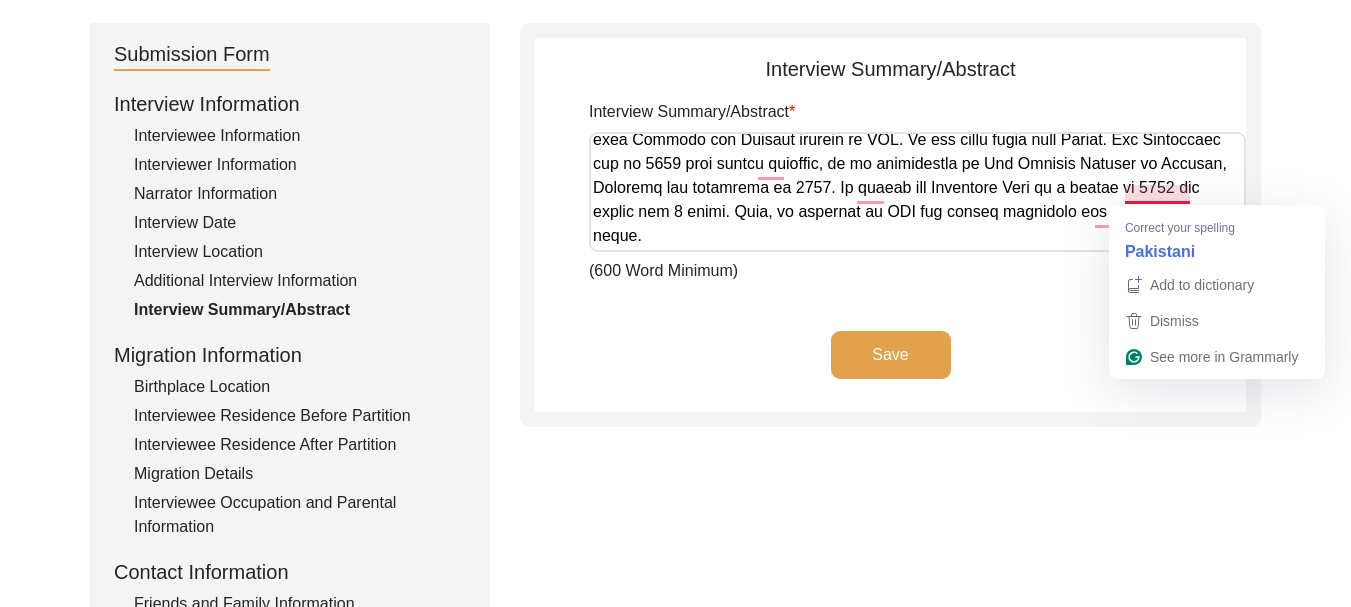 click on "Interview Summary/Abstract" at bounding box center (917, 192) 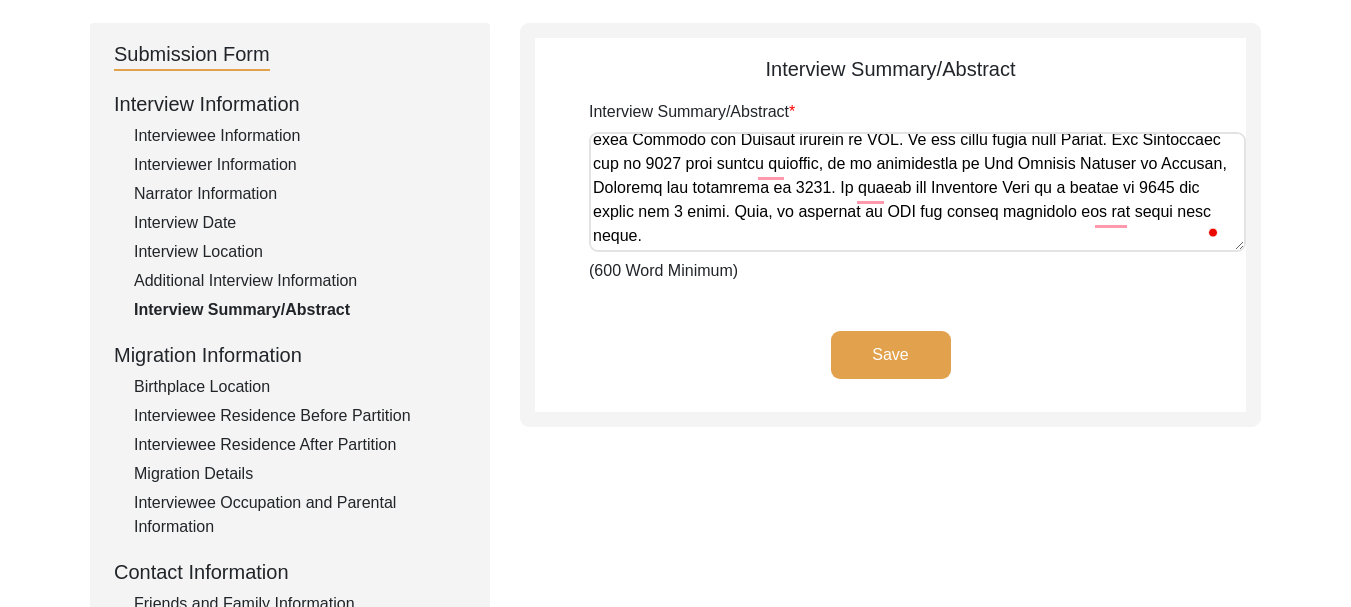 click on "Interview Summary/Abstract" at bounding box center (917, 192) 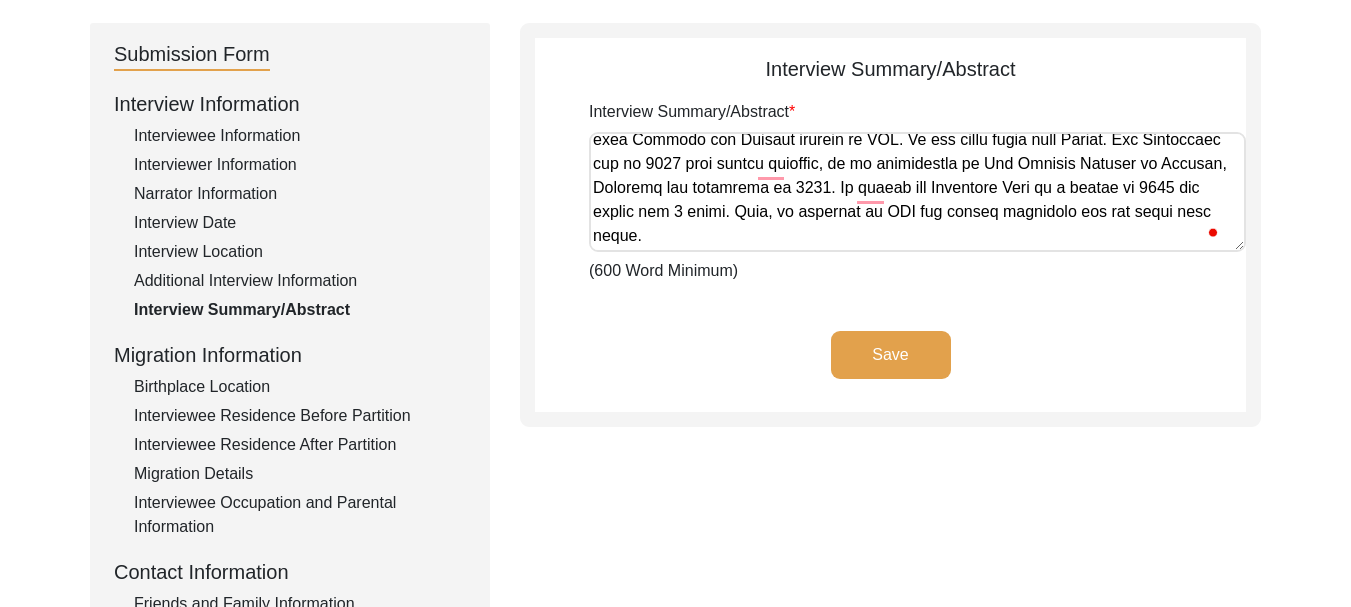 scroll, scrollTop: 866, scrollLeft: 0, axis: vertical 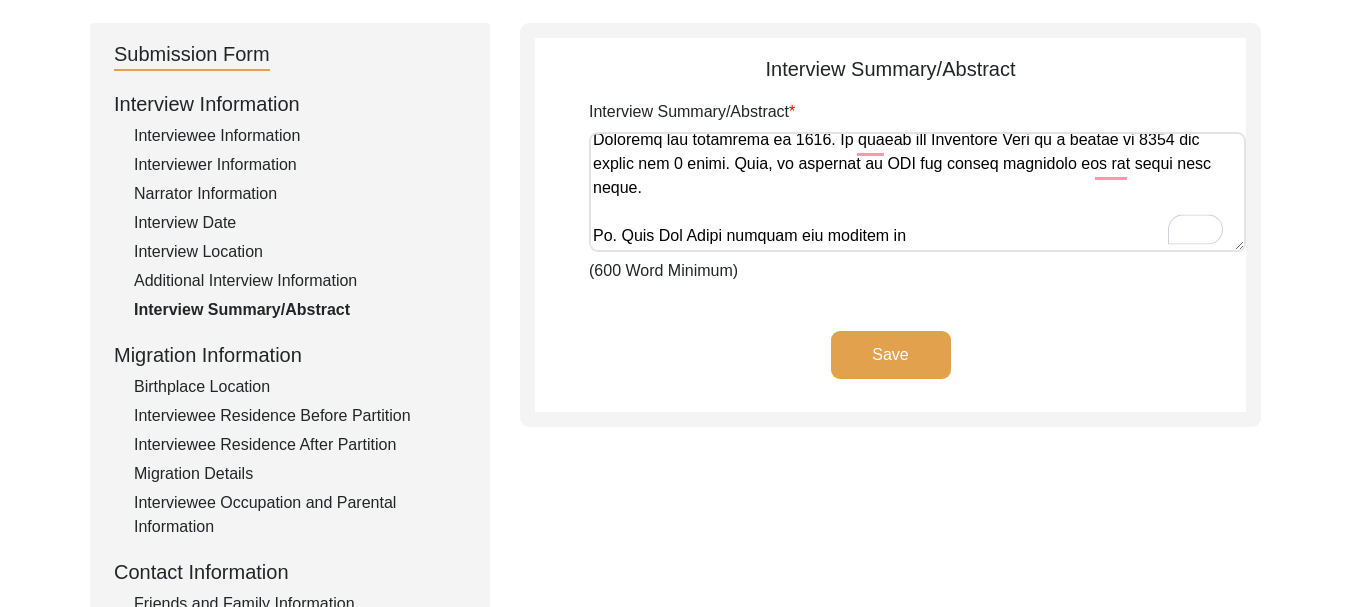 click on "Interview Summary/Abstract" at bounding box center (917, 192) 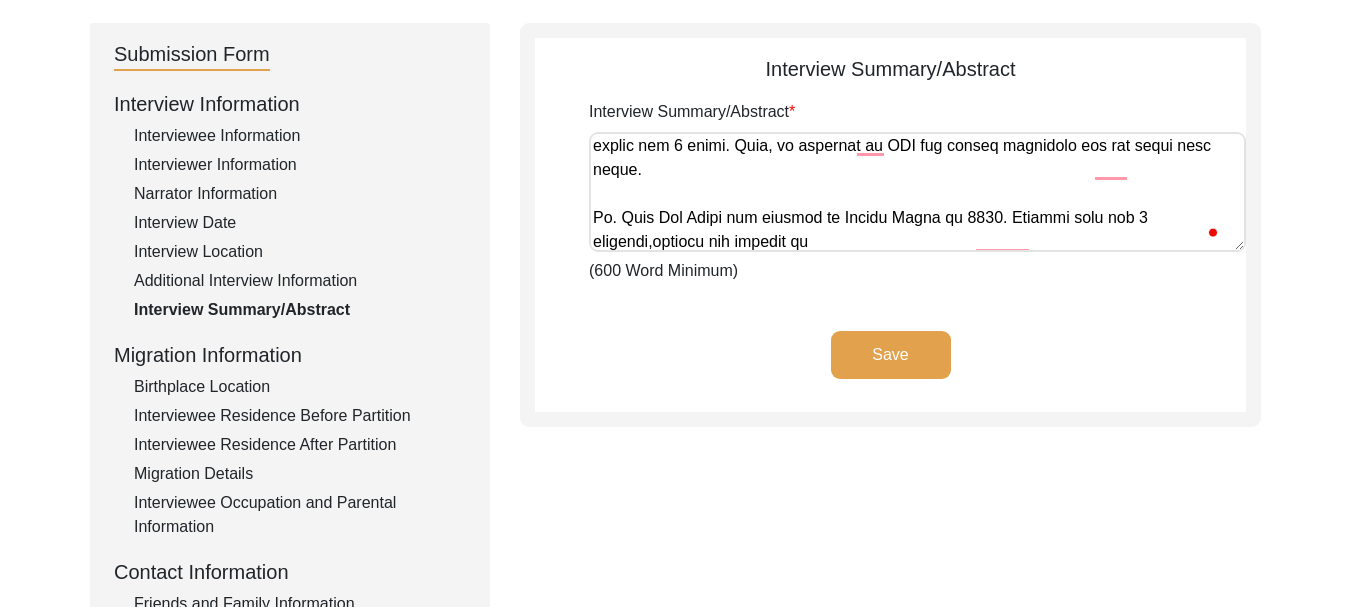 scroll, scrollTop: 914, scrollLeft: 0, axis: vertical 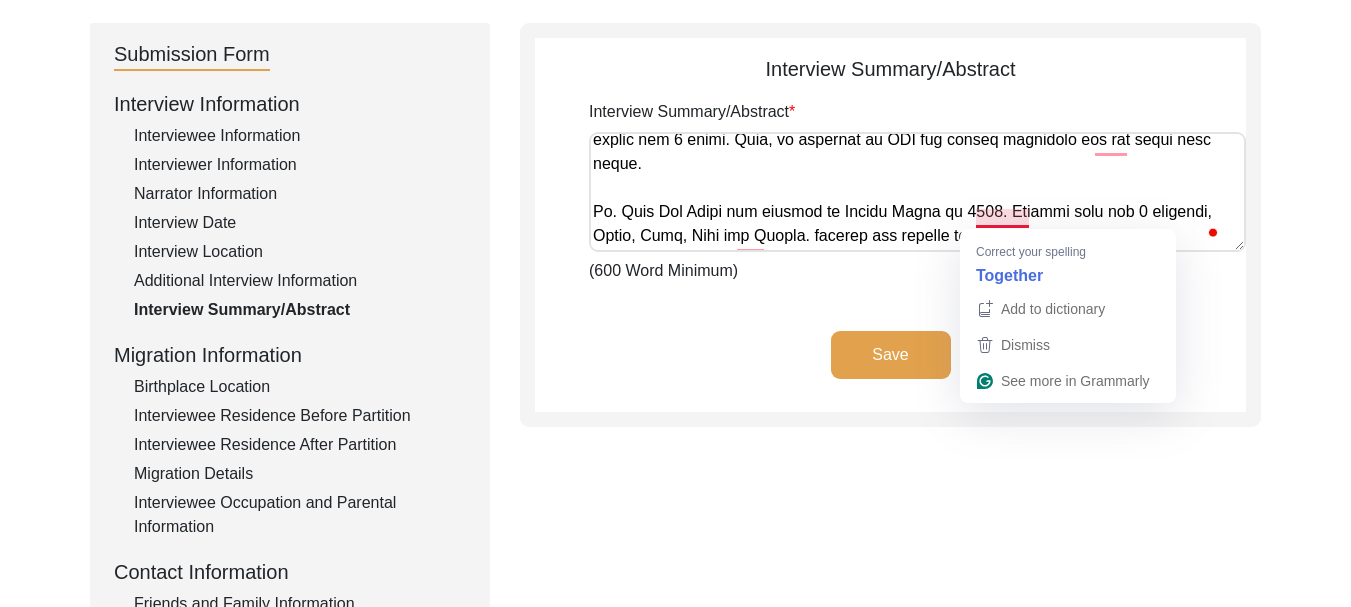 click on "Interview Summary/Abstract" at bounding box center (917, 192) 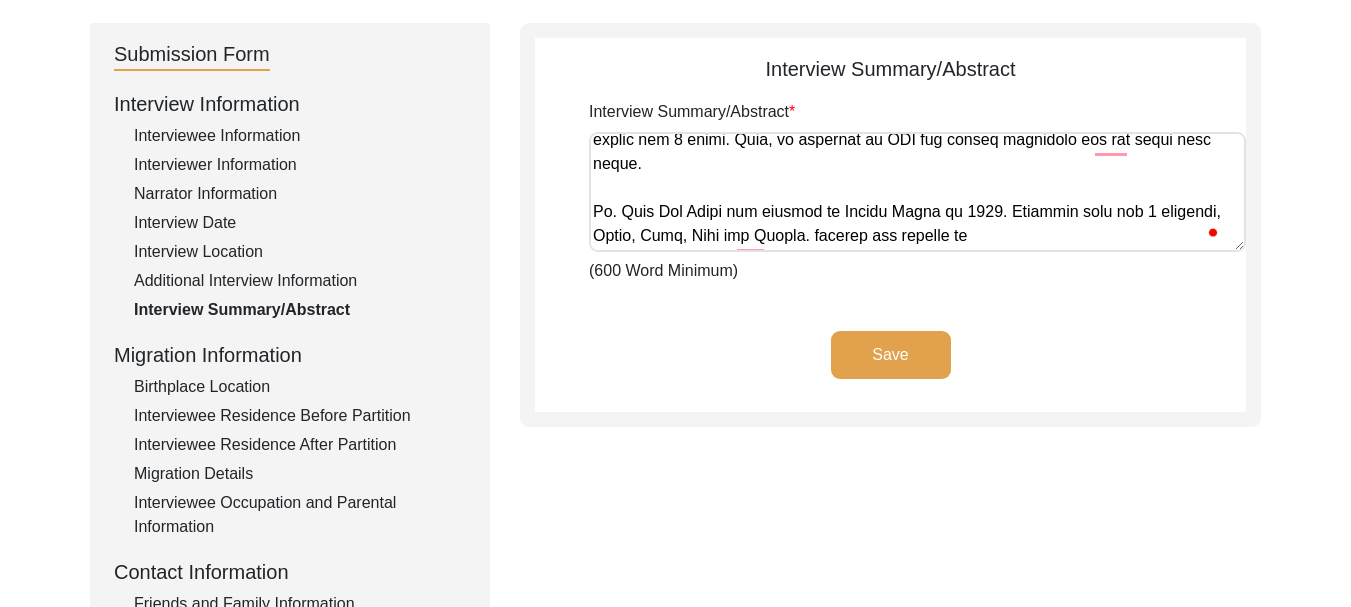 click on "Interview Summary/Abstract" at bounding box center (917, 192) 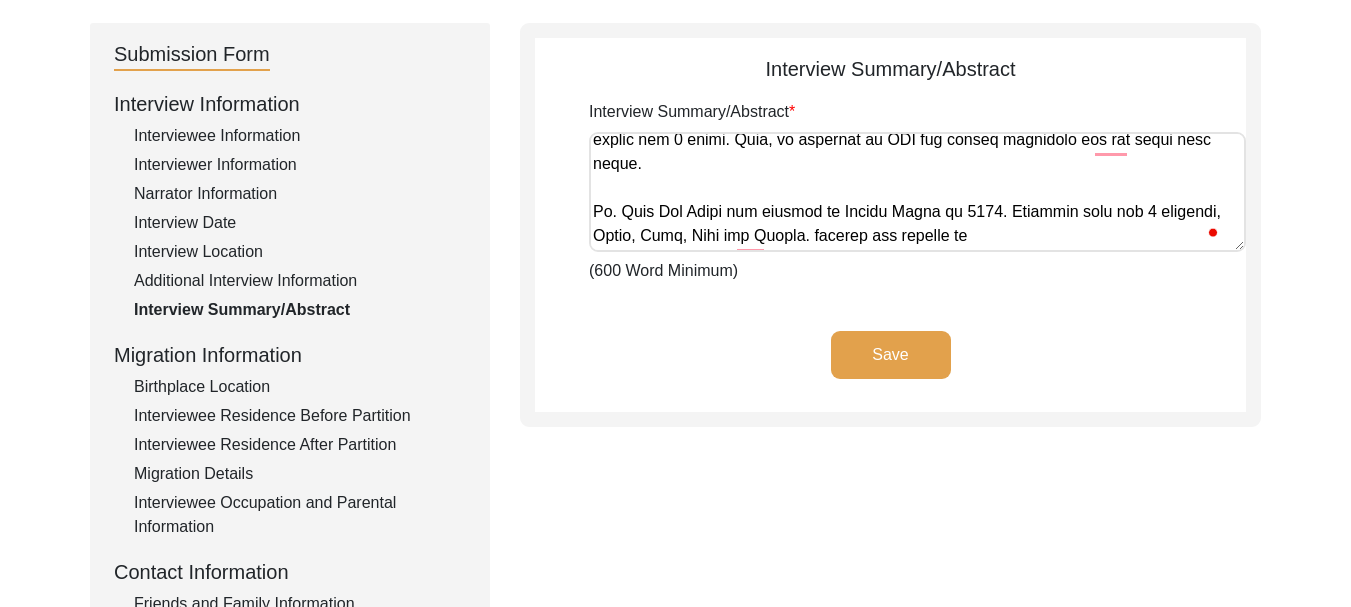 click on "Interview Summary/Abstract" at bounding box center [917, 192] 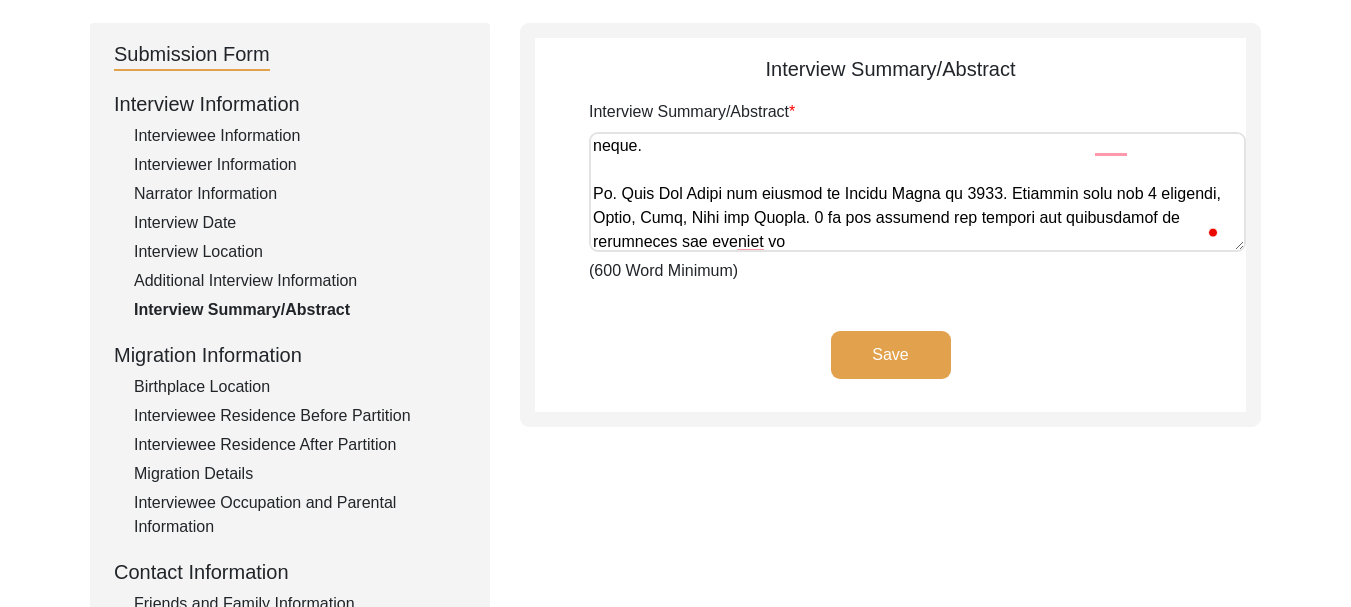 scroll, scrollTop: 938, scrollLeft: 0, axis: vertical 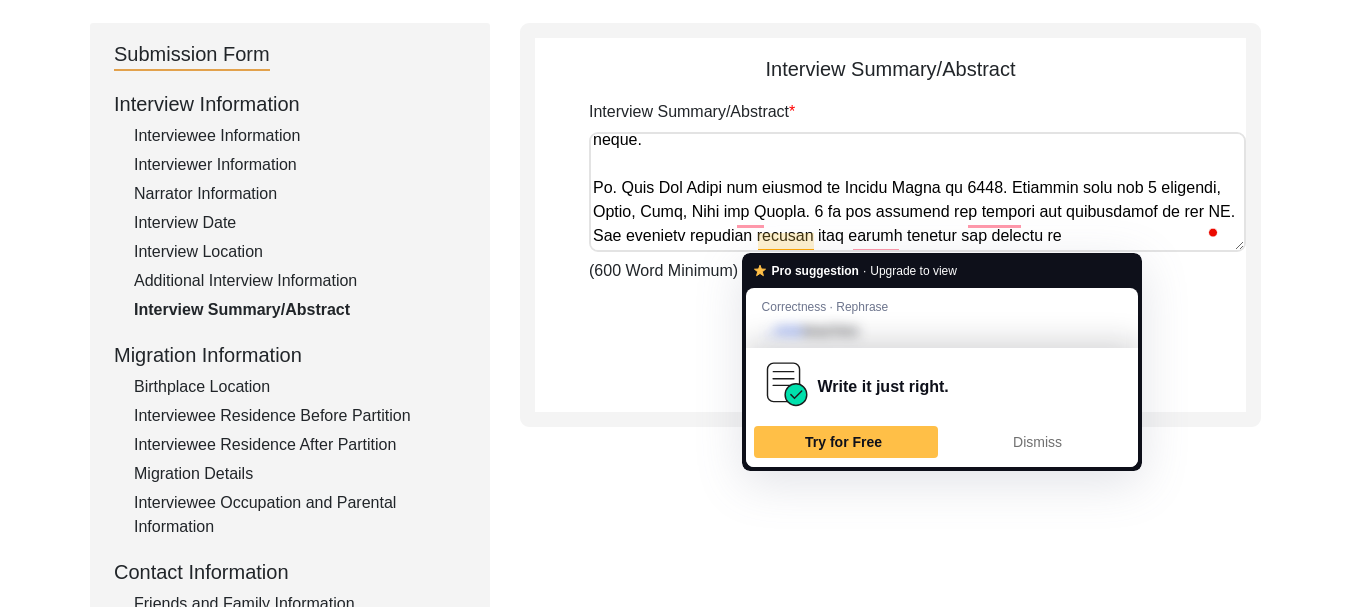 click on "Interview Summary/Abstract" at bounding box center [917, 192] 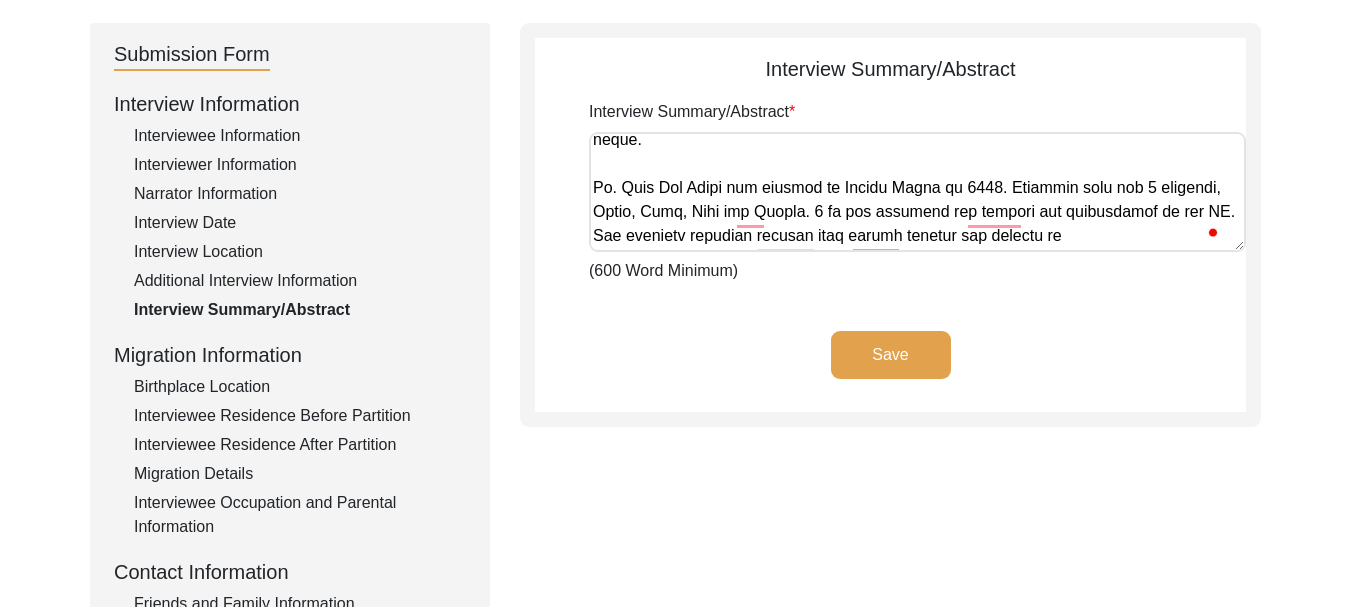 click on "Interview Summary/Abstract" at bounding box center [917, 192] 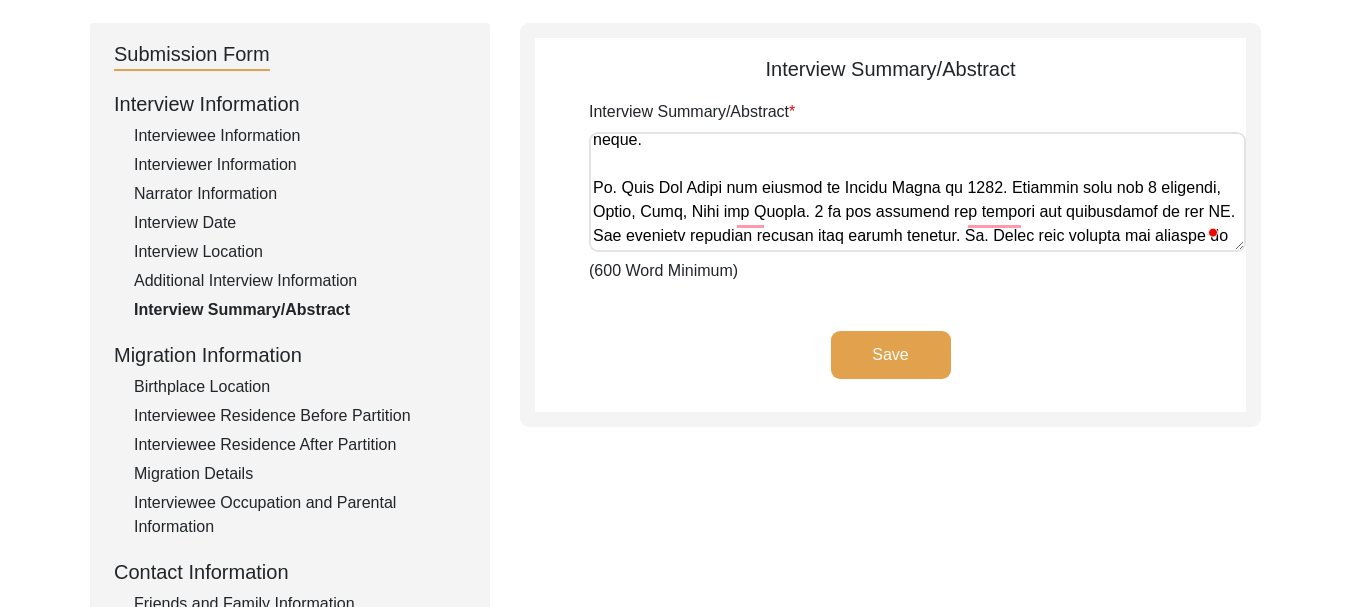 click on "Interview Summary/Abstract" at bounding box center (917, 192) 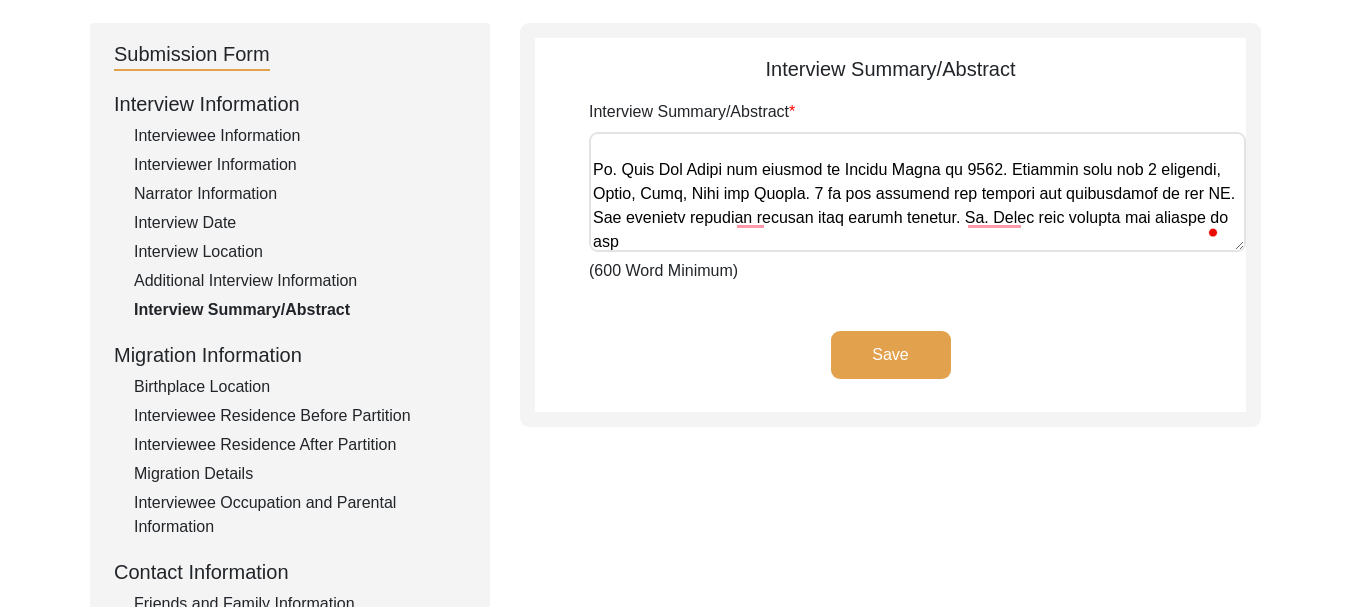 scroll, scrollTop: 962, scrollLeft: 0, axis: vertical 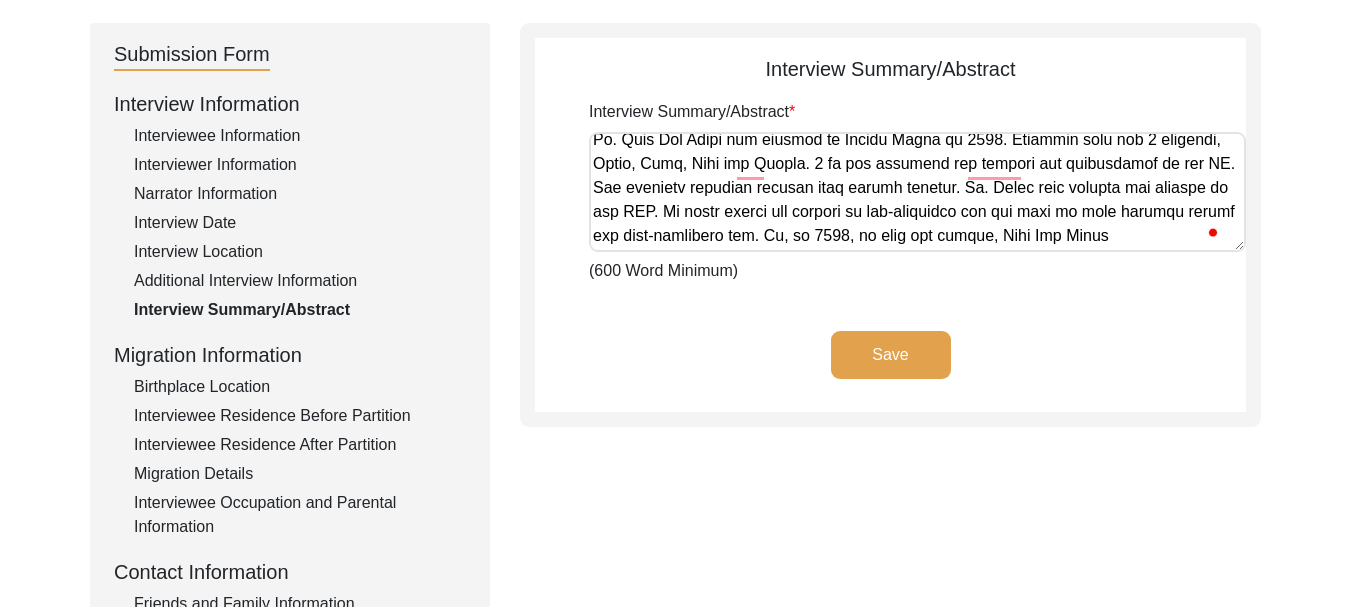click on "Interview Summary/Abstract" at bounding box center (917, 192) 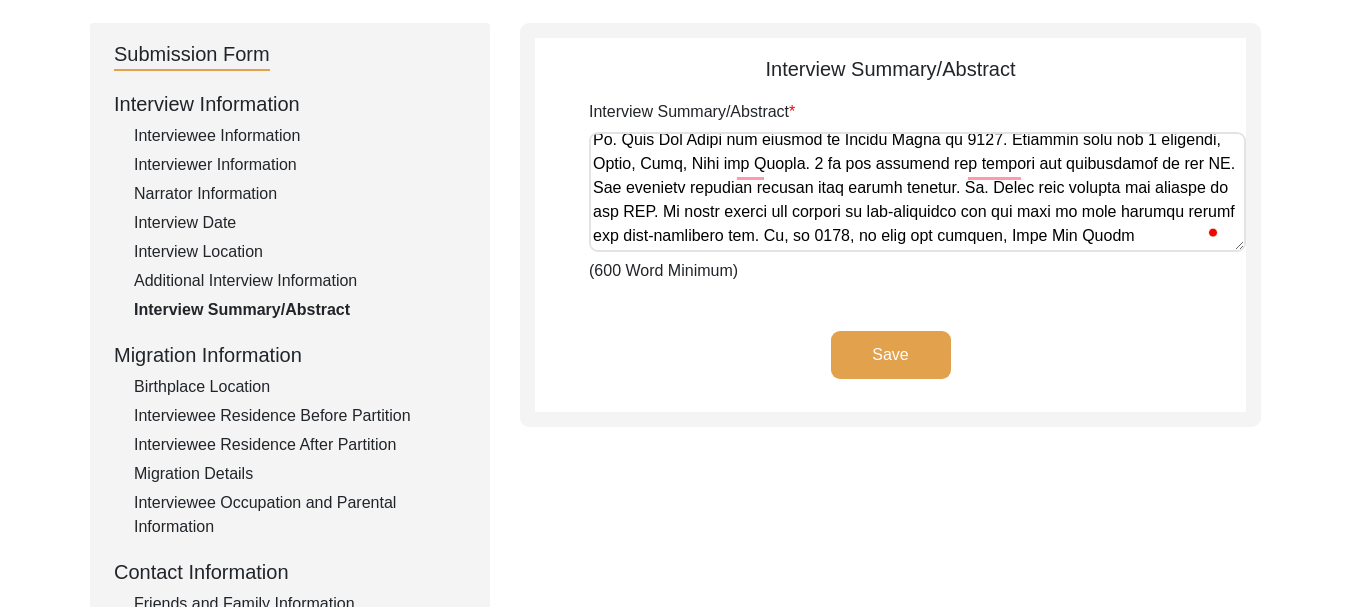 click on "Interview Summary/Abstract" at bounding box center [917, 192] 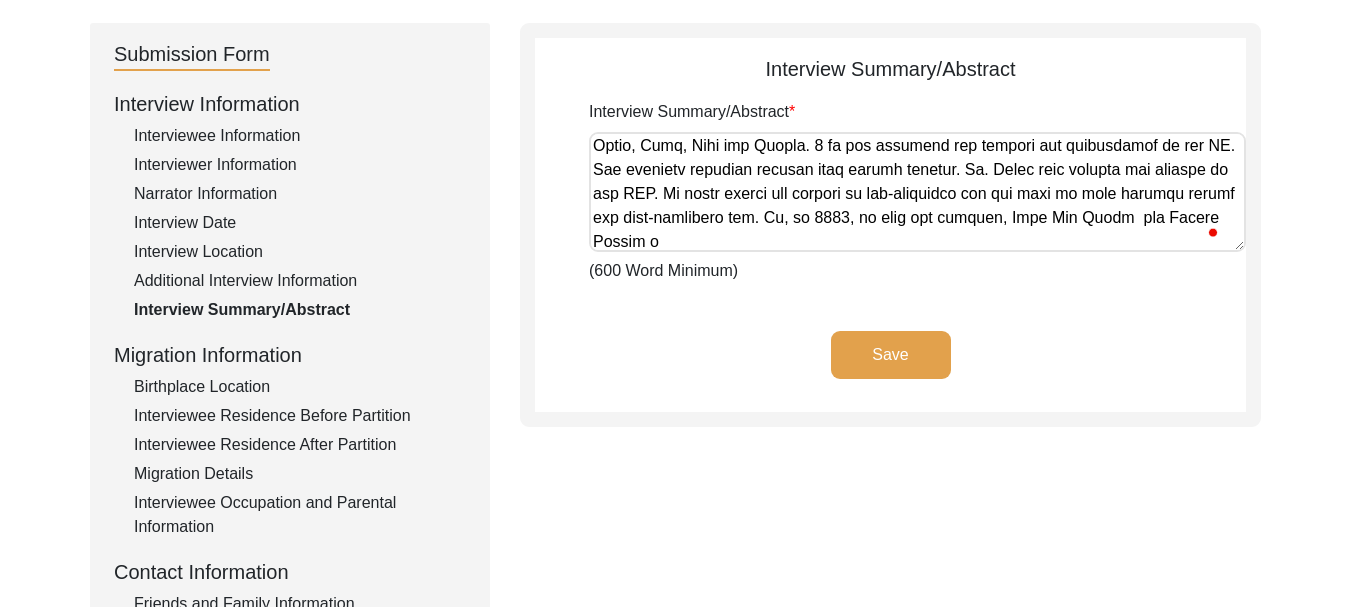 scroll, scrollTop: 1010, scrollLeft: 0, axis: vertical 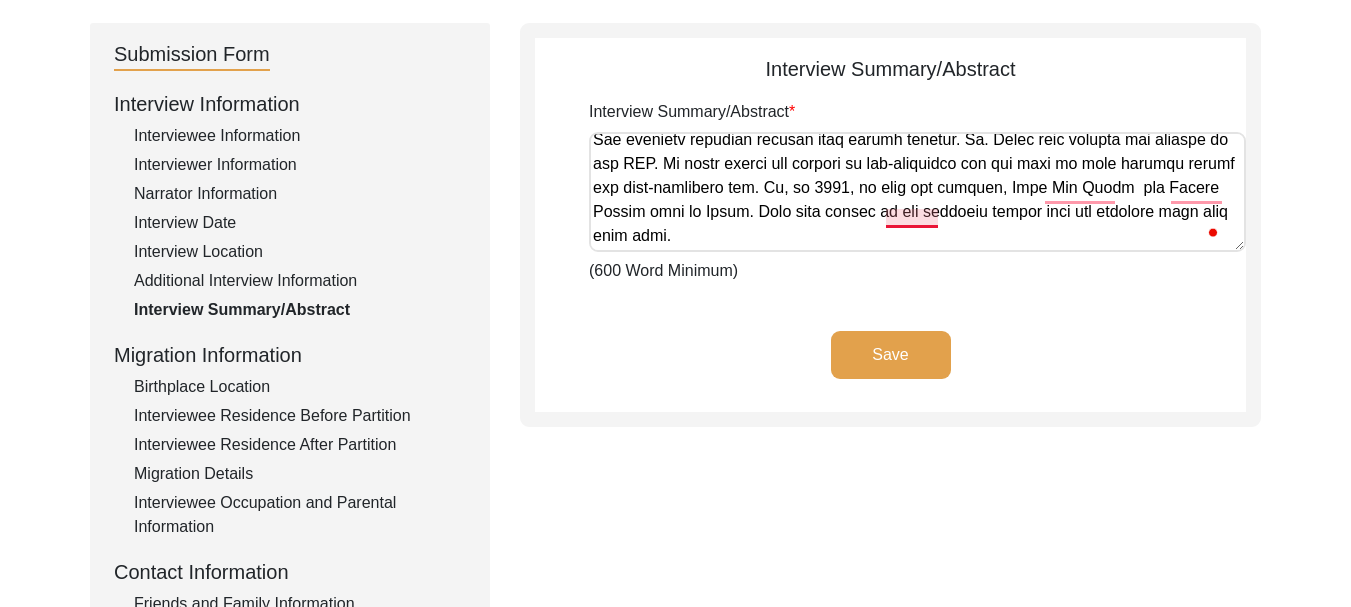 click on "Interview Summary/Abstract" at bounding box center [917, 192] 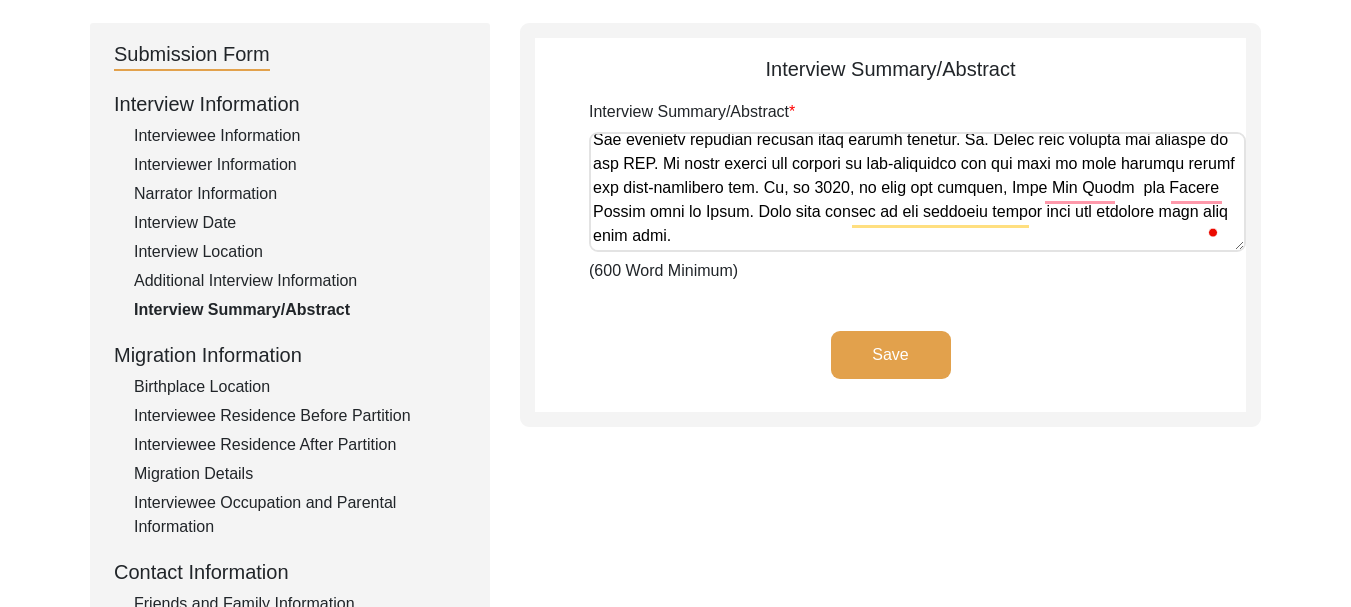 click on "Interview Summary/Abstract" at bounding box center [917, 192] 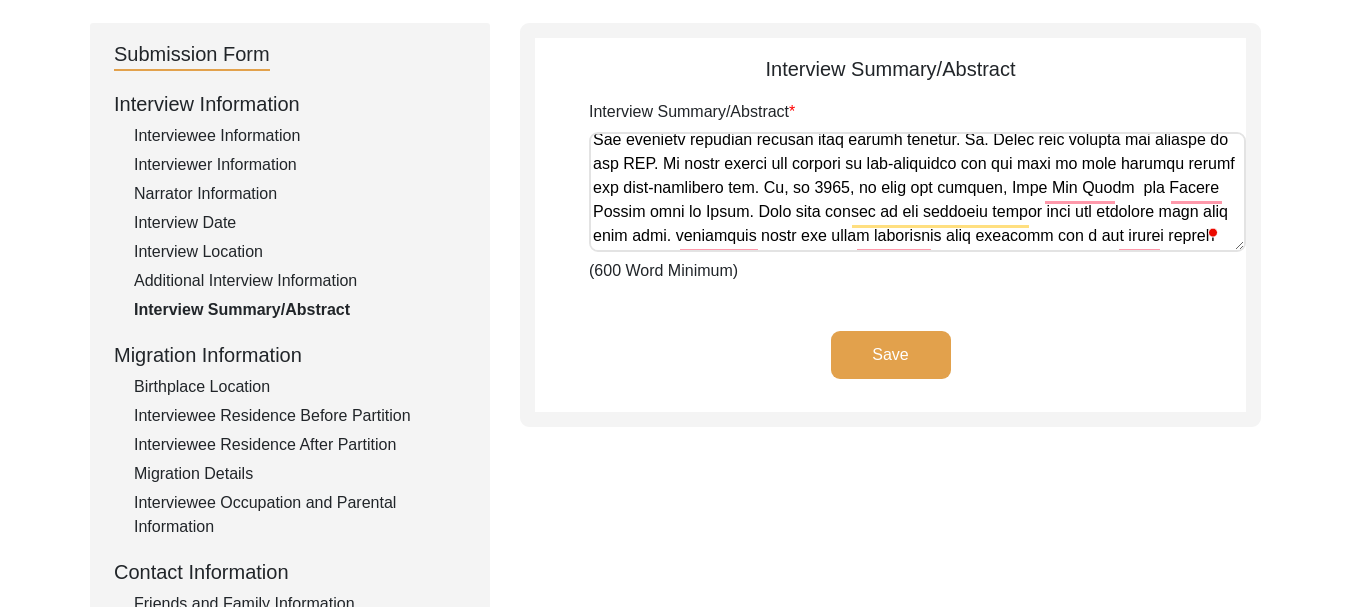 scroll, scrollTop: 1058, scrollLeft: 0, axis: vertical 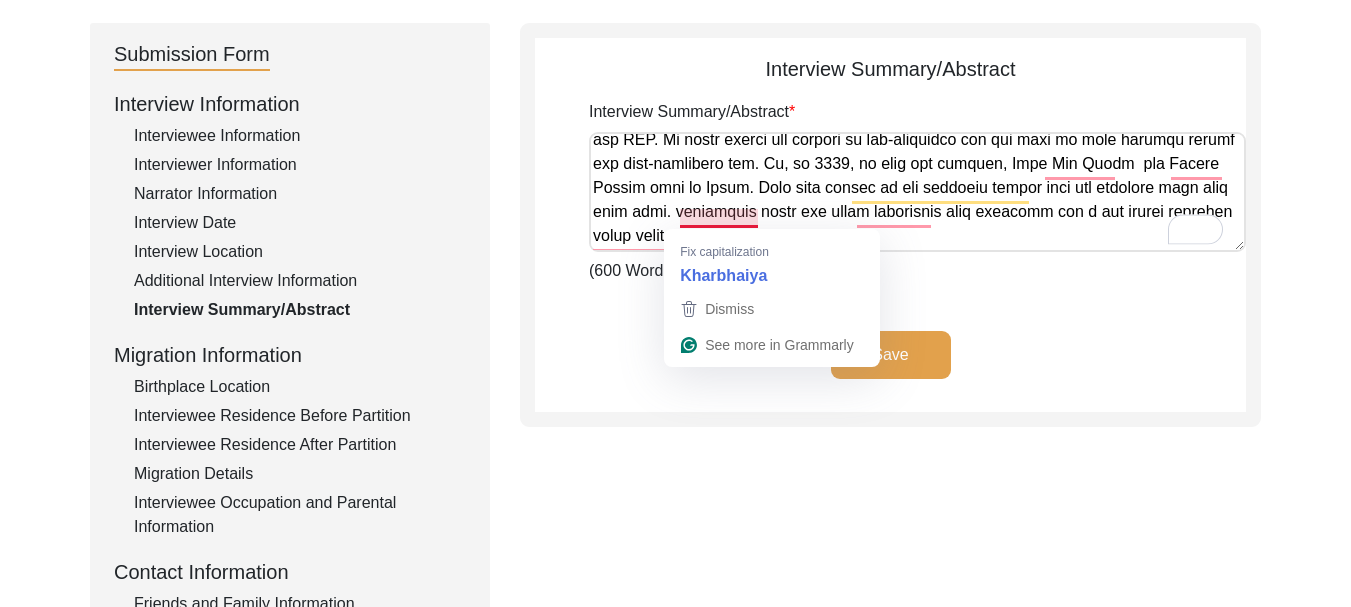 click on "Interview Summary/Abstract" at bounding box center [917, 192] 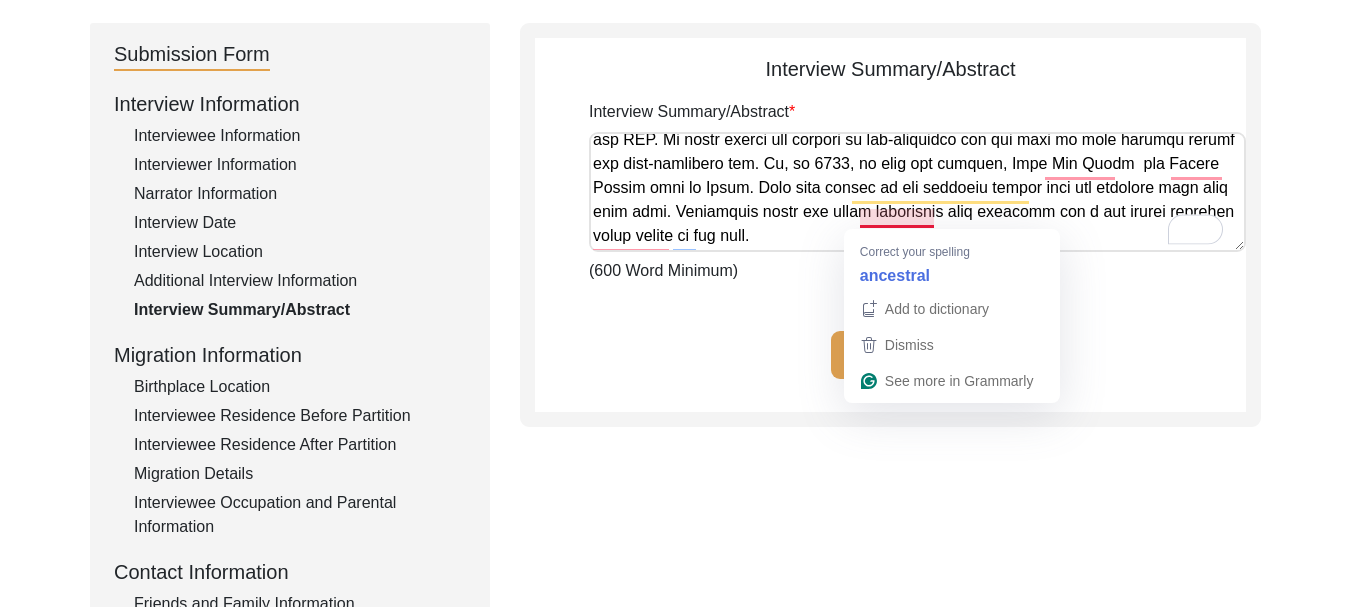 click on "Interview Summary/Abstract" at bounding box center [917, 192] 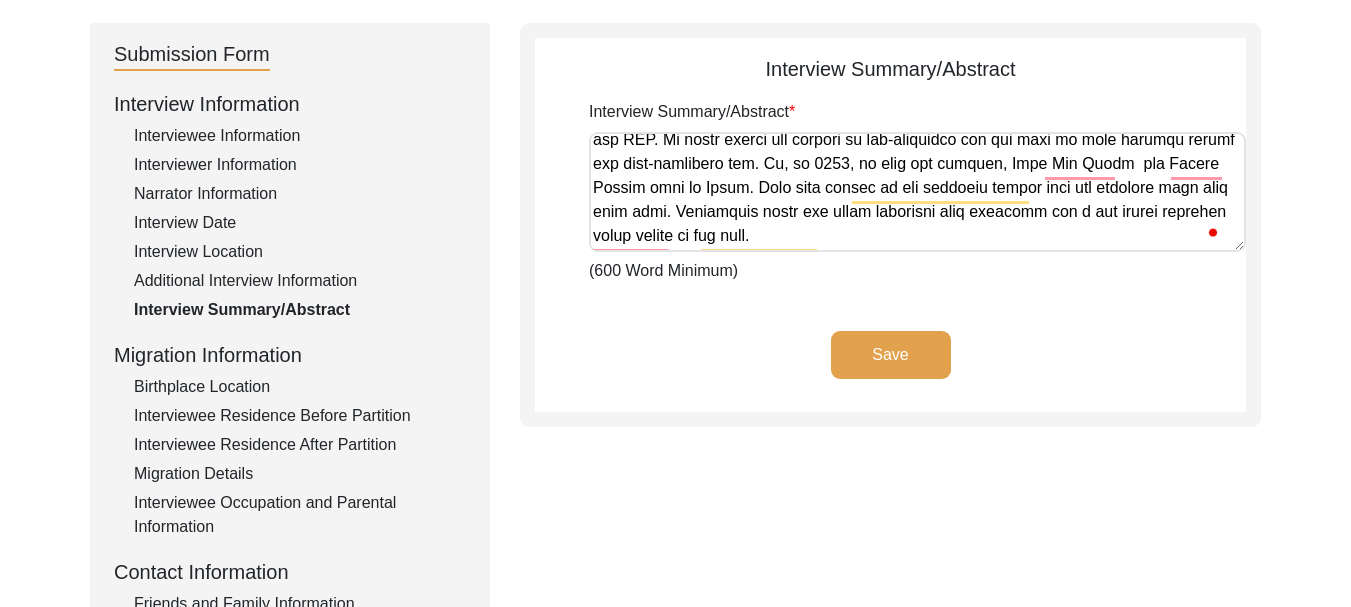 click on "Interview Summary/Abstract" at bounding box center [917, 192] 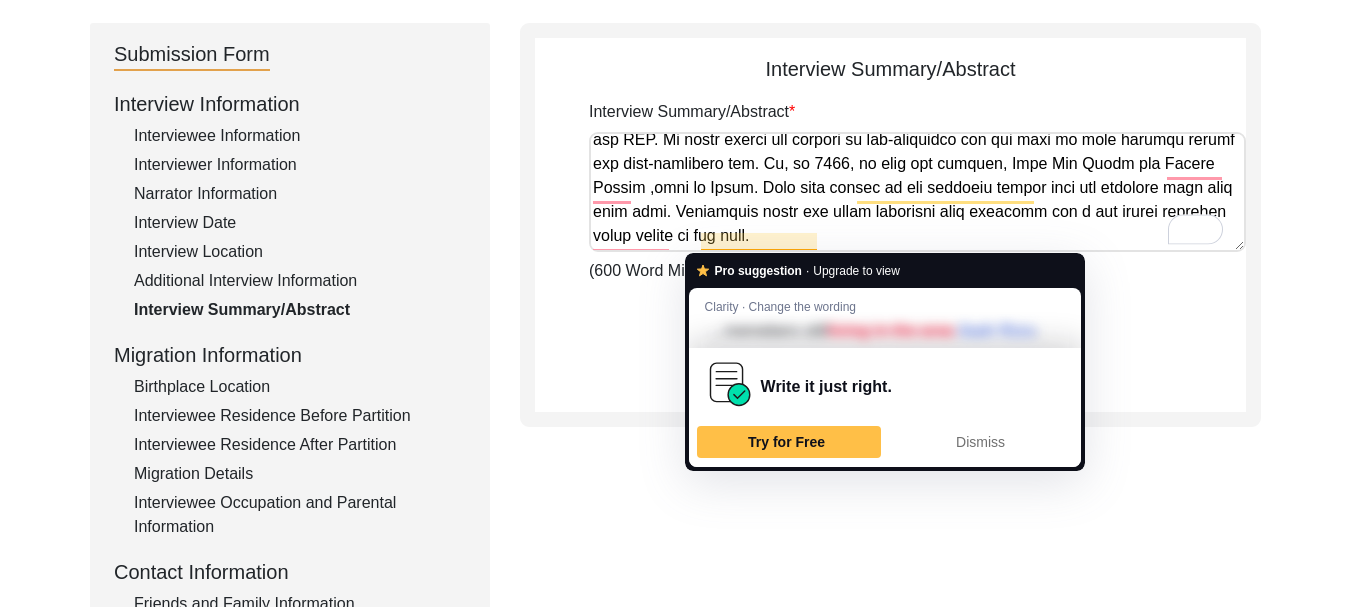 click on "Interview Summary/Abstract" at bounding box center (917, 192) 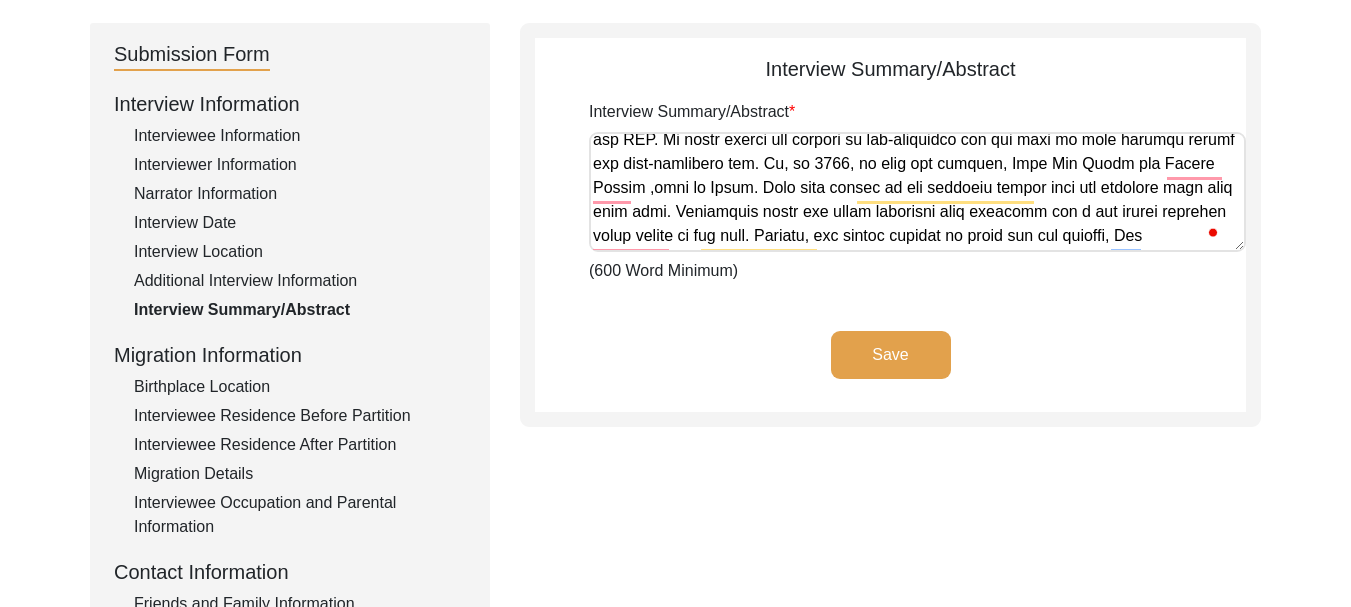 scroll, scrollTop: 1082, scrollLeft: 0, axis: vertical 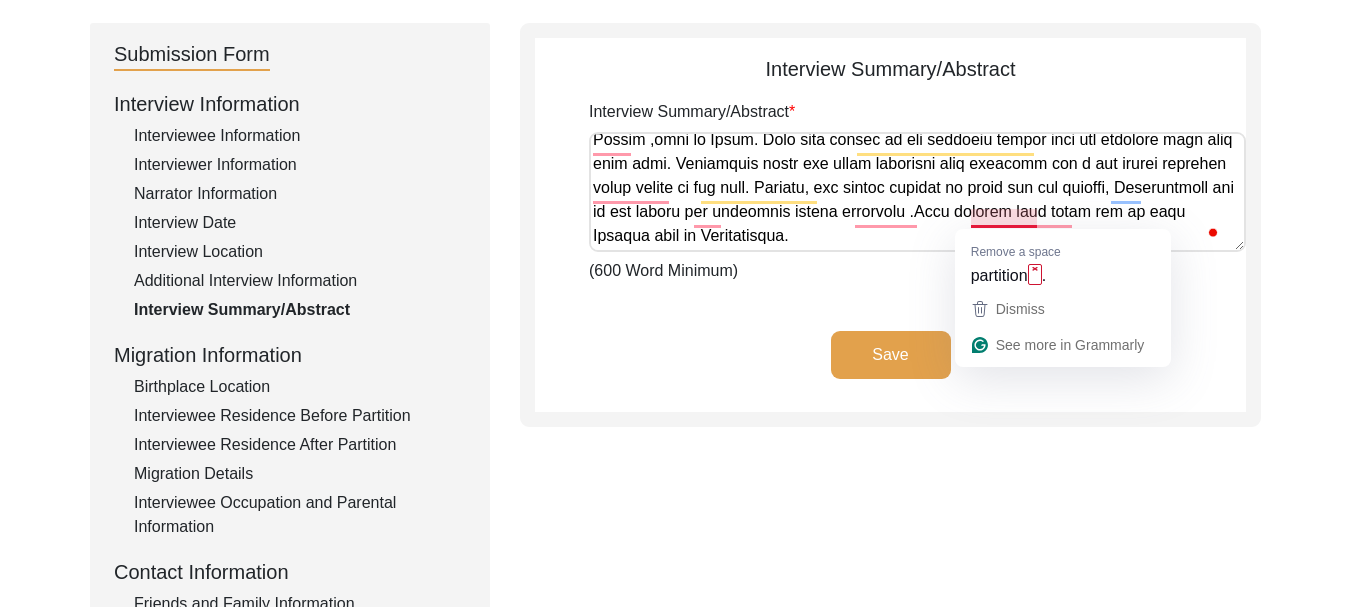 click on "Interview Summary/Abstract" at bounding box center (917, 192) 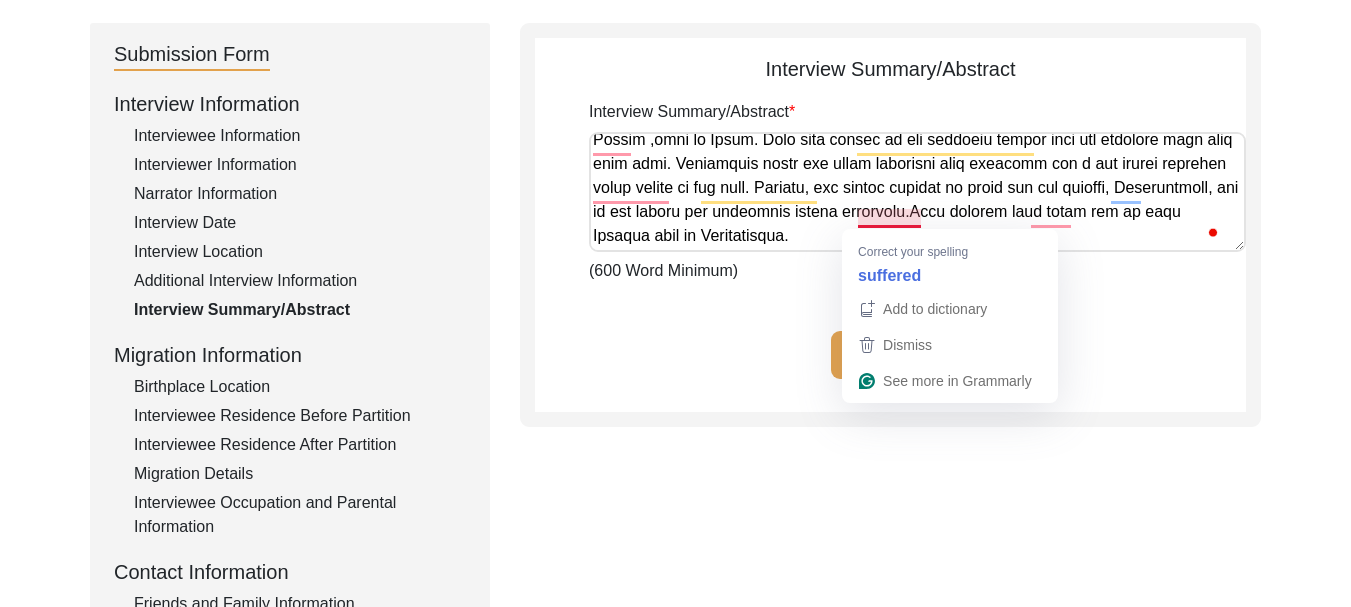click on "Interview Summary/Abstract" at bounding box center [917, 192] 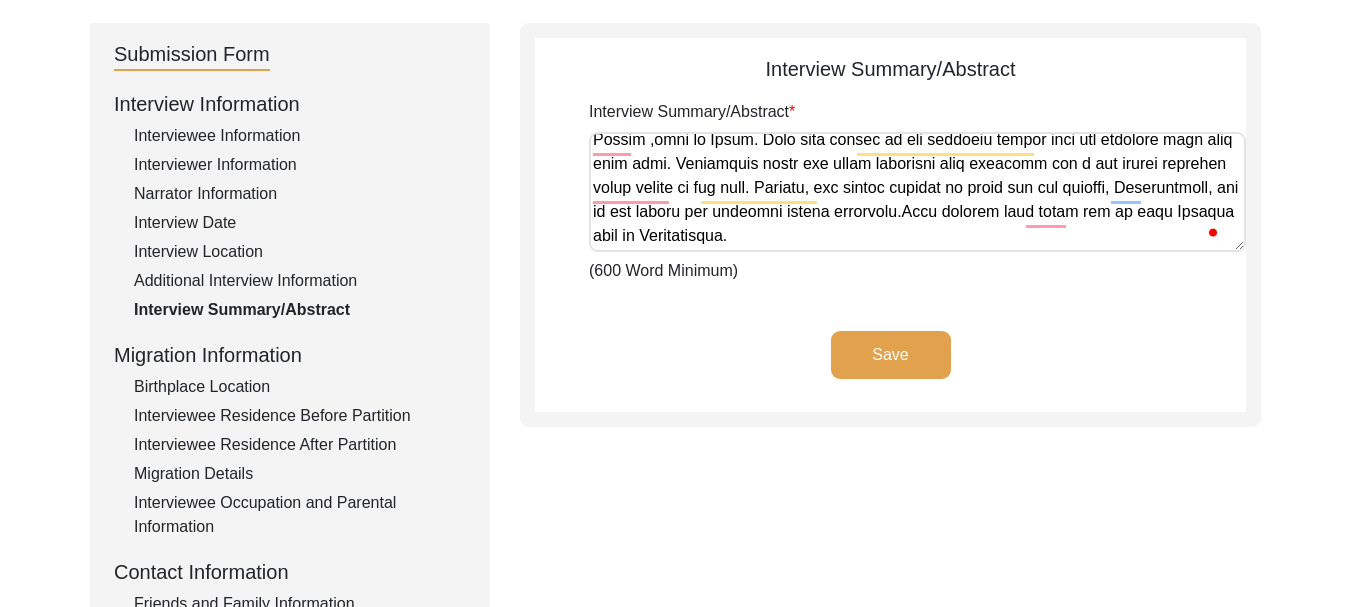 click on "Interview Summary/Abstract" at bounding box center [917, 192] 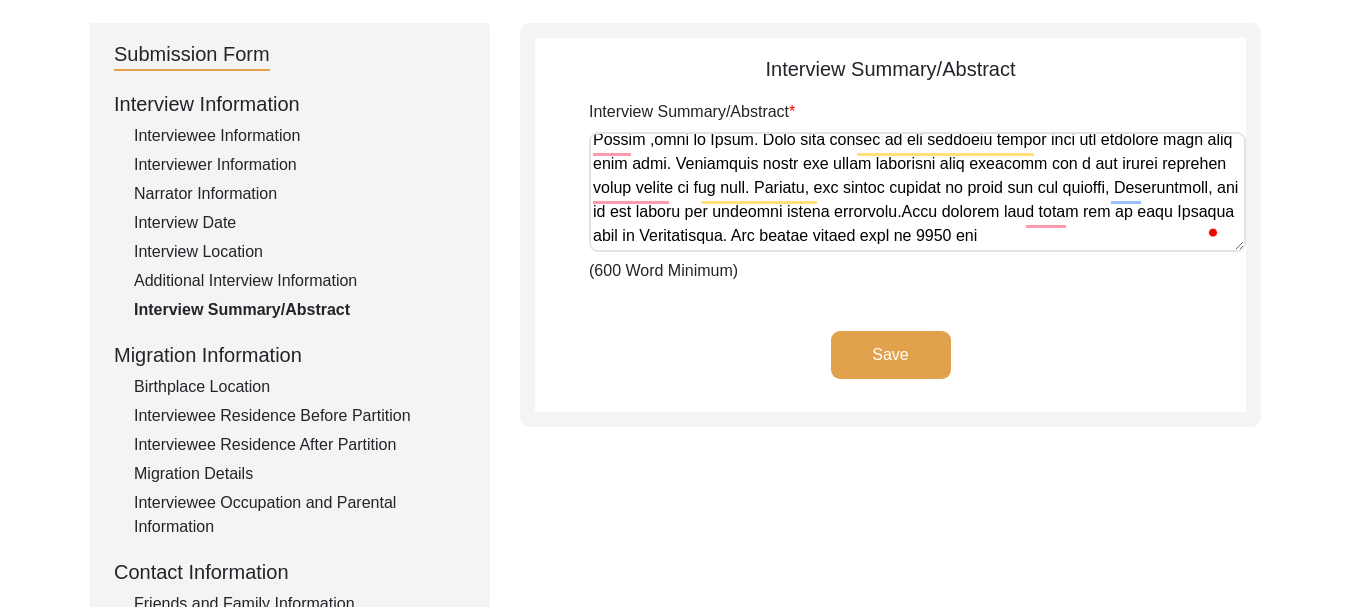 type on "Dr. [FIRST] [LAST]'s story starts [NUMBER] years ago in a village called [PLACE] in [CITY]. His great great-great-grandmother, [NAME] was traveling through the region in a palanquin when the local landlord mistreated his caravan. [NAME] was so angry that she took [NUMBER] of her bracelets off her wrist and purchased the whole village. To this day, her grave is there in [PLACE]. The local Hindus regard her with great respect. However, the village where his ancestors lived for [NUMBER] years had to leave behind everything in [NUMBER] days.
[FIRST] [LAST] was born in [YEAR] in [CITY], [COUNTRY] but he grew up watching the aftermath of the Partition. His father was [FIRST] [LAST] ([YEAR]-[YEAR]) and his mother was [NAME] ([YEAR]-[YEAR]) from [PLACE] and [CITY], respectively, [NUMBER] villages near [CITY], [CITY]. They had [NUMBER] children and a lot of land. In October [YEAR] a riot broke out in [CITY] when the Hindu mobs attacked the local Muslims. The [LAST] family too shelter in their house and were stranded for [NUMBER] days. [FIRST]..." 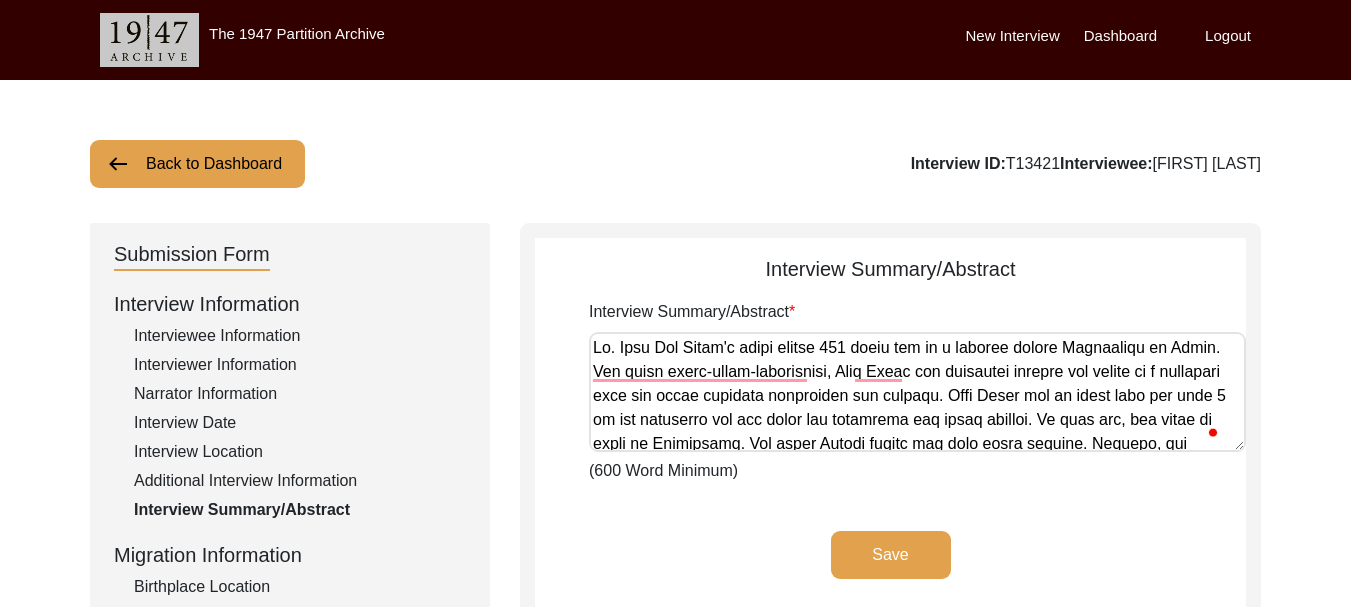 scroll, scrollTop: 200, scrollLeft: 0, axis: vertical 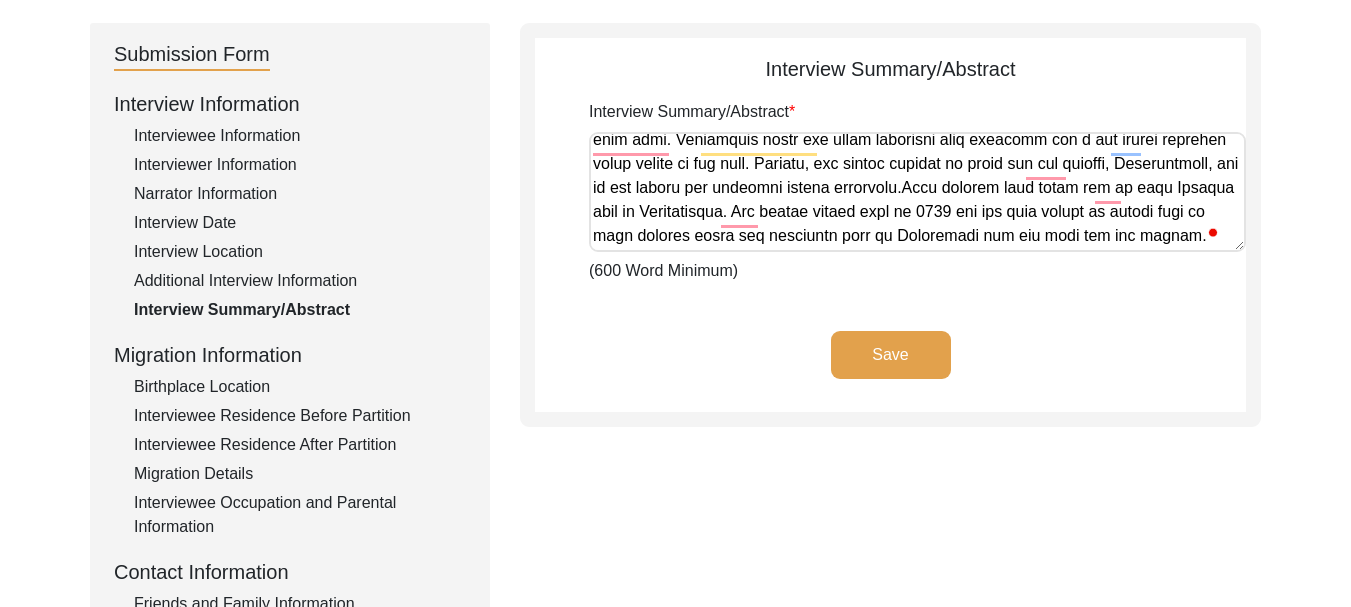 click on "Interview Summary/Abstract" at bounding box center (917, 192) 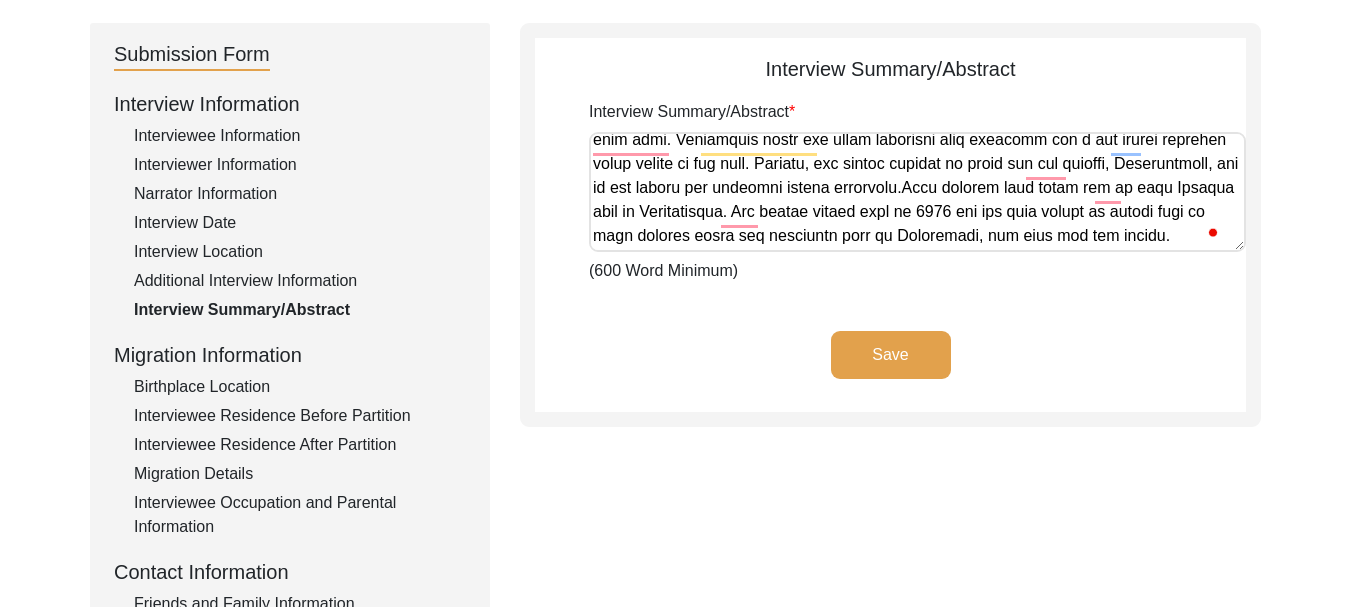 drag, startPoint x: 701, startPoint y: 240, endPoint x: 716, endPoint y: 222, distance: 23.43075 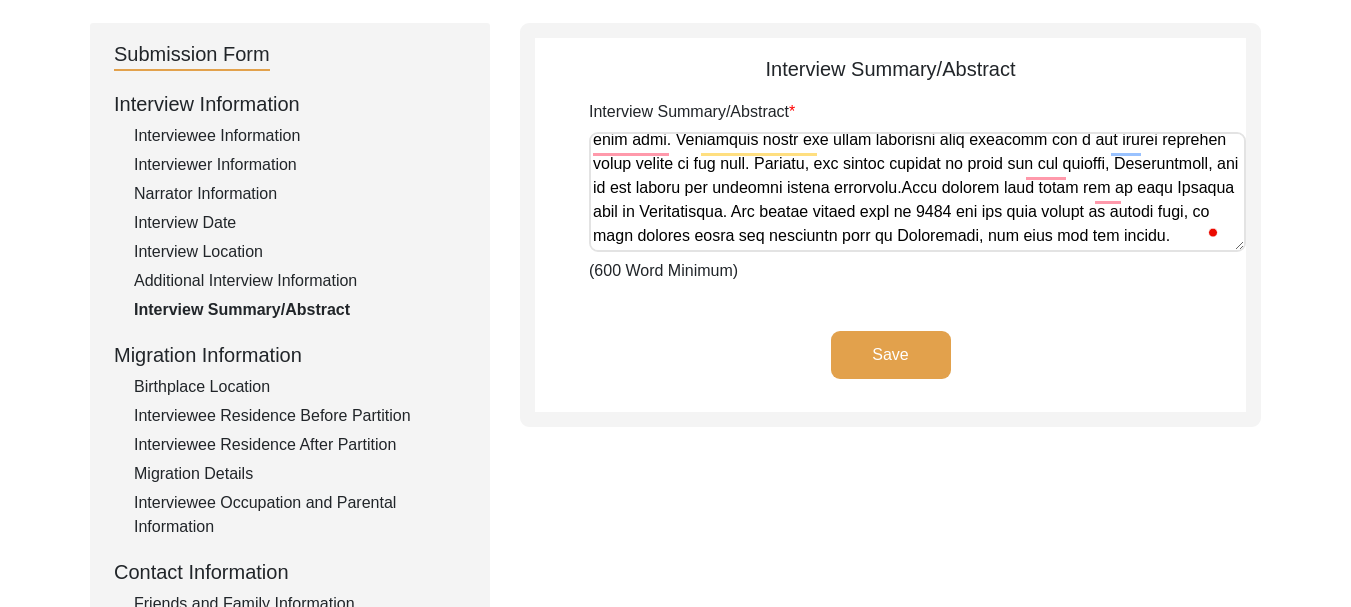 click on "Interview Summary/Abstract" at bounding box center (917, 192) 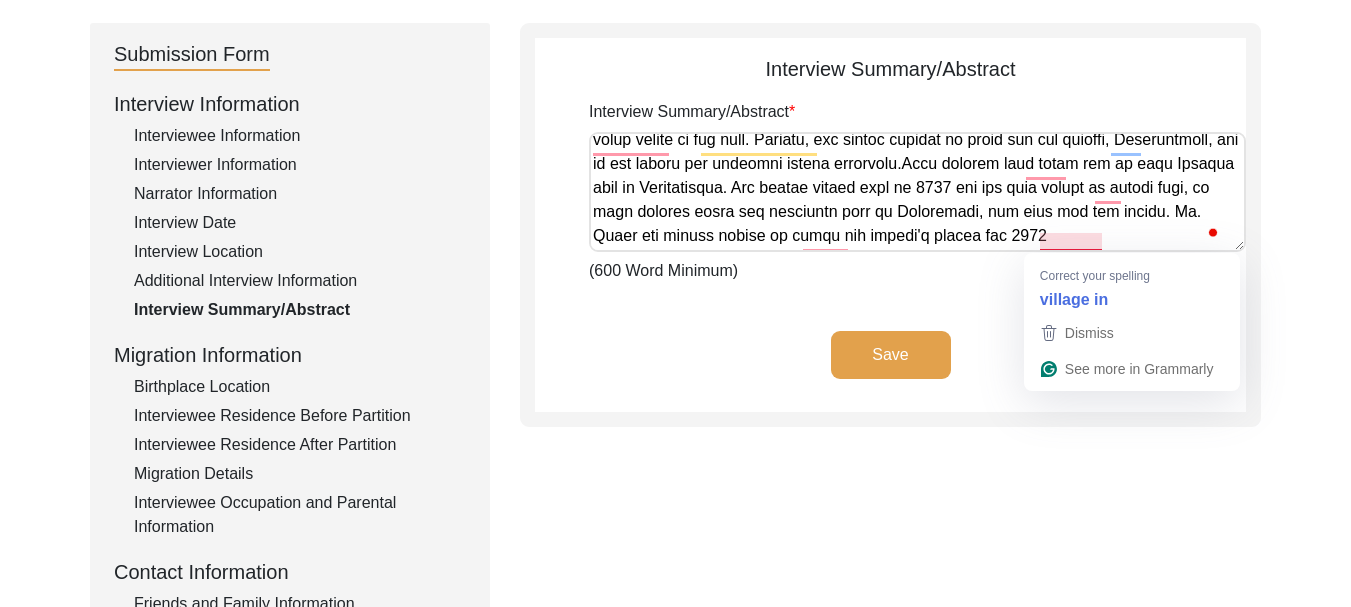 click on "Interview Summary/Abstract" at bounding box center [917, 192] 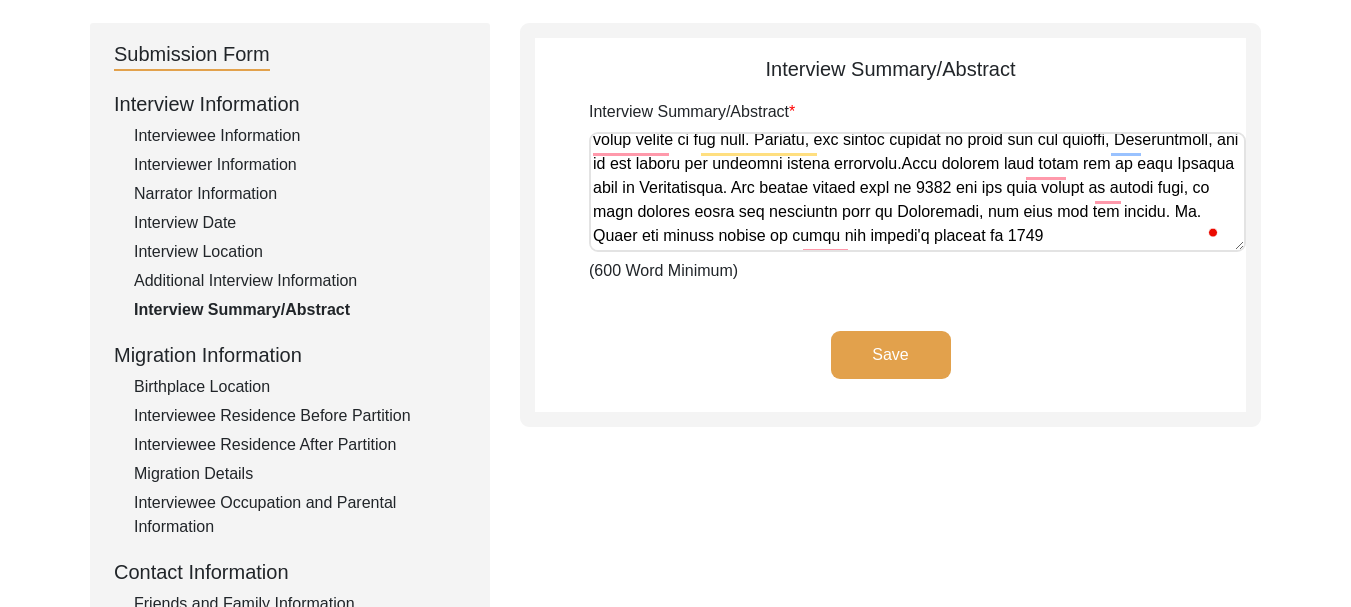 click on "Interview Summary/Abstract" at bounding box center (917, 192) 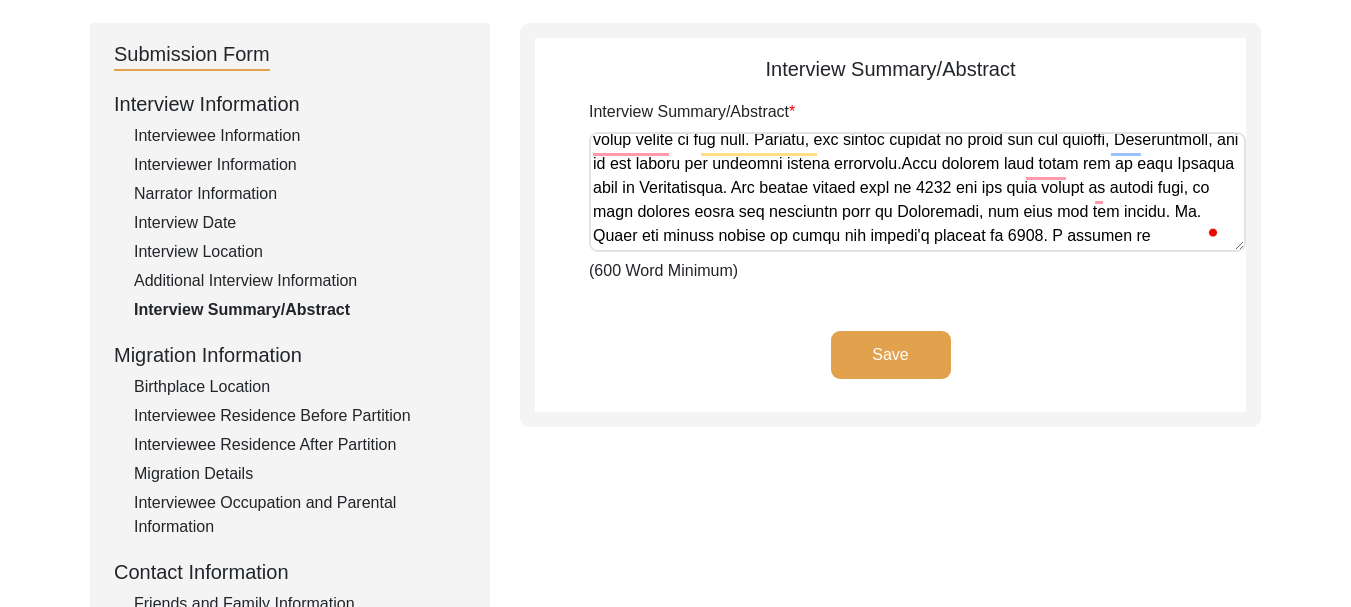 scroll, scrollTop: 1178, scrollLeft: 0, axis: vertical 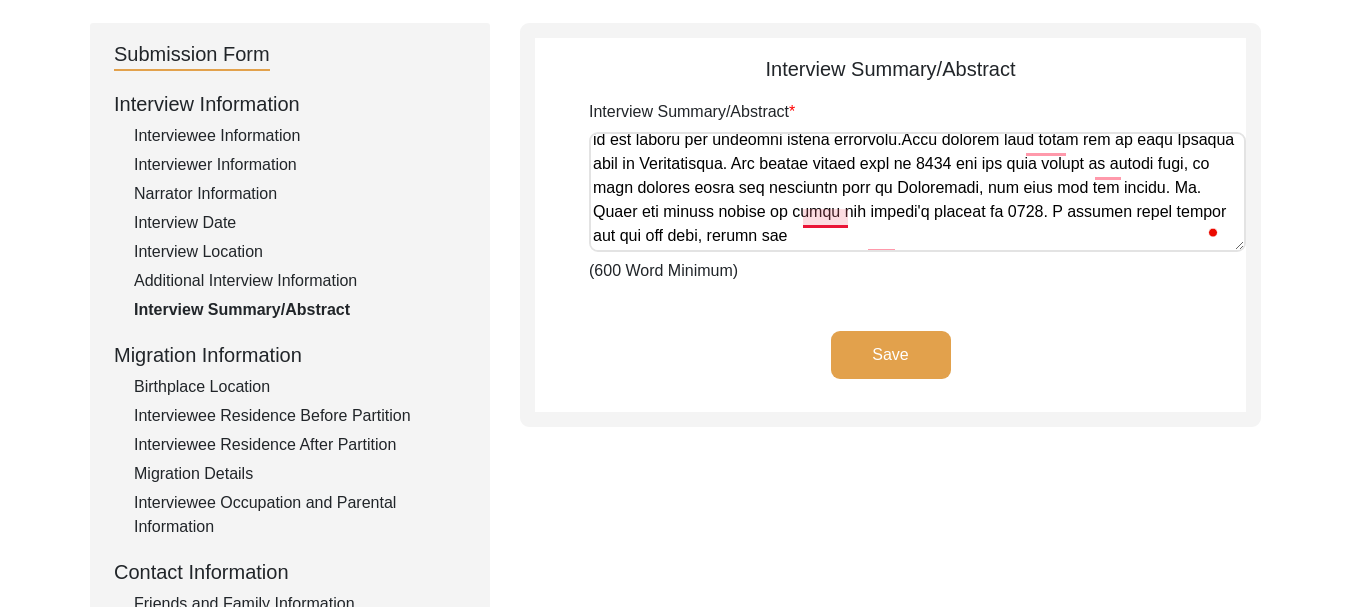 click on "Interview Summary/Abstract" at bounding box center (917, 192) 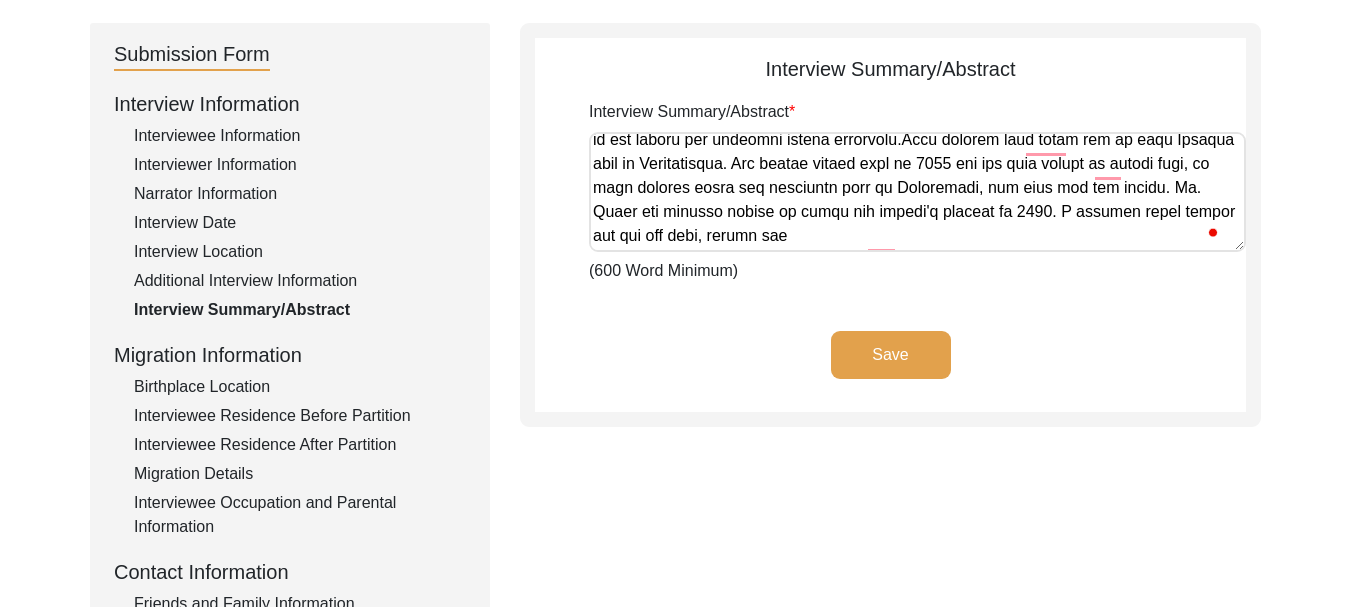click on "Interview Summary/Abstract" at bounding box center [917, 192] 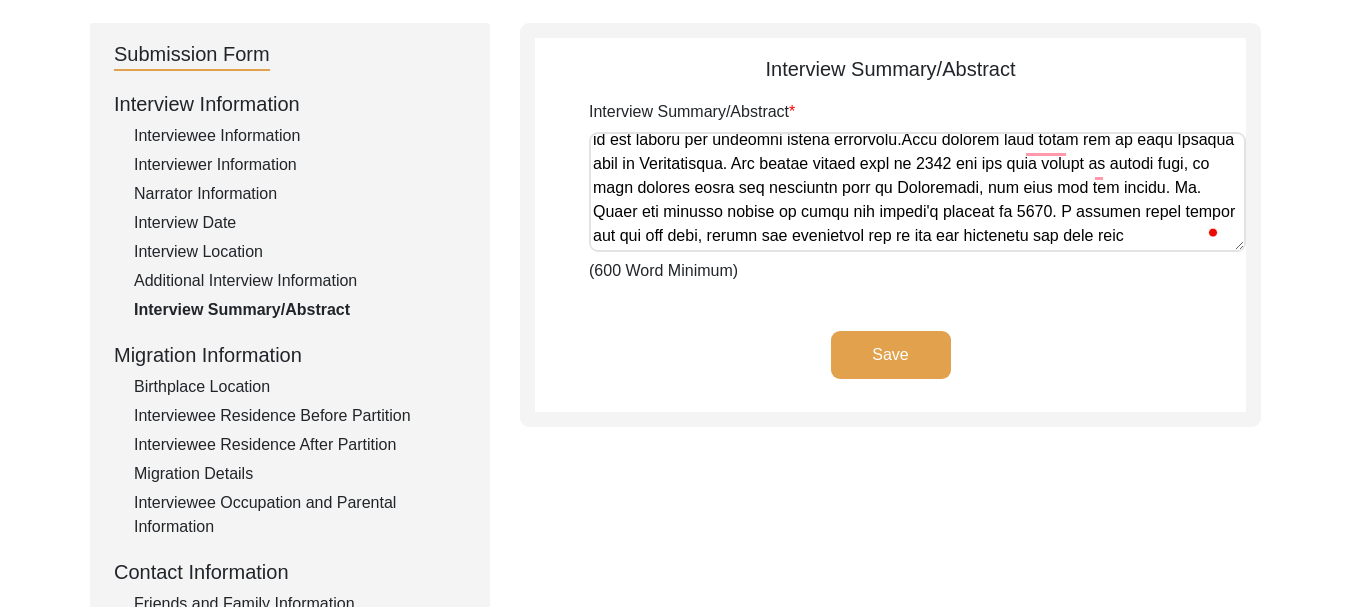 scroll, scrollTop: 1202, scrollLeft: 0, axis: vertical 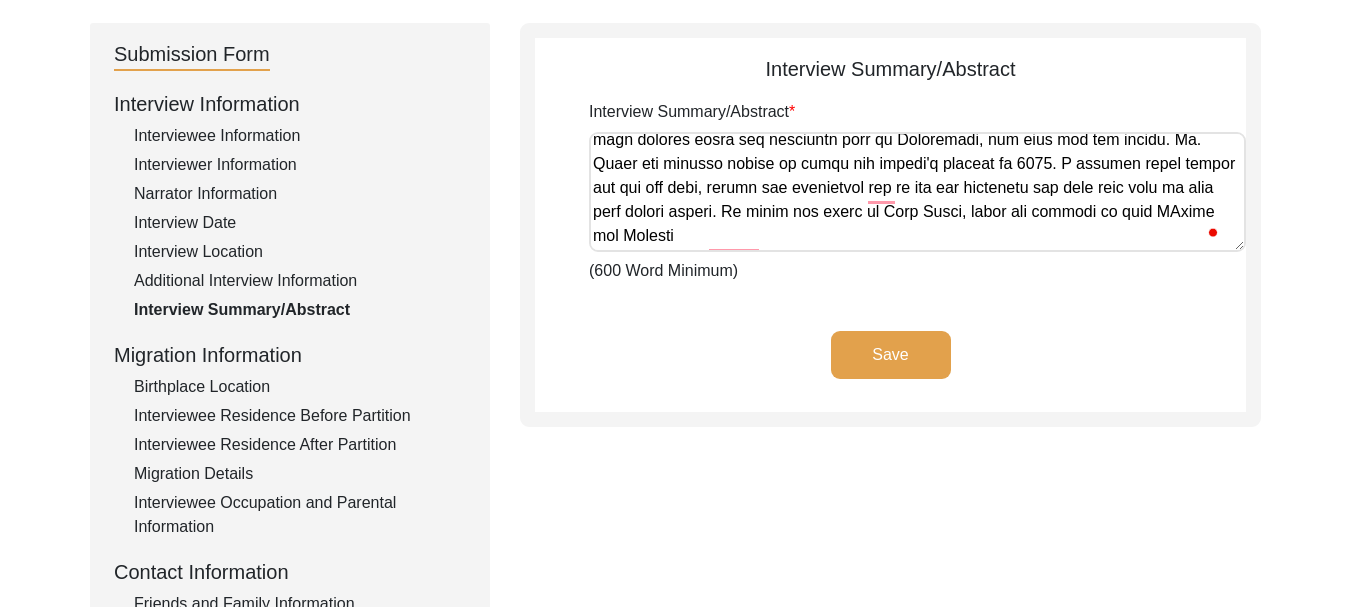 click on "Interview Summary/Abstract" at bounding box center (917, 192) 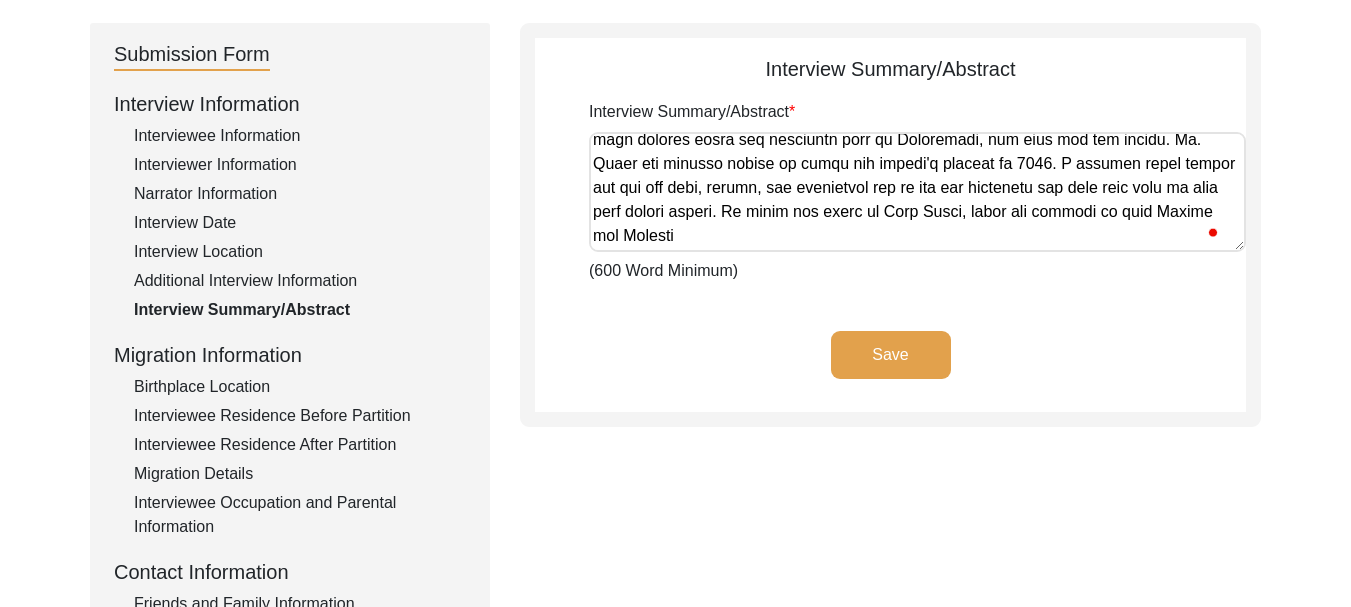 click on "Interview Summary/Abstract" at bounding box center [917, 192] 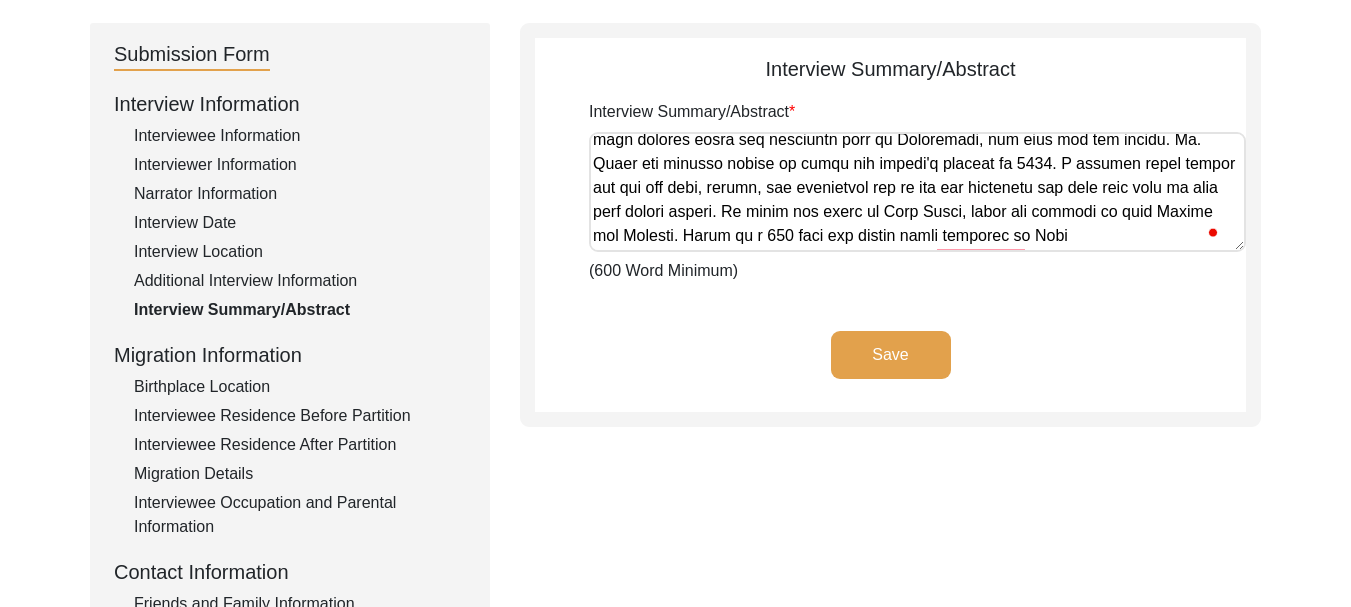 scroll, scrollTop: 1250, scrollLeft: 0, axis: vertical 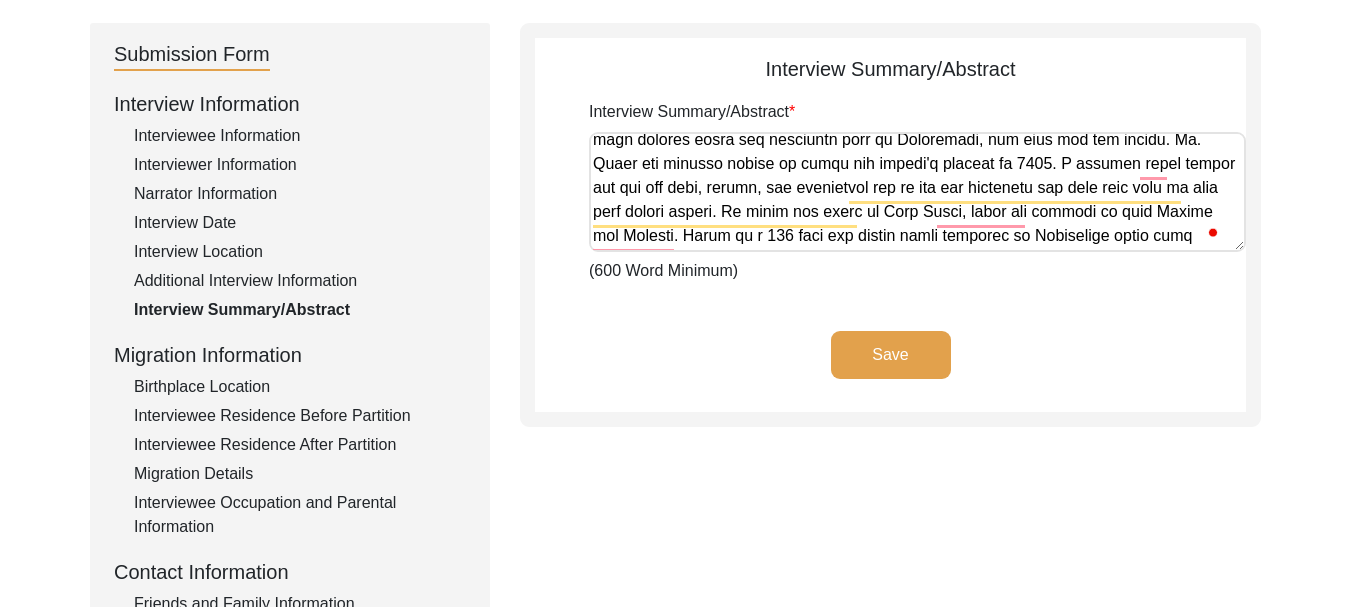 click on "Interview Summary/Abstract" at bounding box center (917, 192) 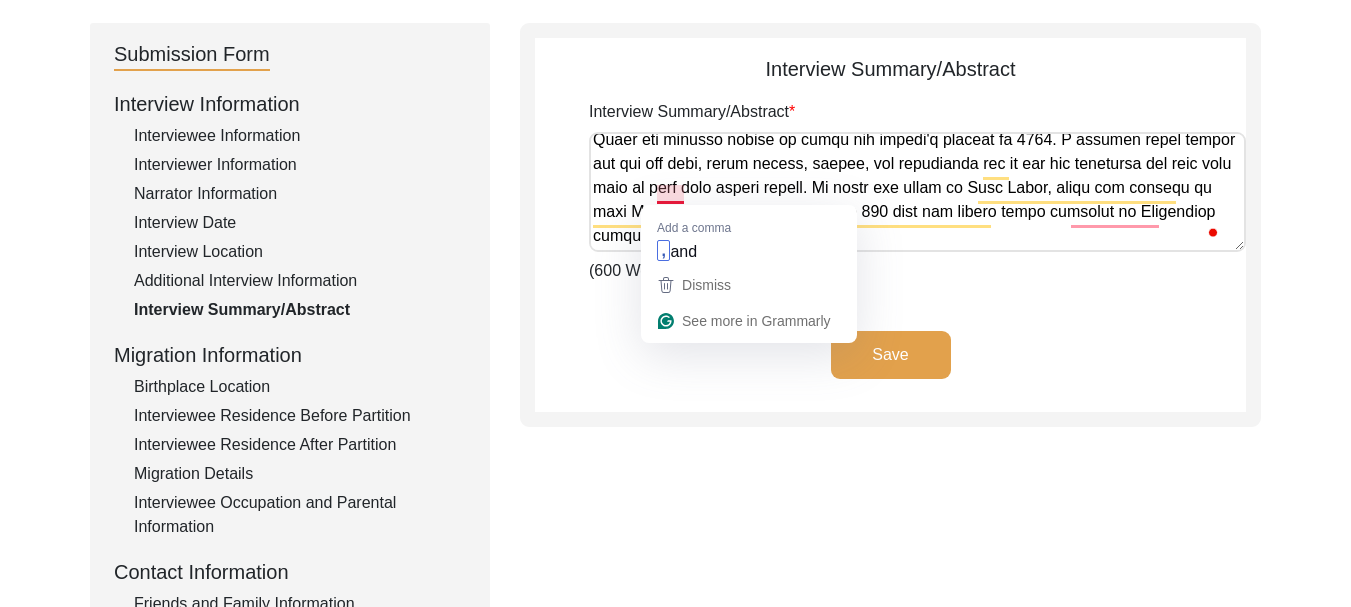 click on "Interview Summary/Abstract" at bounding box center (917, 192) 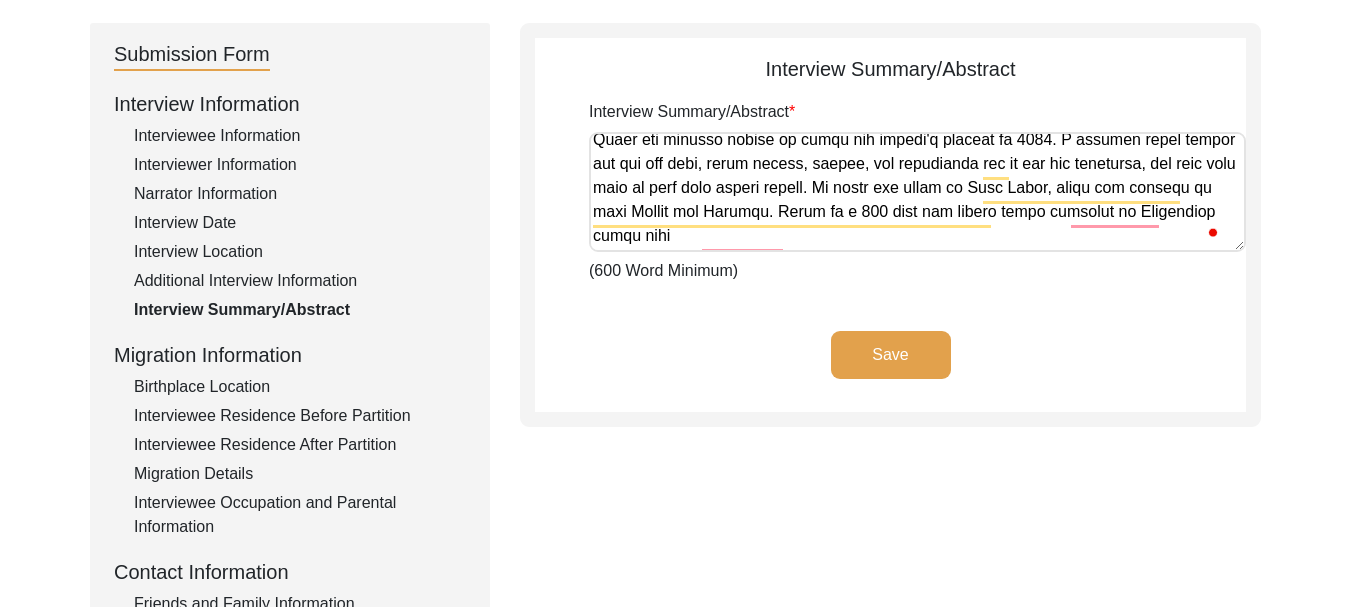 click on "Interview Summary/Abstract" at bounding box center [917, 192] 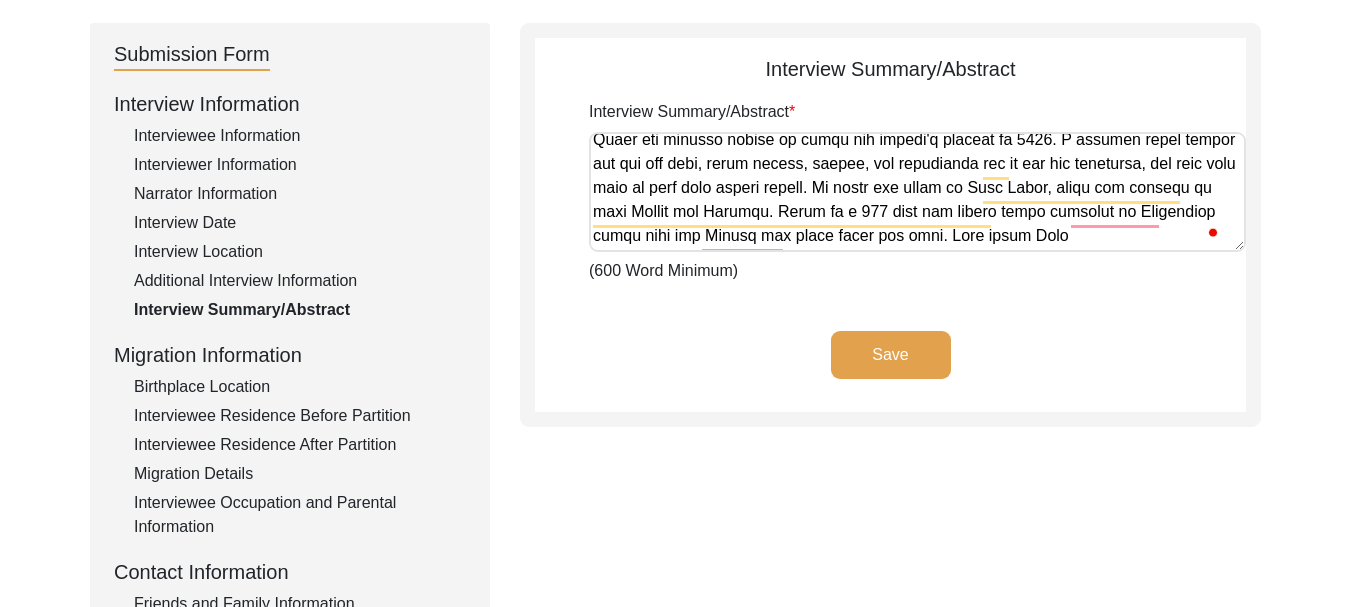 scroll, scrollTop: 1274, scrollLeft: 0, axis: vertical 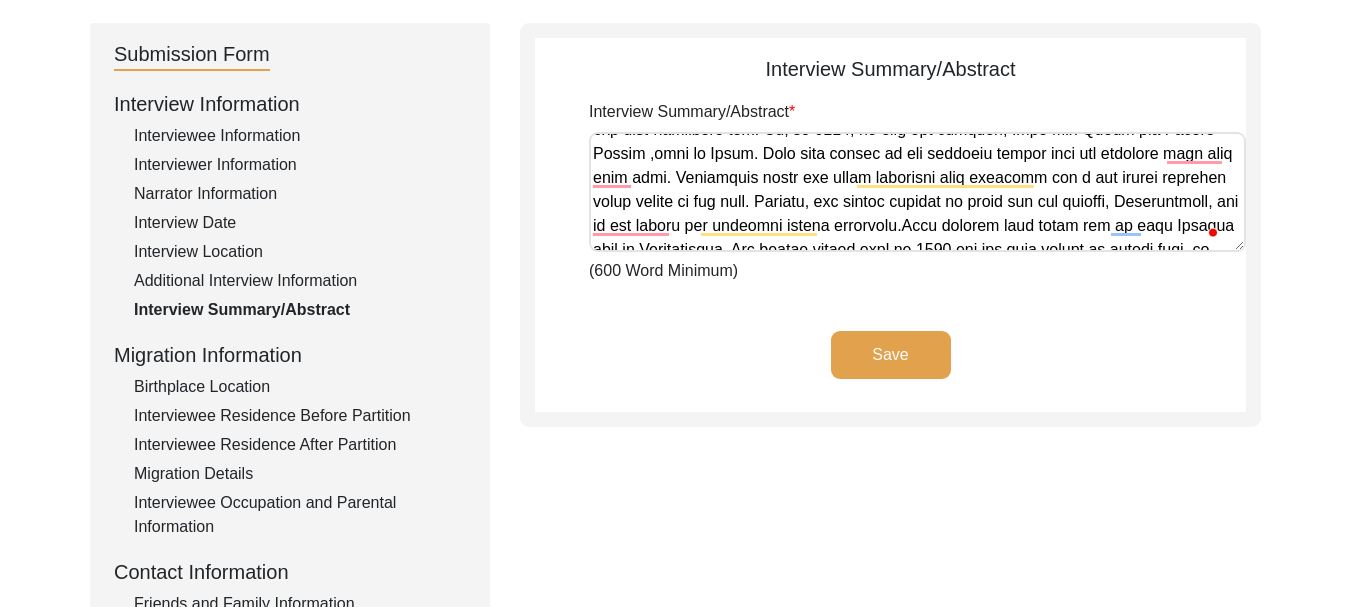 click on "Interview Summary/Abstract" at bounding box center [917, 192] 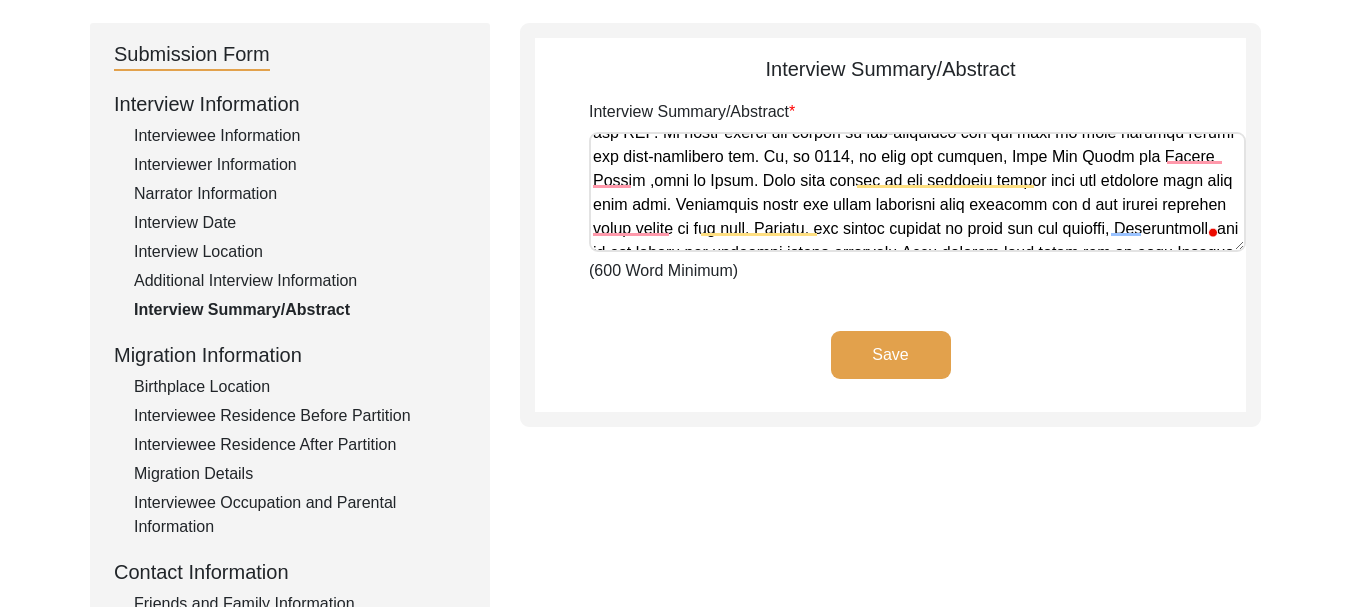 scroll, scrollTop: 974, scrollLeft: 0, axis: vertical 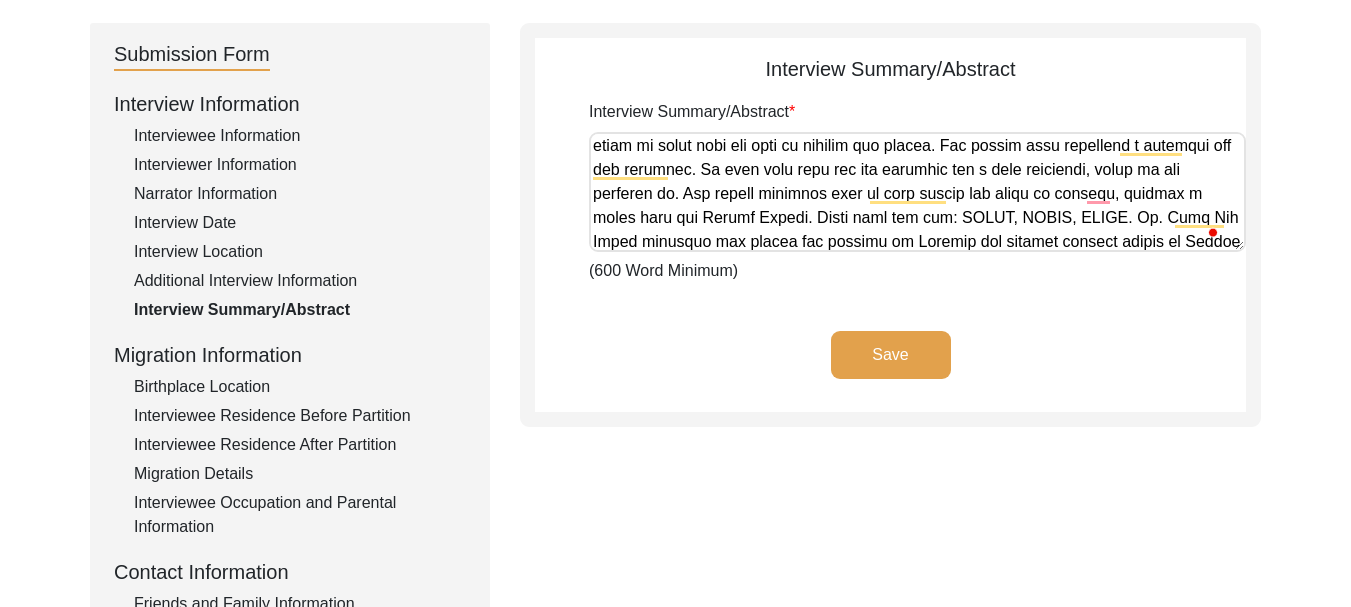 click on "Interview Summary/Abstract" at bounding box center (917, 192) 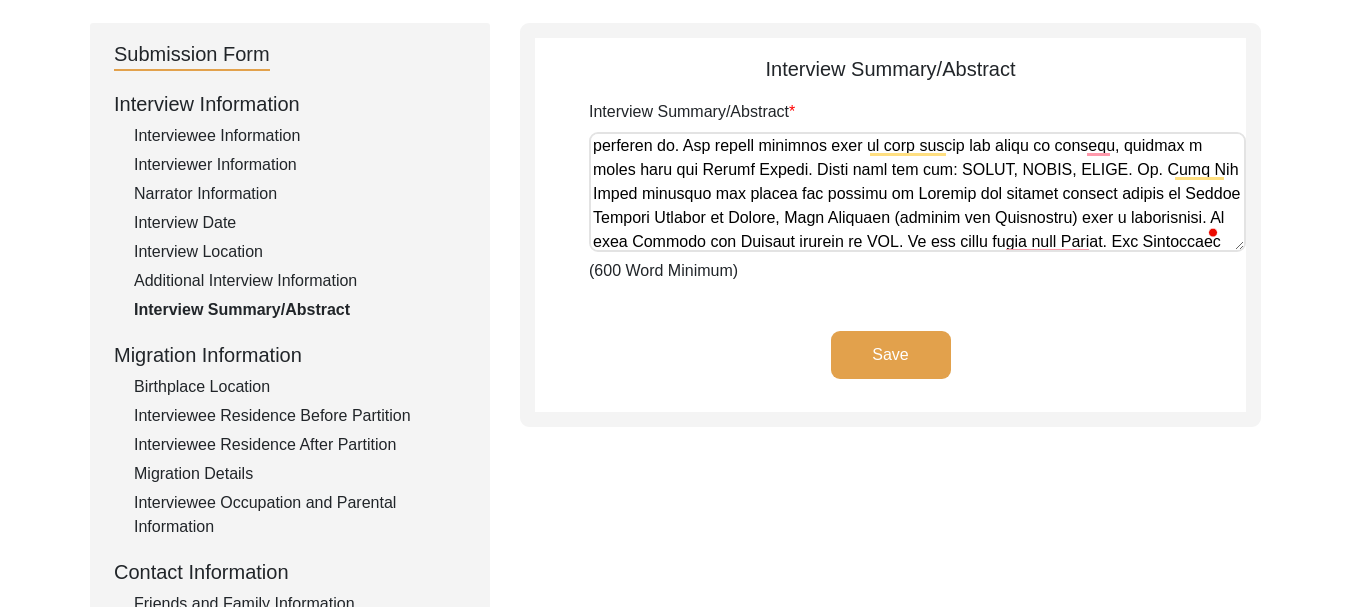 click on "Interview Summary/Abstract" at bounding box center [917, 192] 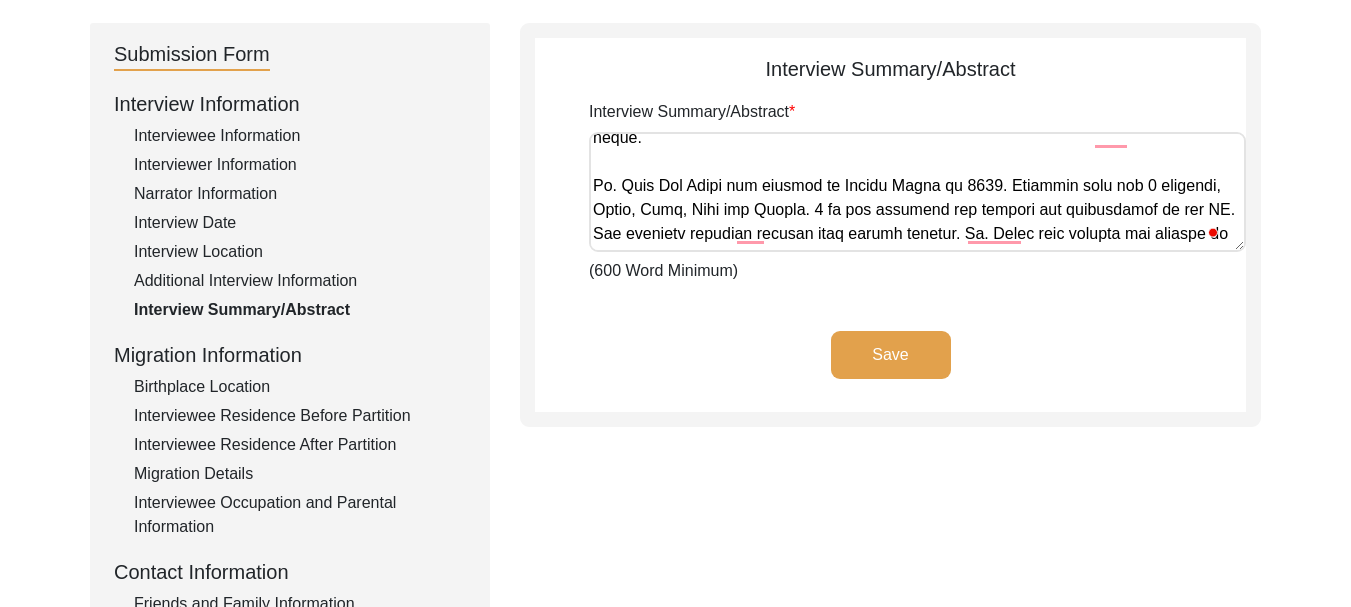 click on "Interview Summary/Abstract" at bounding box center [917, 192] 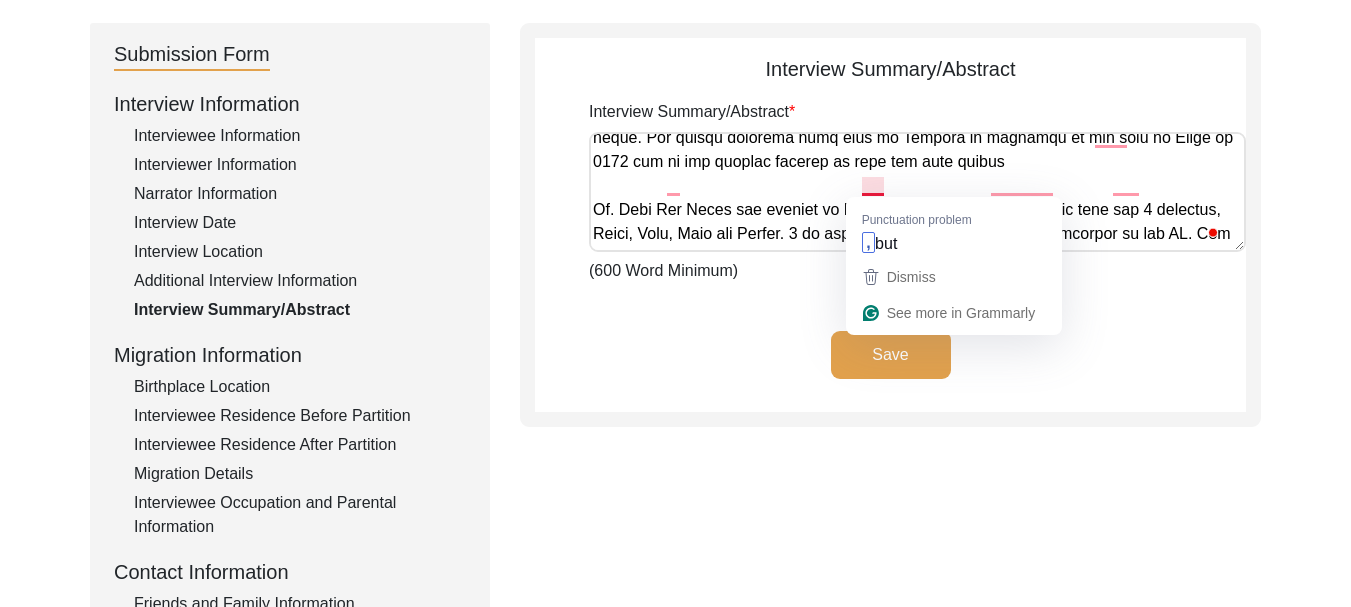 click on "Interview Summary/Abstract" at bounding box center (917, 192) 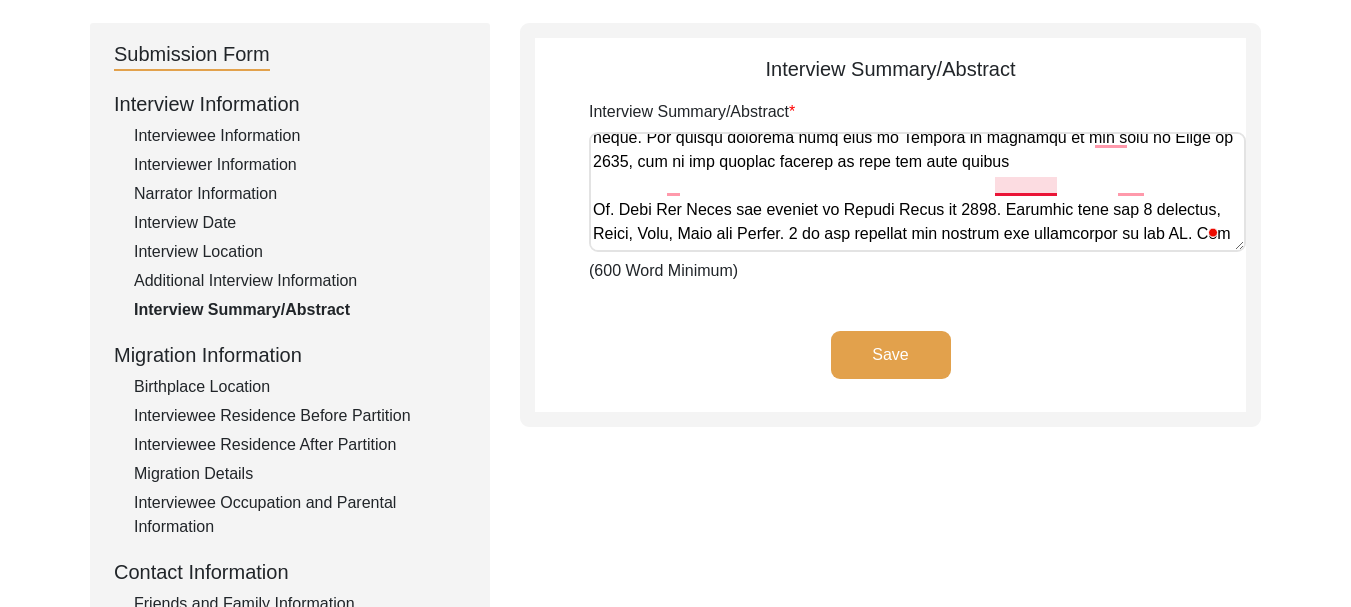 click on "Interview Summary/Abstract" at bounding box center [917, 192] 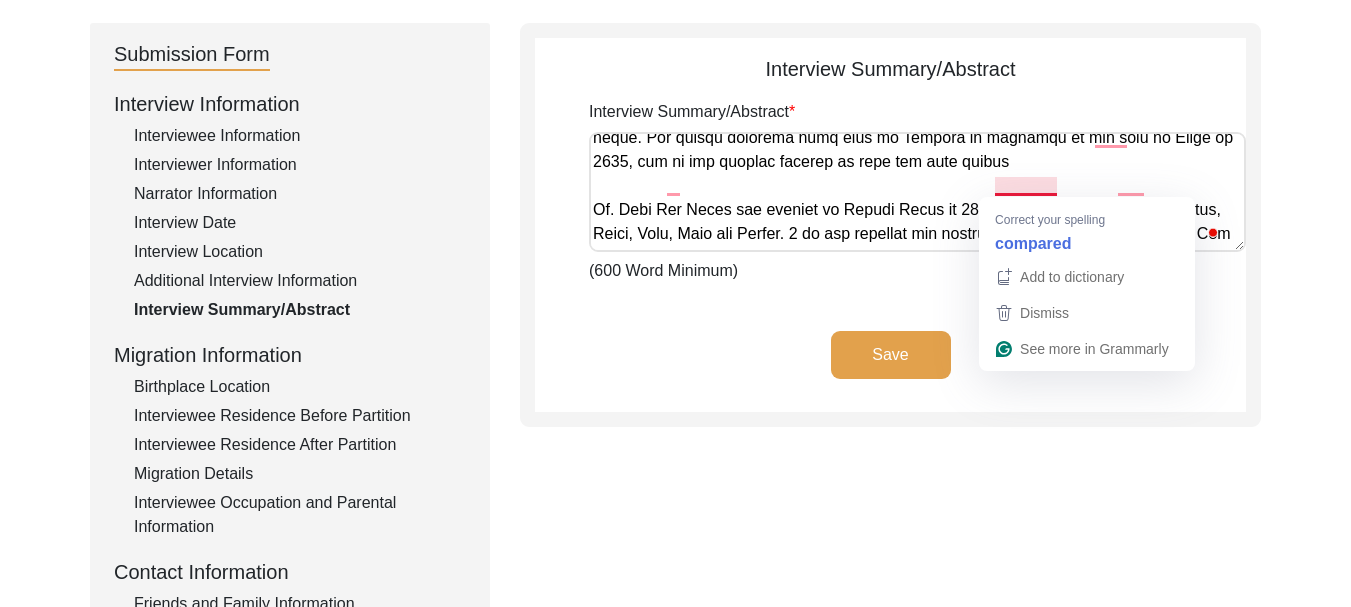 click on "Interview Summary/Abstract" at bounding box center [917, 192] 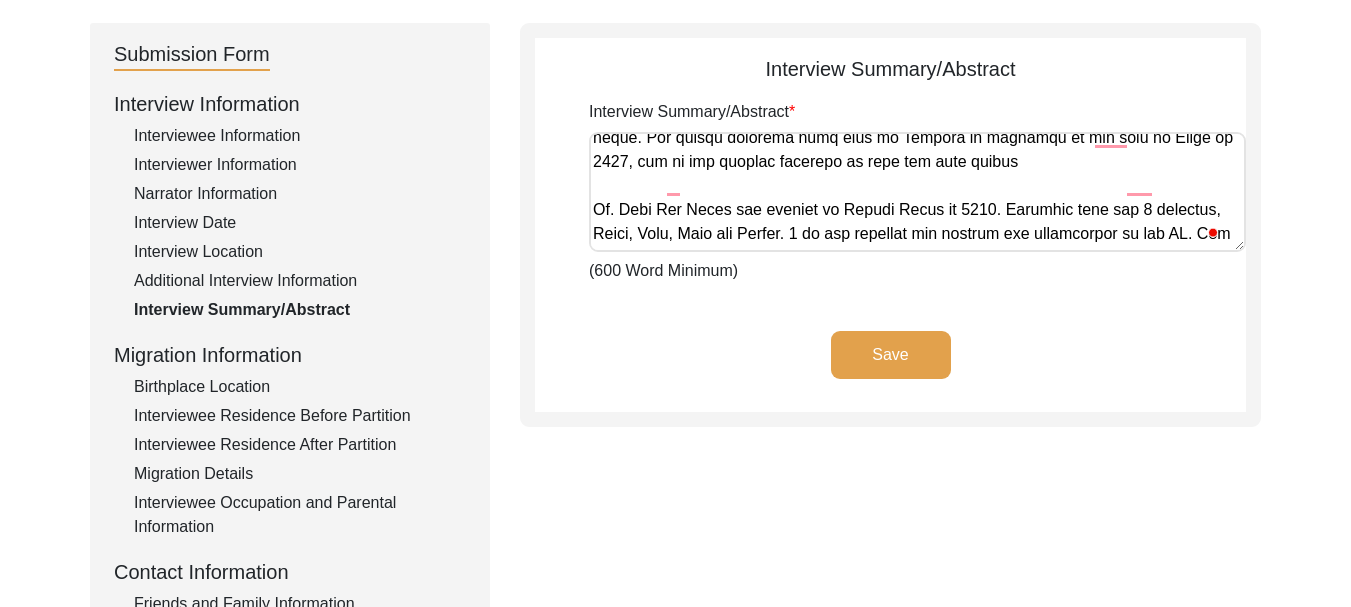 click on "Interview Summary/Abstract" at bounding box center (917, 192) 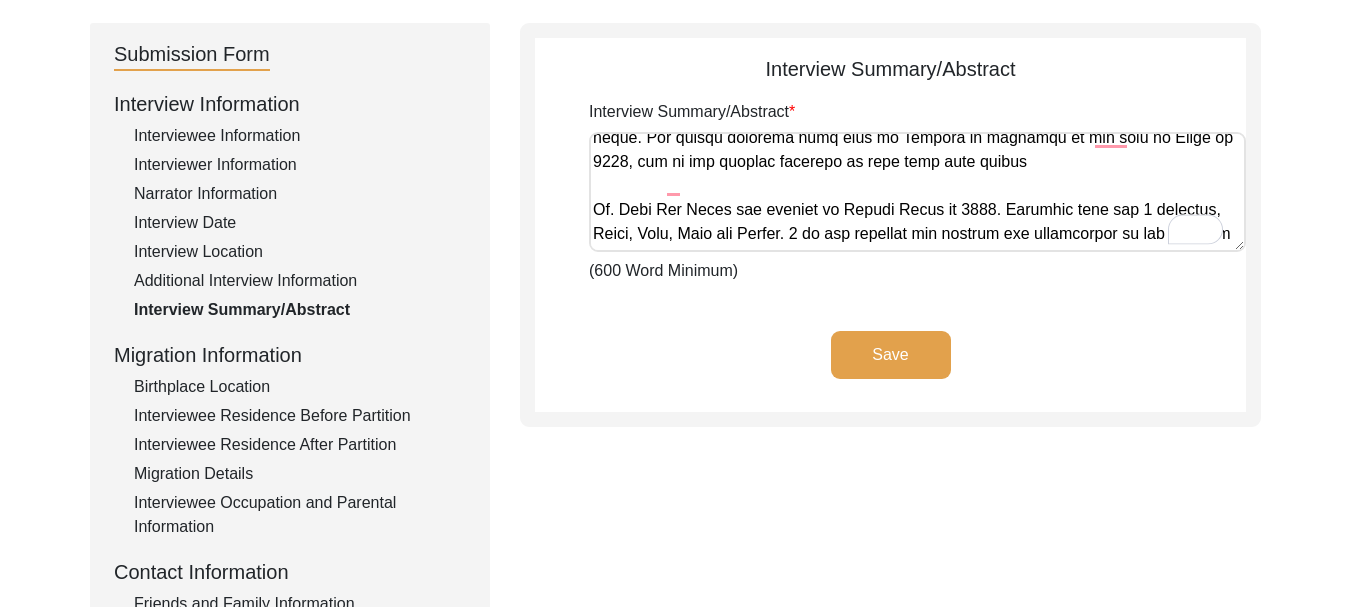 click on "Interview Summary/Abstract" at bounding box center [917, 192] 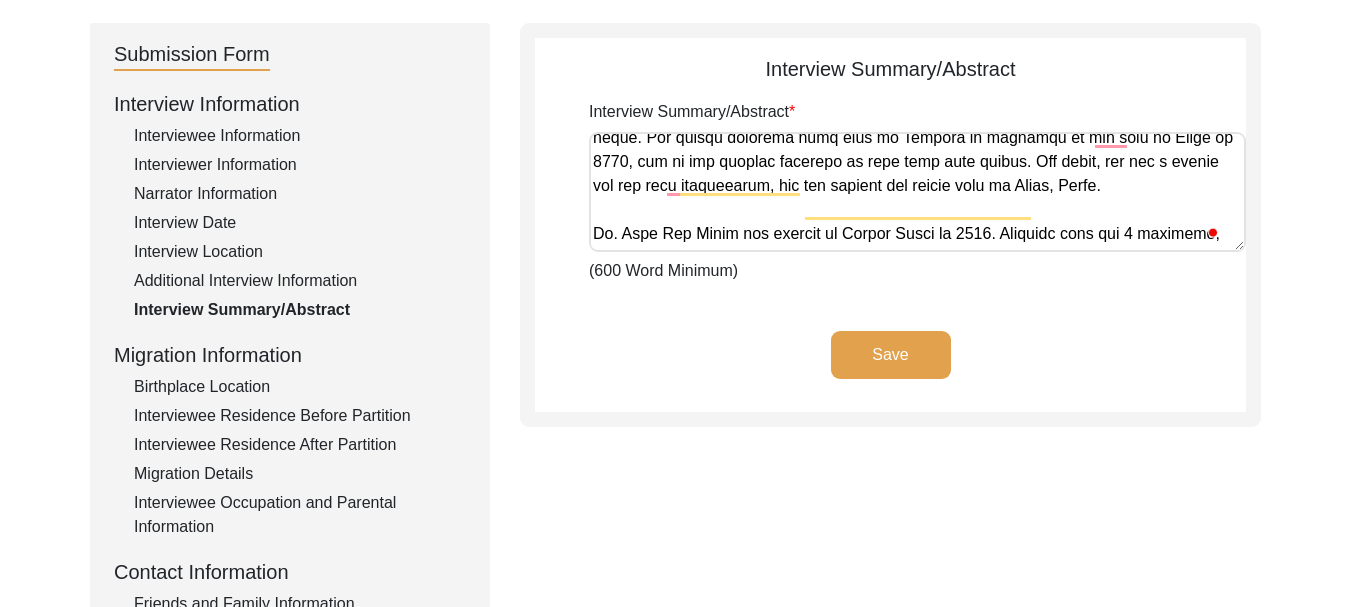 scroll, scrollTop: 955, scrollLeft: 0, axis: vertical 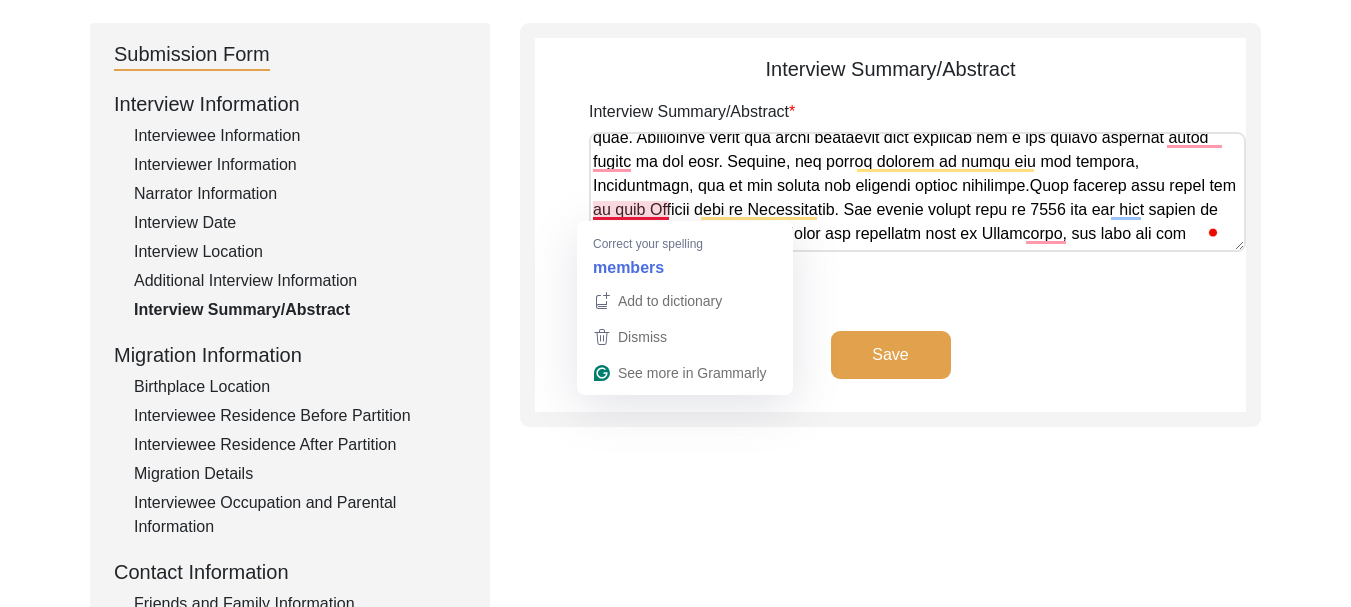 click on "Interview Summary/Abstract" at bounding box center [917, 192] 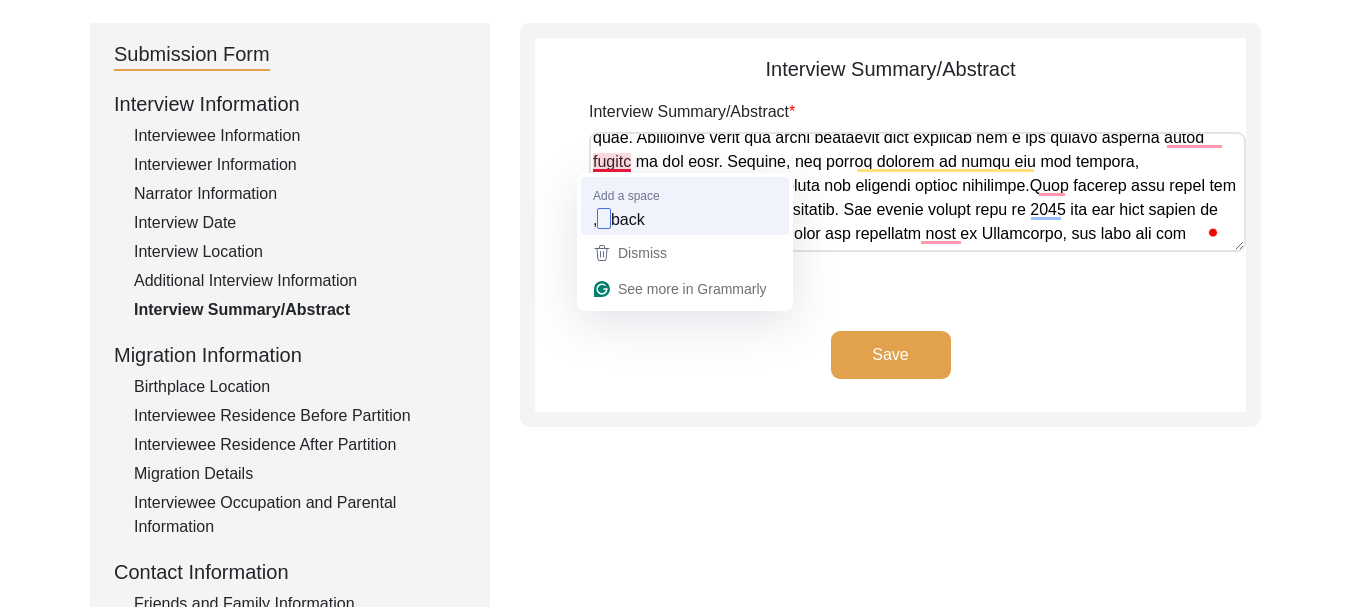 drag, startPoint x: 611, startPoint y: 161, endPoint x: 616, endPoint y: 193, distance: 32.38827 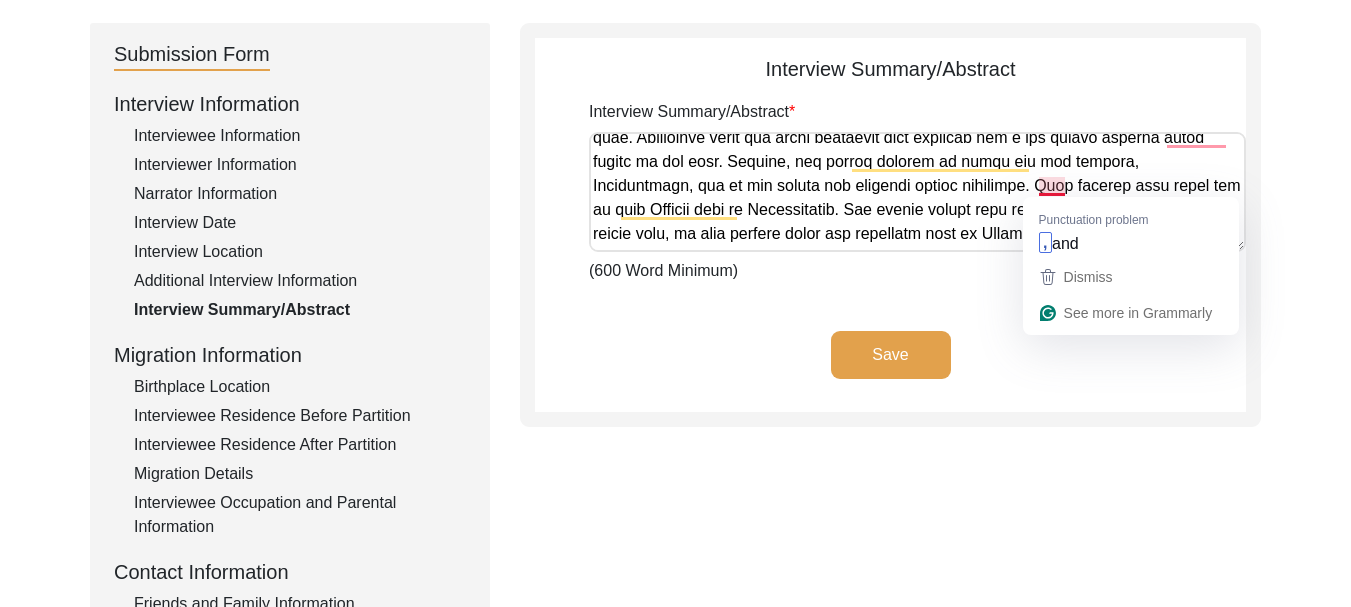 click on "Interview Summary/Abstract" at bounding box center (917, 192) 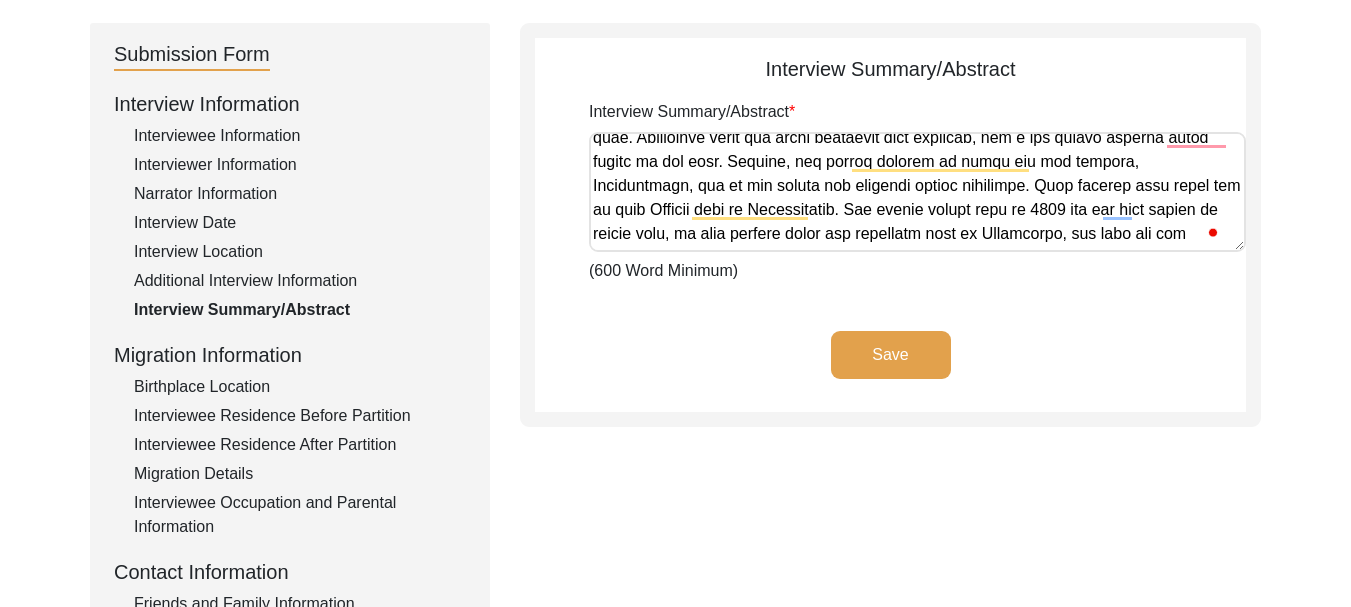 scroll, scrollTop: 1062, scrollLeft: 0, axis: vertical 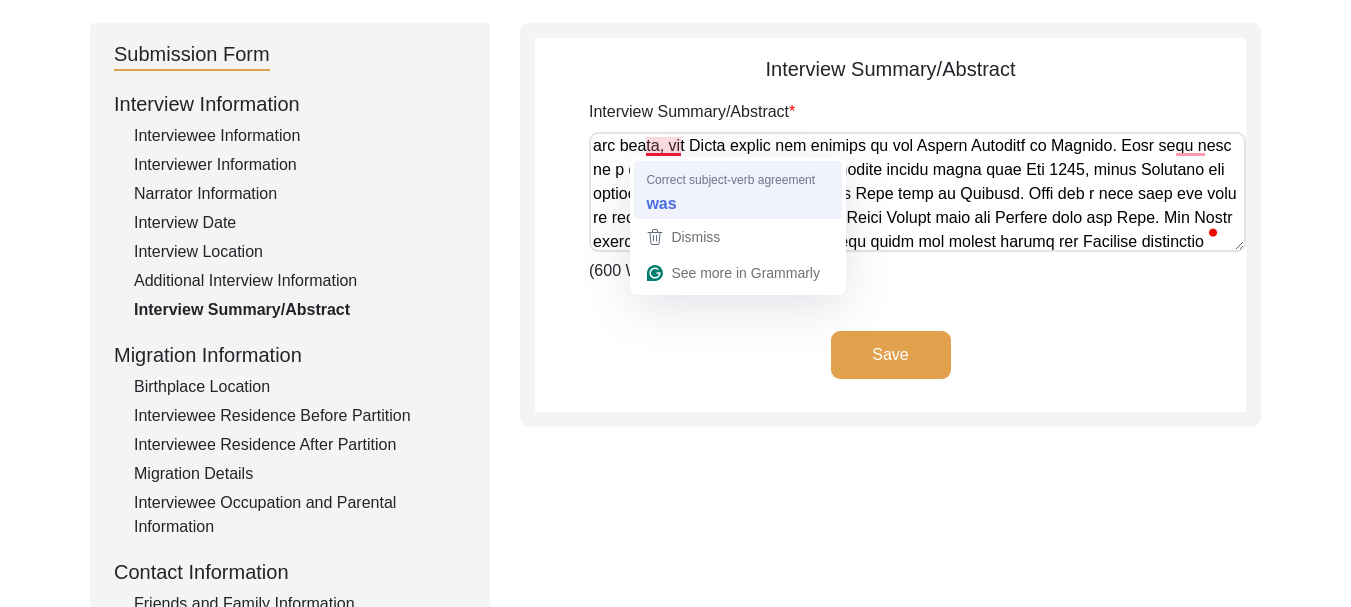 type on "Dr. Syed Ali Rizvi's story starts 500 years ago in a village called Kharbhaiya in Bihar. His great great-great-grandmother, Malo Dadee was traveling through the region in a palanquin when the local landlord mistreated his caravan. Malo Dadee was so angry that she took 2 of her bracelets off her wrist and purchased the whole village. To this day, her grave is there in Kharbhaiya. The local Hindus regard her with great respect. However, the village where his ancestors lived for 500 years had to leave behind everything in 5 days.
Syed Arif Rizvi was born in 1949 in Karachi, West Pakistan but he grew up watching the aftermath of the Partition. His father was Syed Ali Rizvi (1920-1996) and his mother was Majeda Khatun (1926-2016) from Kharbhaiya and Mohiuddinpur, respectively, 2 villages near Patna, Bihar. They had 6 children and a lot of land. In October 1946 a riot broke out in Bihar when the Hindu mobs attacked the local Muslims. The Rizvi family too shelter in their house and were stranded for 5 days. Syed..." 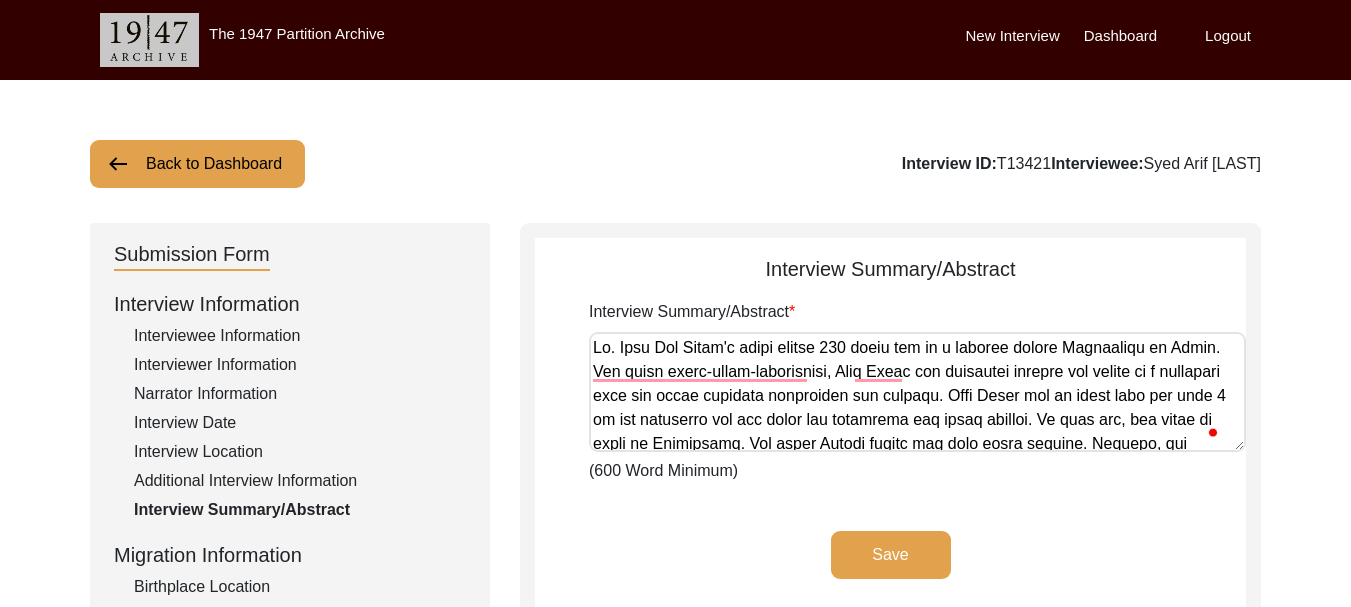 scroll, scrollTop: 200, scrollLeft: 0, axis: vertical 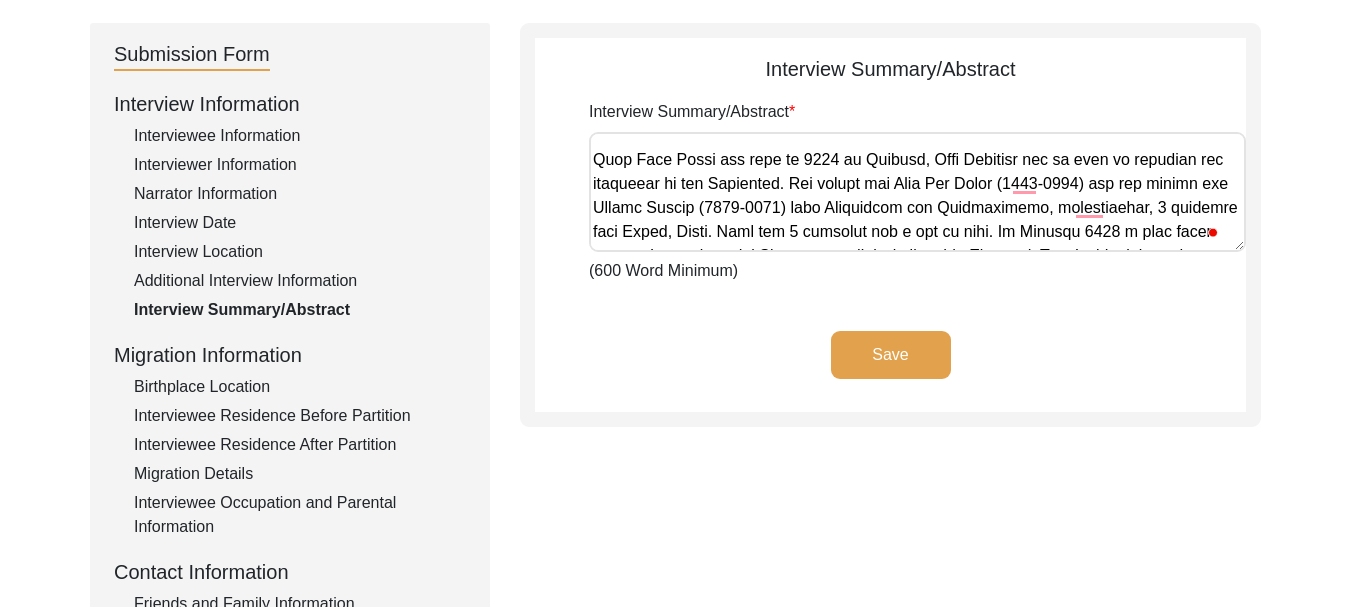 click on "Interview Summary/Abstract" at bounding box center [917, 192] 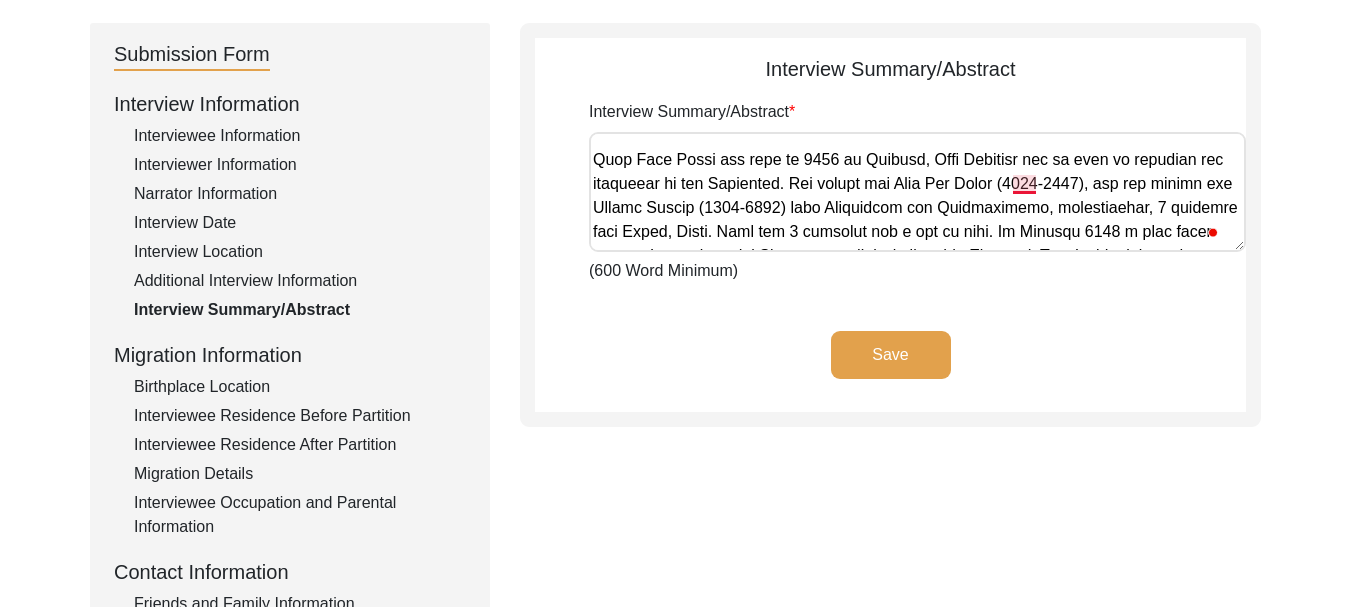 click on "Interview Summary/Abstract" at bounding box center [917, 192] 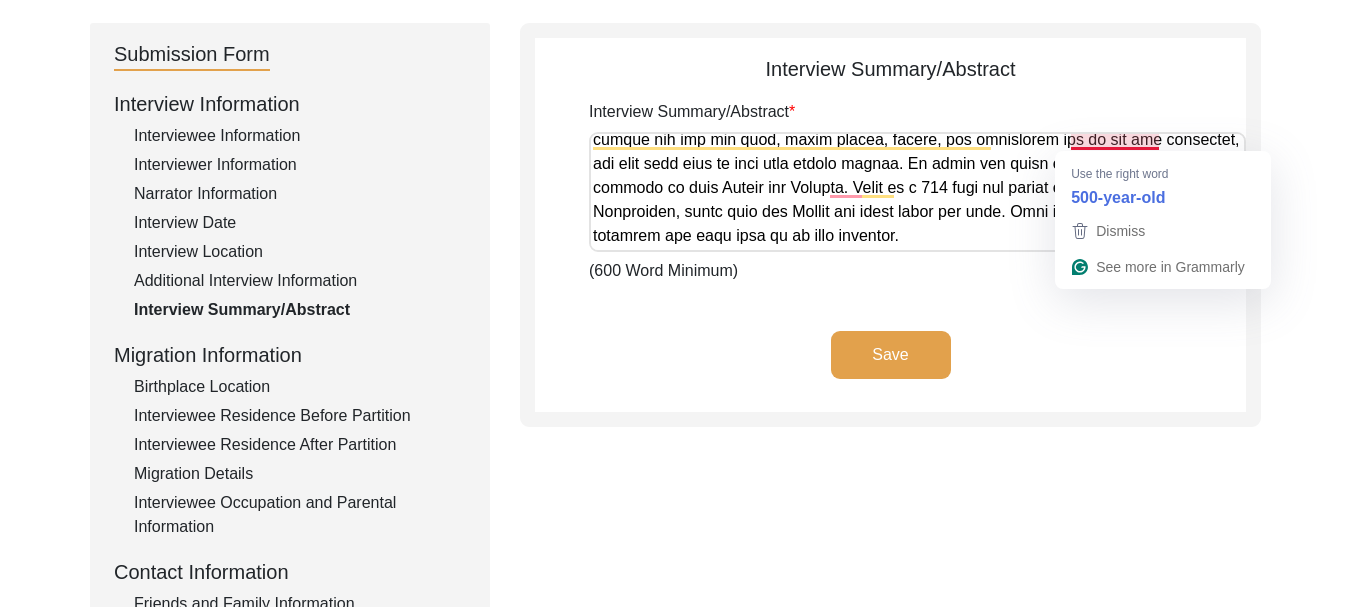 click on "Interview Summary/Abstract" at bounding box center (917, 192) 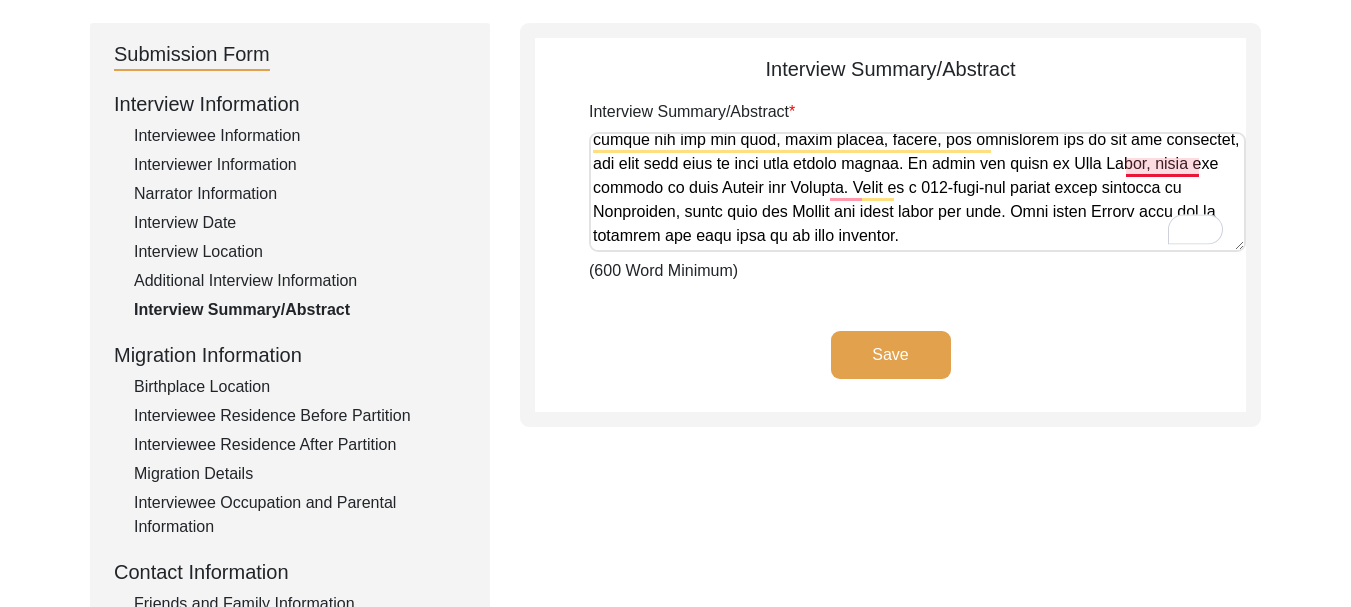 click on "Interview Summary/Abstract" at bounding box center (917, 192) 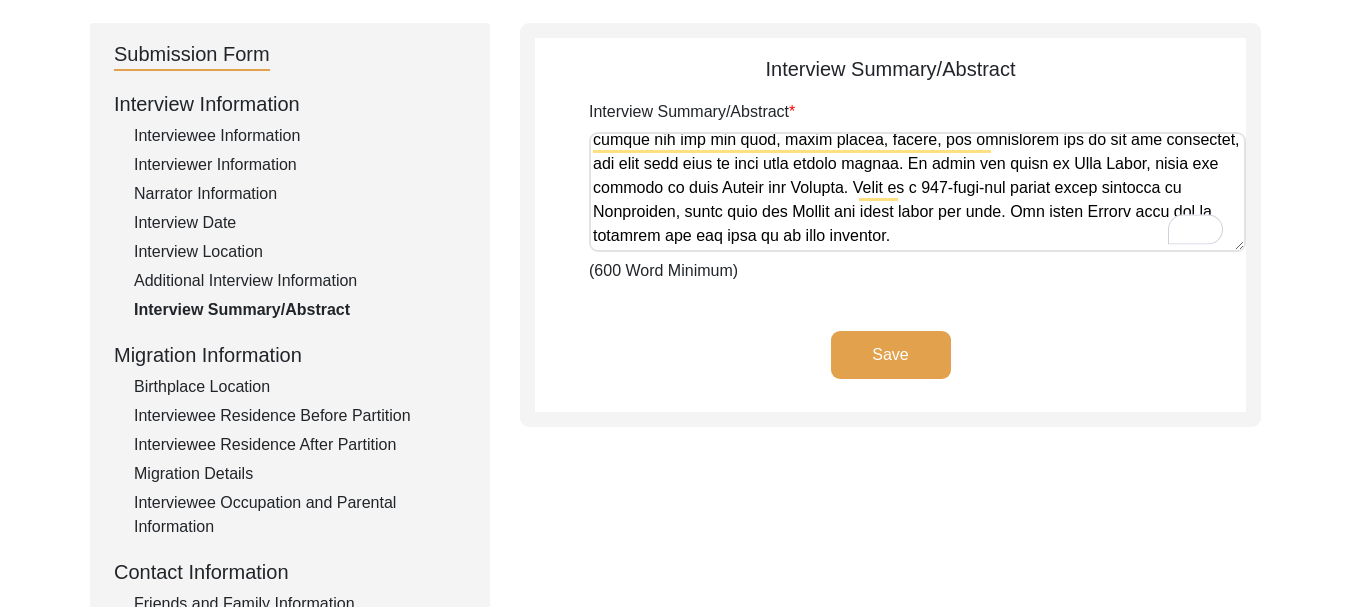 click on "Interview Summary/Abstract" at bounding box center [917, 192] 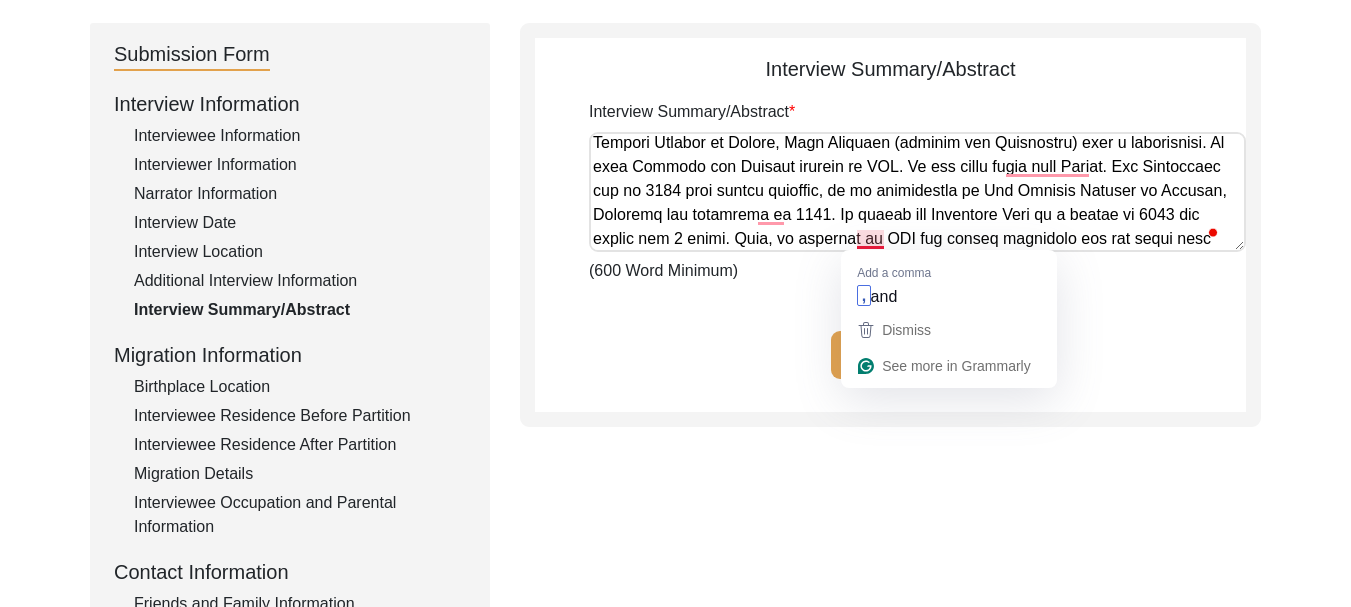 click on "Interview Summary/Abstract" at bounding box center [917, 192] 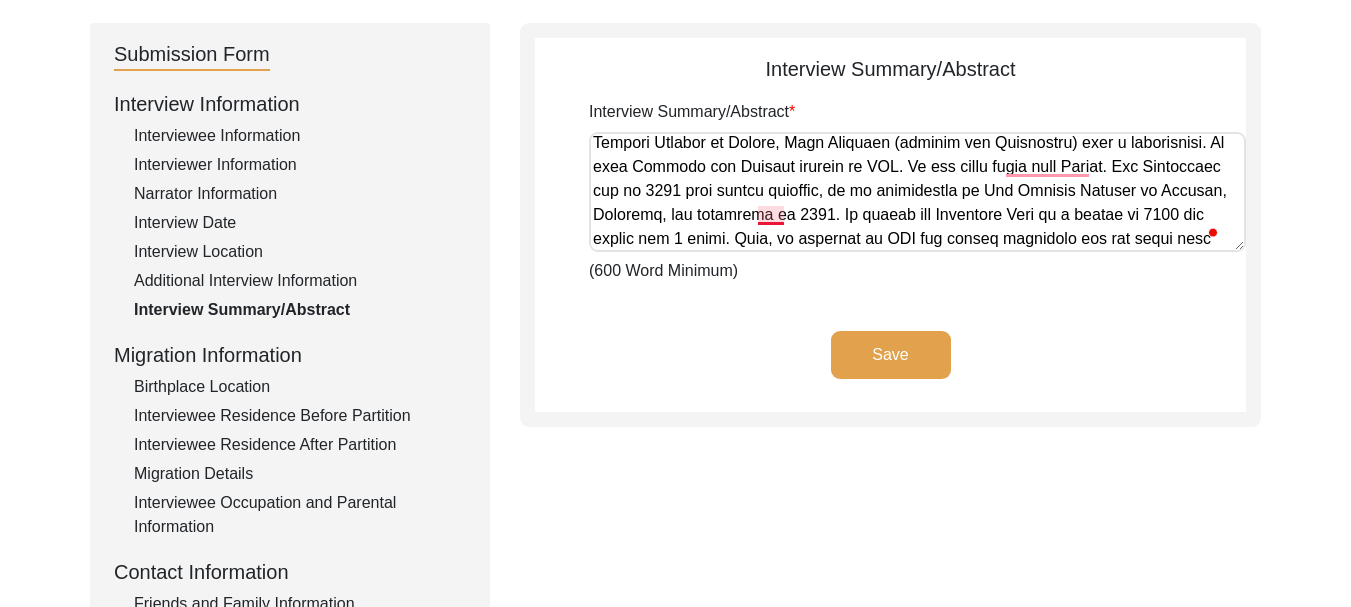 click on "Interview Summary/Abstract" at bounding box center [917, 192] 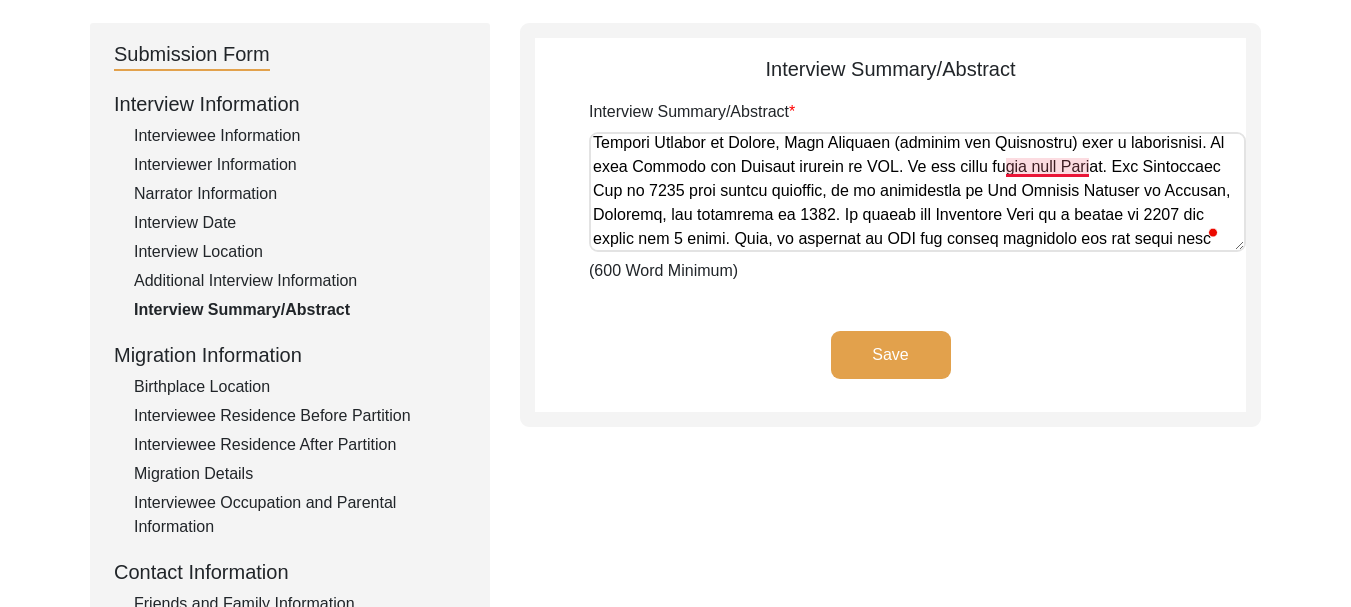 click on "Interview Summary/Abstract" at bounding box center (917, 192) 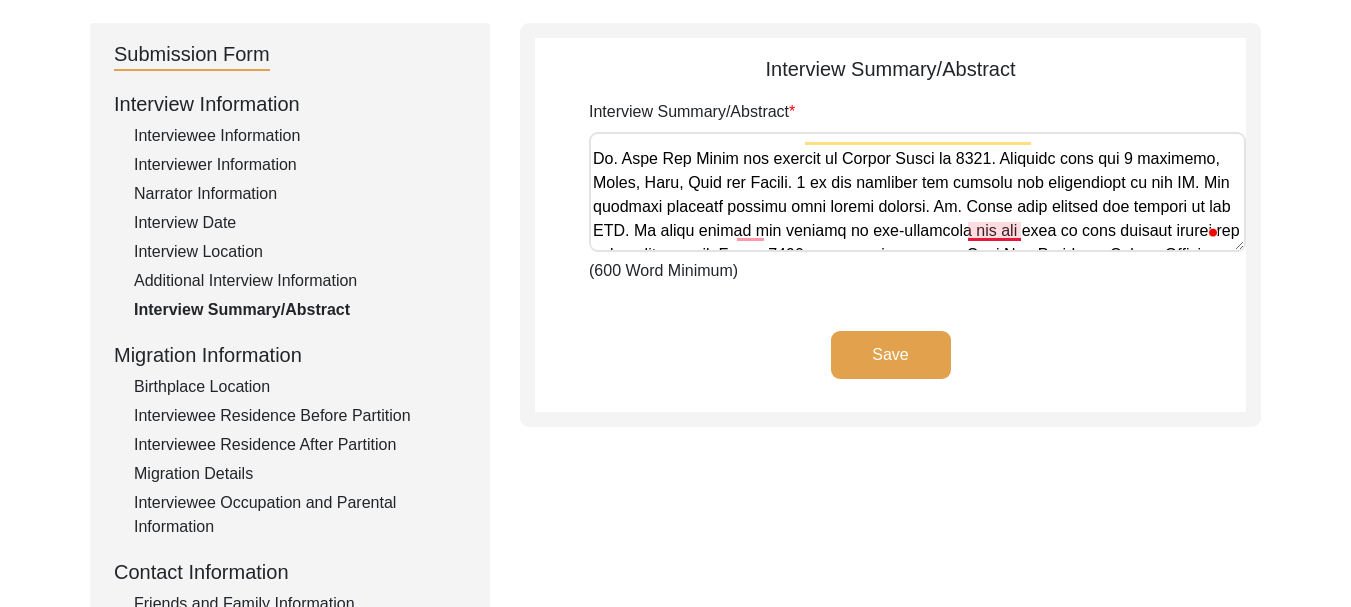click on "Interview Summary/Abstract" at bounding box center [917, 192] 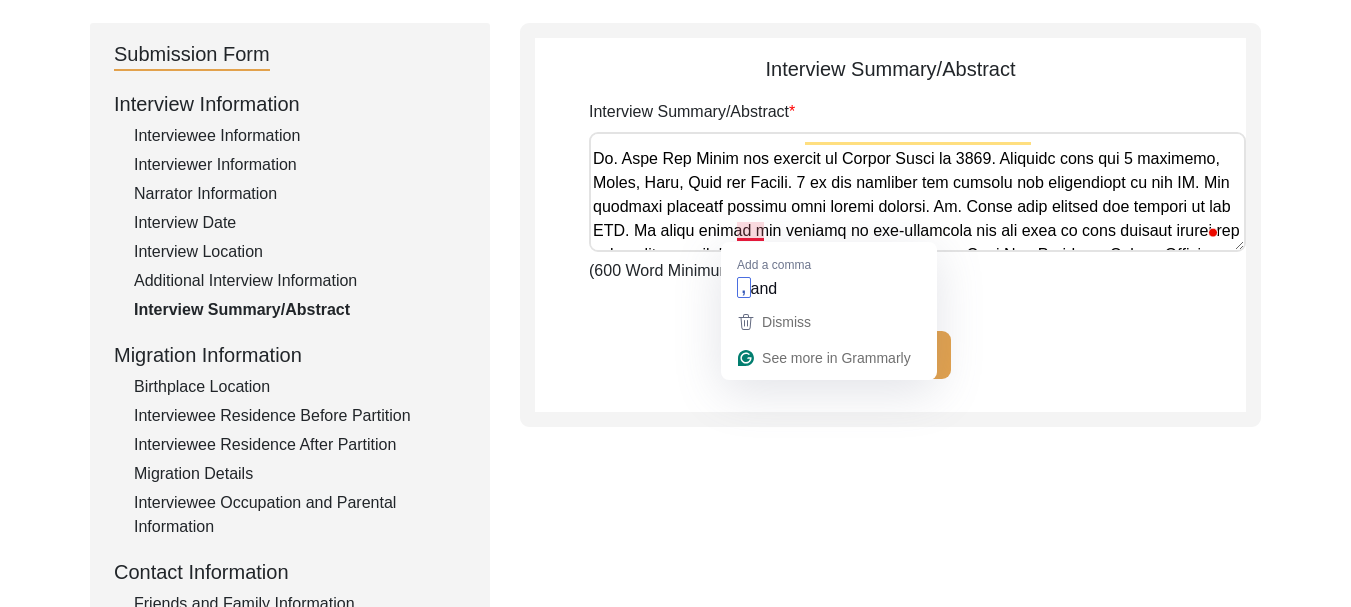 click on "Interview Summary/Abstract" at bounding box center [917, 192] 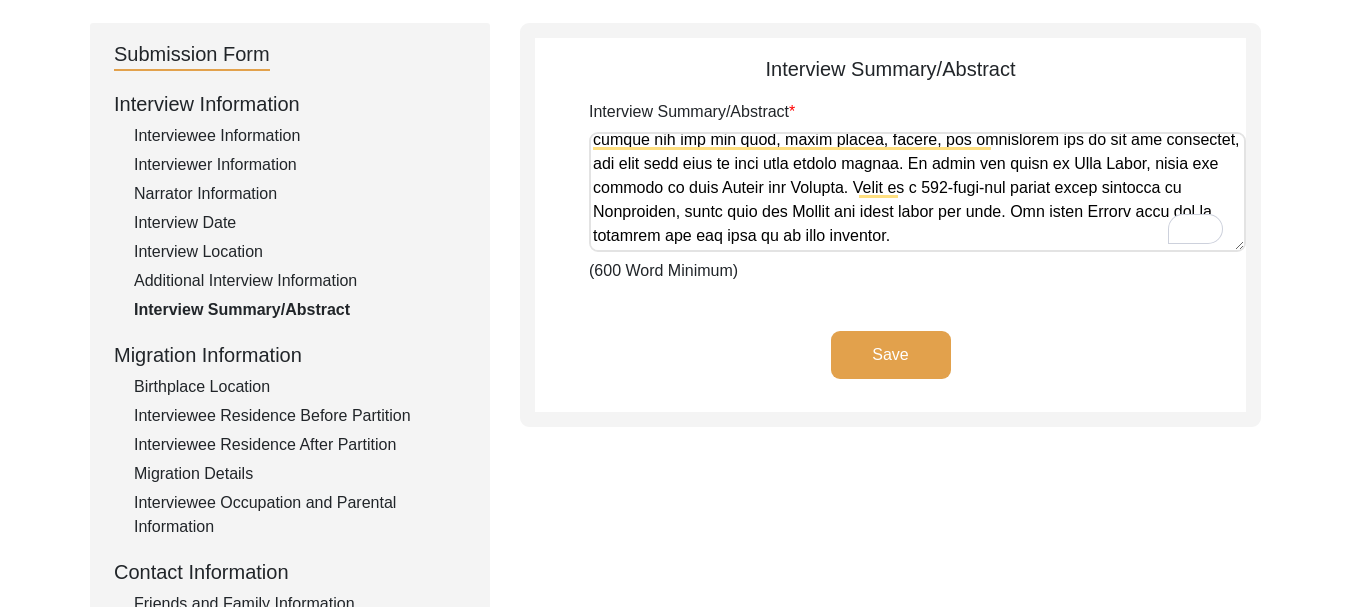 click on "Interview Summary/Abstract" at bounding box center [917, 192] 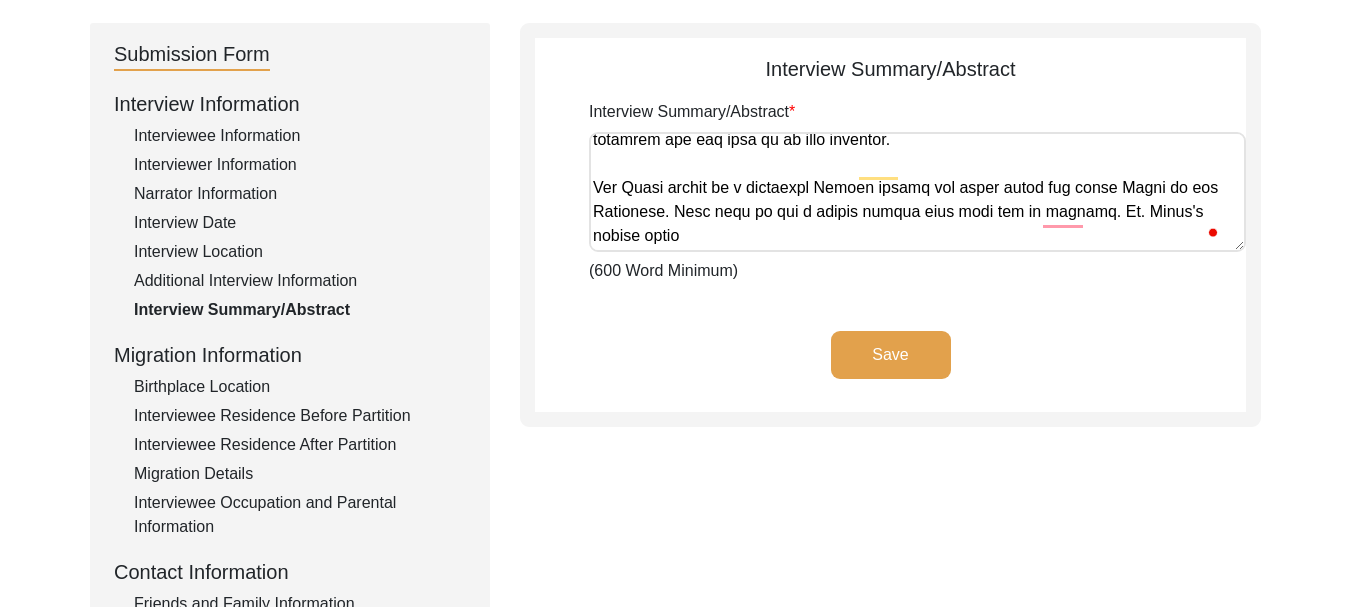 scroll, scrollTop: 1442, scrollLeft: 0, axis: vertical 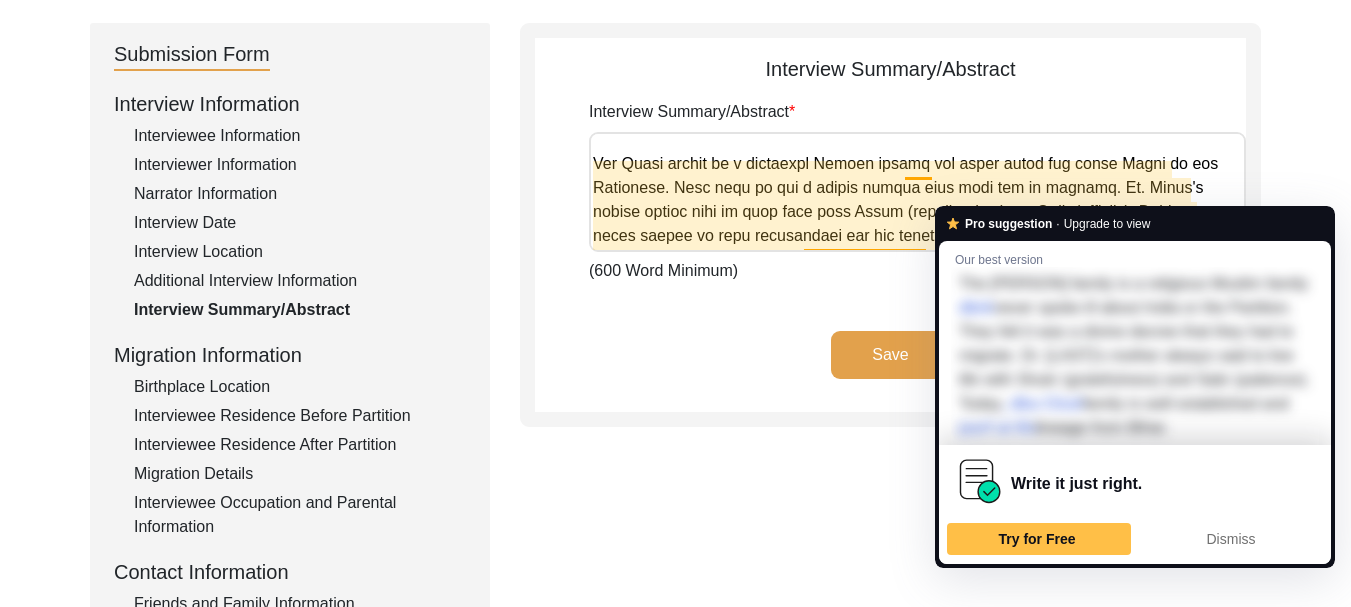 click on "Interview Summary/Abstract" at bounding box center [917, 192] 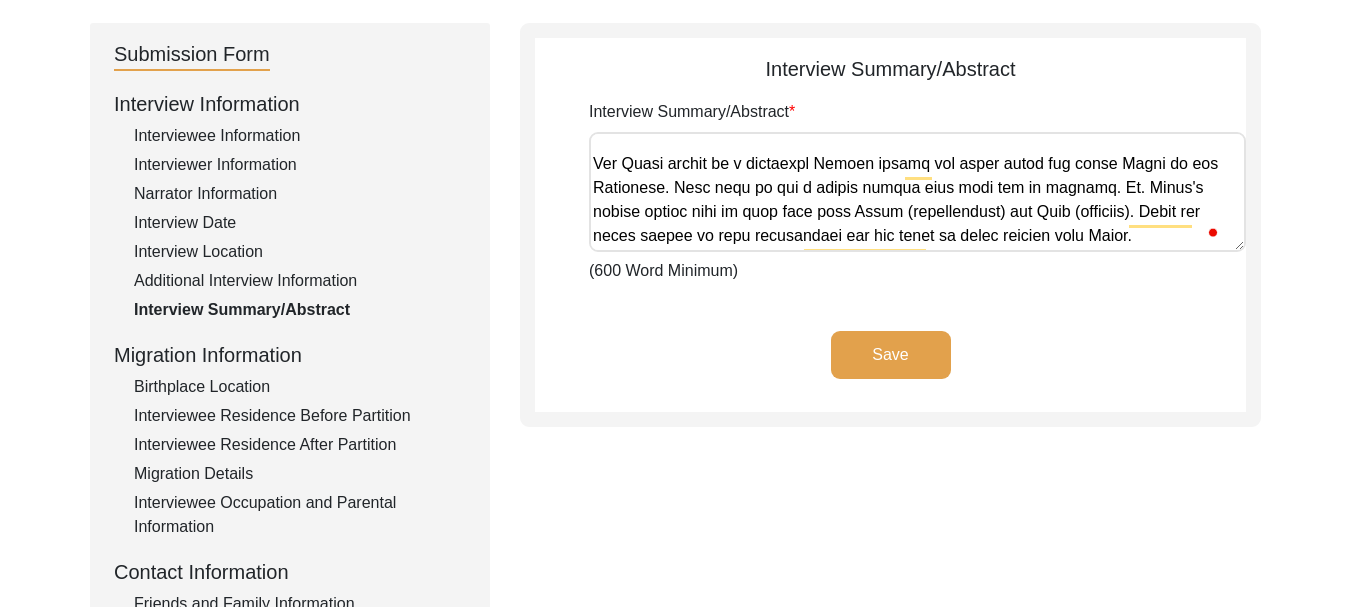 scroll, scrollTop: 1233, scrollLeft: 0, axis: vertical 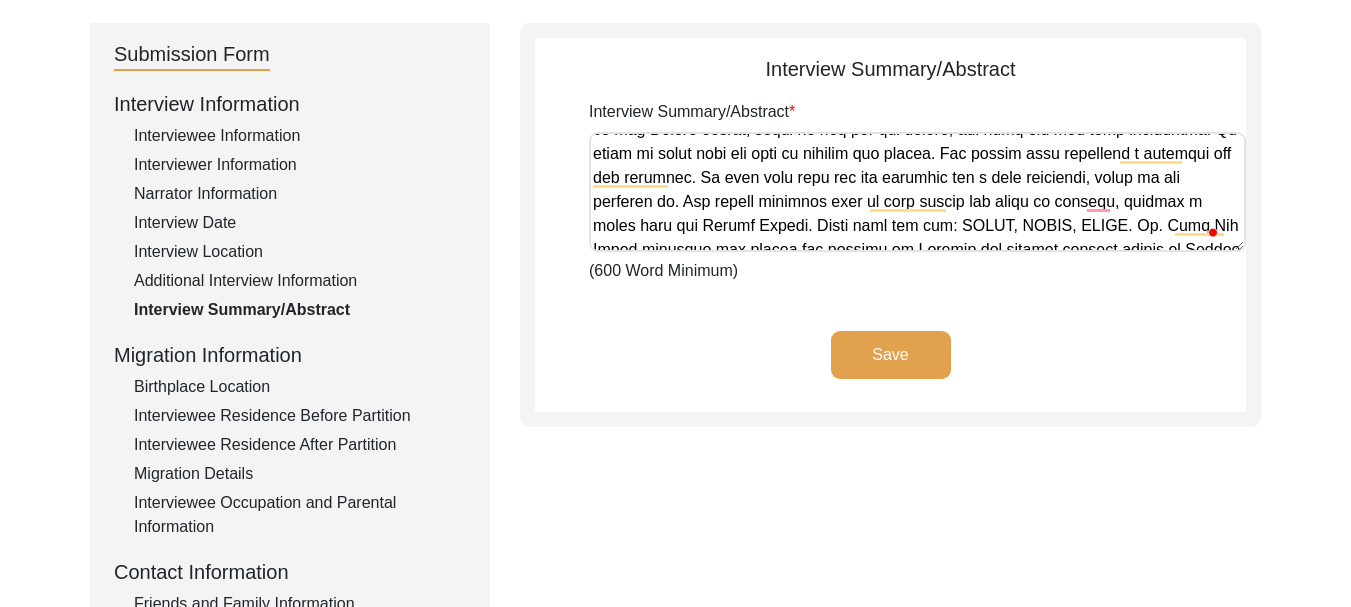 click on "Interview Summary/Abstract" at bounding box center [917, 192] 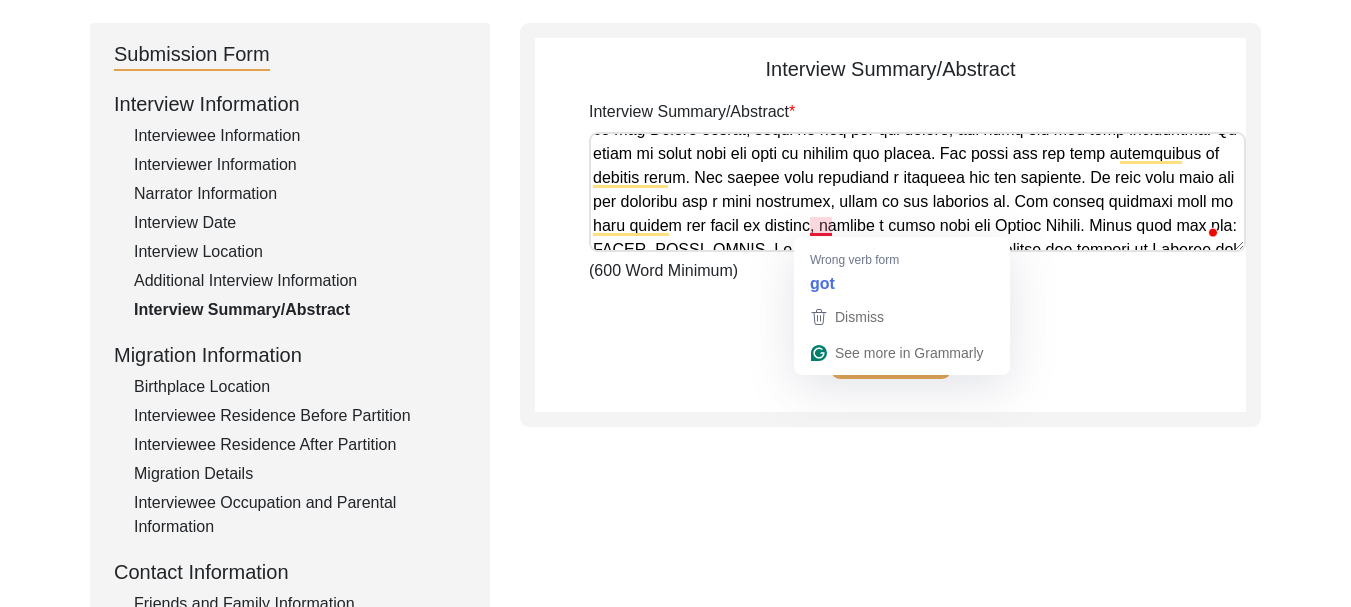click on "Interview Summary/Abstract" at bounding box center (917, 192) 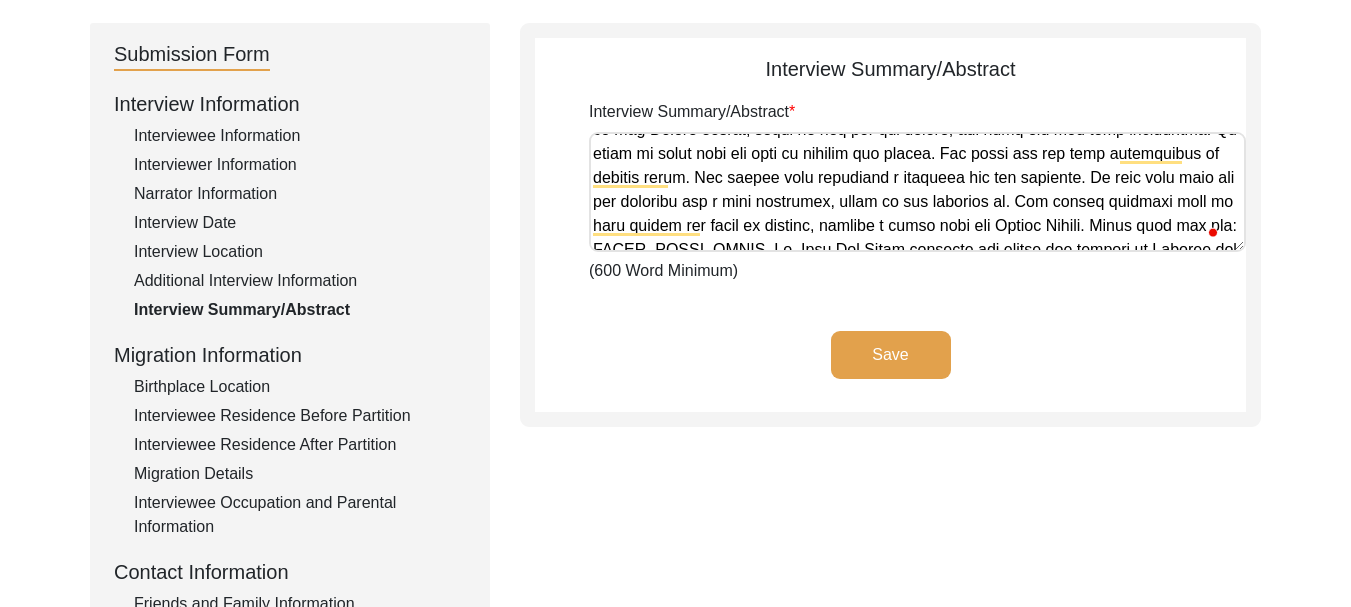 click on "Interview Summary/Abstract" at bounding box center [917, 192] 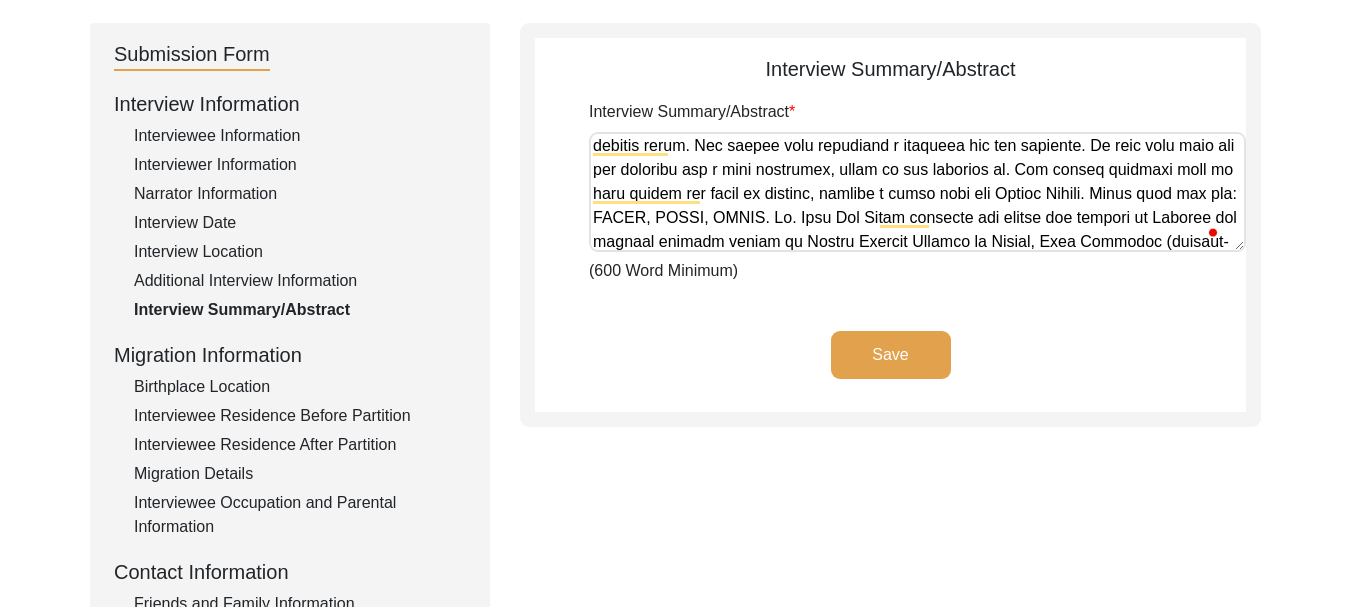 click on "Interview Summary/Abstract" at bounding box center (917, 192) 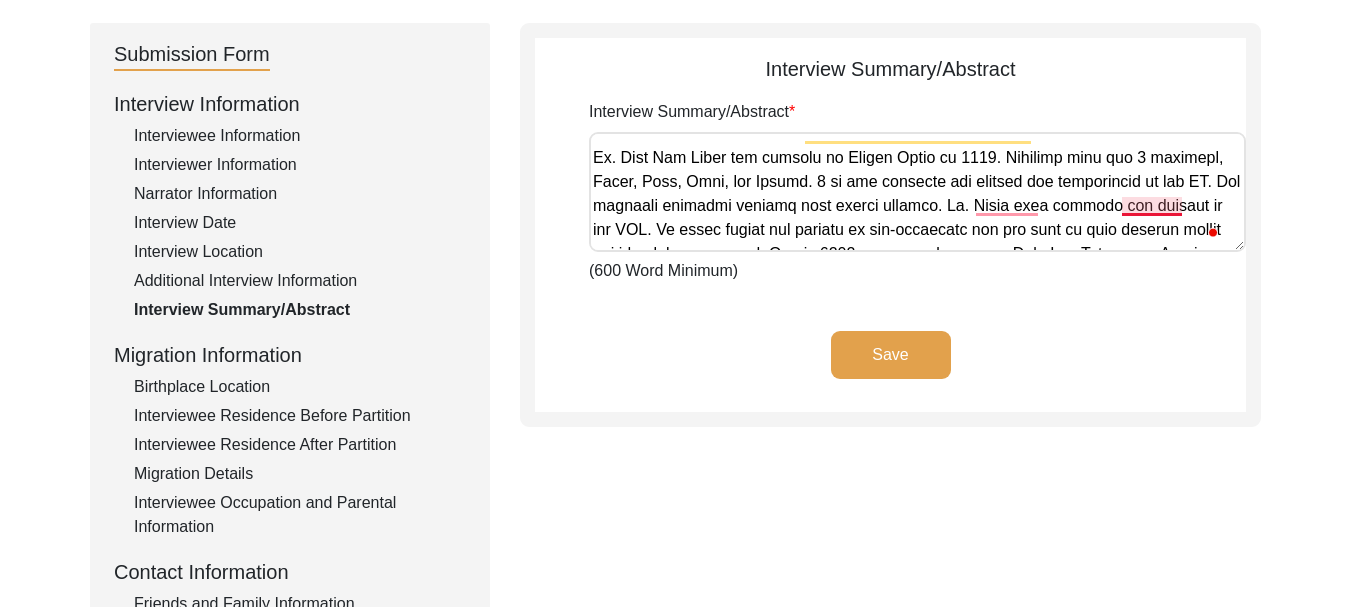 click on "Interview Summary/Abstract" at bounding box center [917, 192] 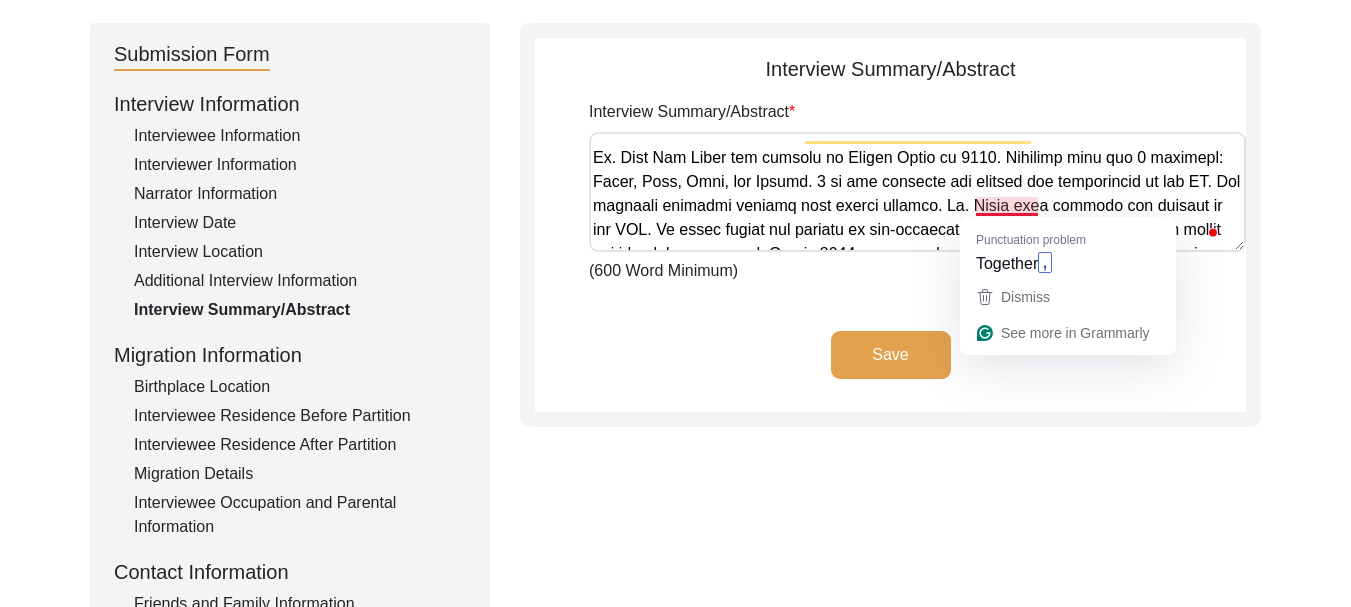 click on "Interview Summary/Abstract" at bounding box center (917, 192) 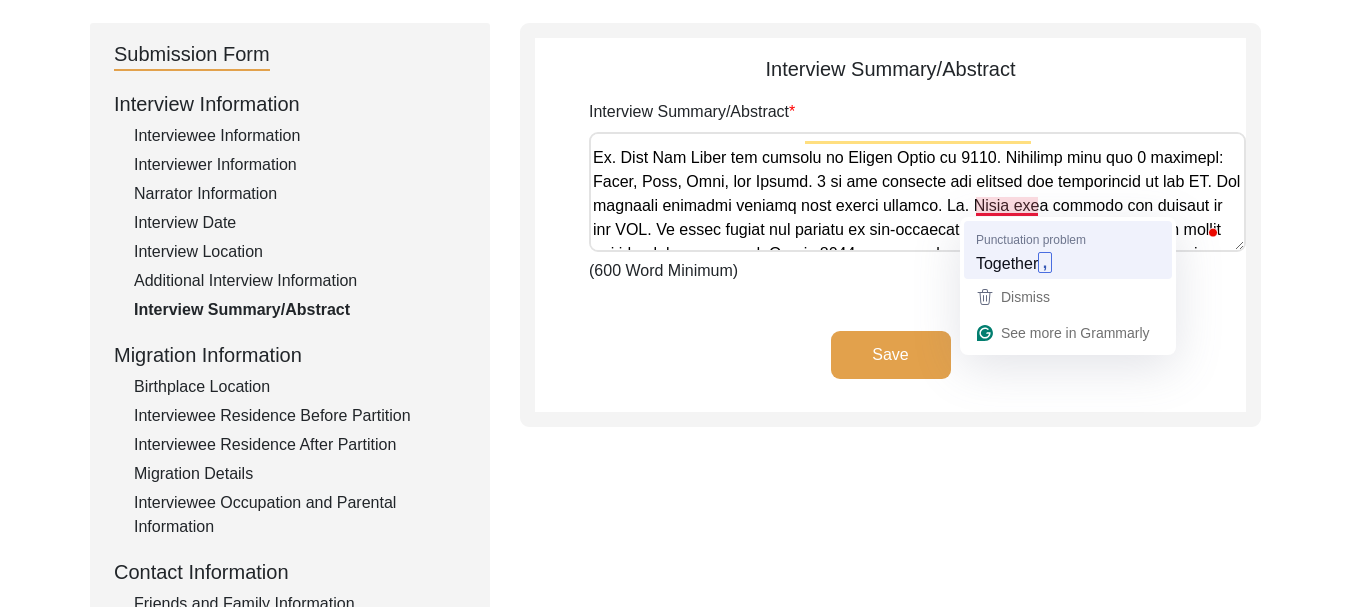 type on "Dr. Syed Ali Rizvi's story starts 500 years ago in a village called Kharbhaiya in Bihar. His great great-great-grandmother, Malo Dadee was traveling through the region in a palanquin when the local landlord mistreated his caravan. Malo Dadee was so angry that she took 2 of her bracelets off her wrist and purchased the whole village. To this day, her grave is there in Kharbhaiya. The local Hindus regard her with great respect. However, the village where his ancestors lived for 500 years had to leave behind everything in 5 days.
Syed Arif Rizvi was born in 1949 in Karachi, West Pakistan, but he grew up watching the aftermath of the Partition. His father was Syed Ali Rizvi (1920-1996), and his mother was Majida Khatun (1926-2016) from Kharbhaiya and Mohiuddinpur, respectively, 2 villages near Patna, Bihar. They had 6 children and a lot of land. In October 1946 a riot broke out in Bihar when the Hindu mobs attacked the local Muslims. The Rizvi family too shelter in their house and were stranded for 5 days. Sy..." 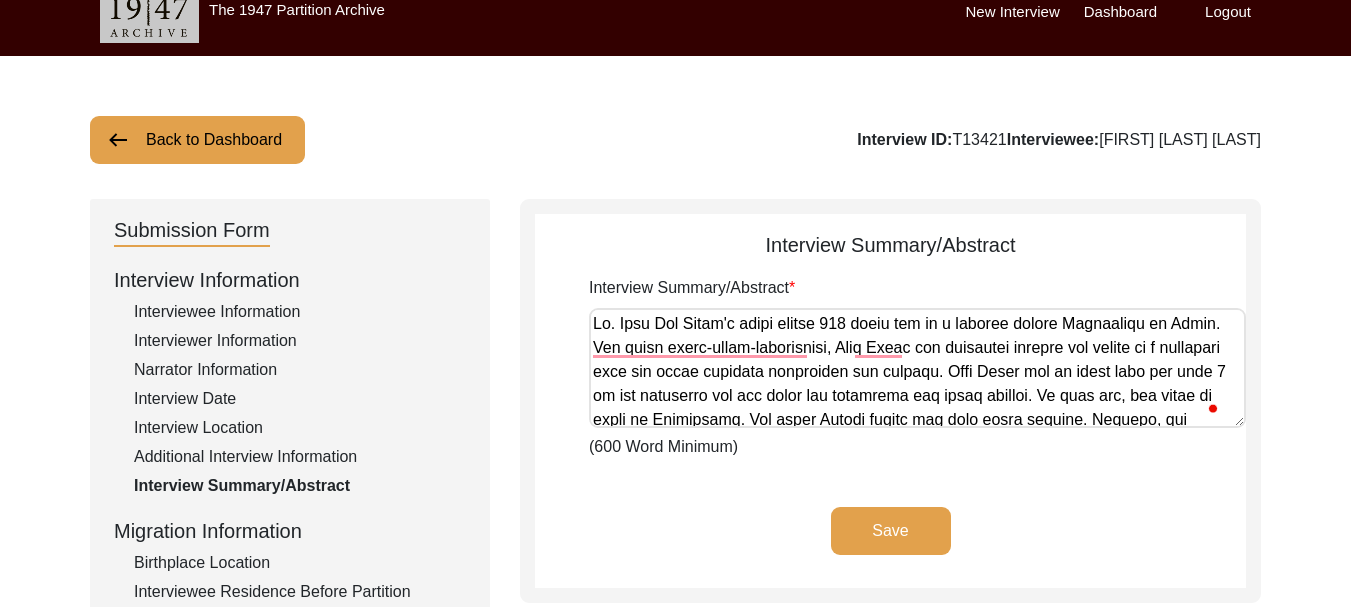 scroll, scrollTop: 0, scrollLeft: 0, axis: both 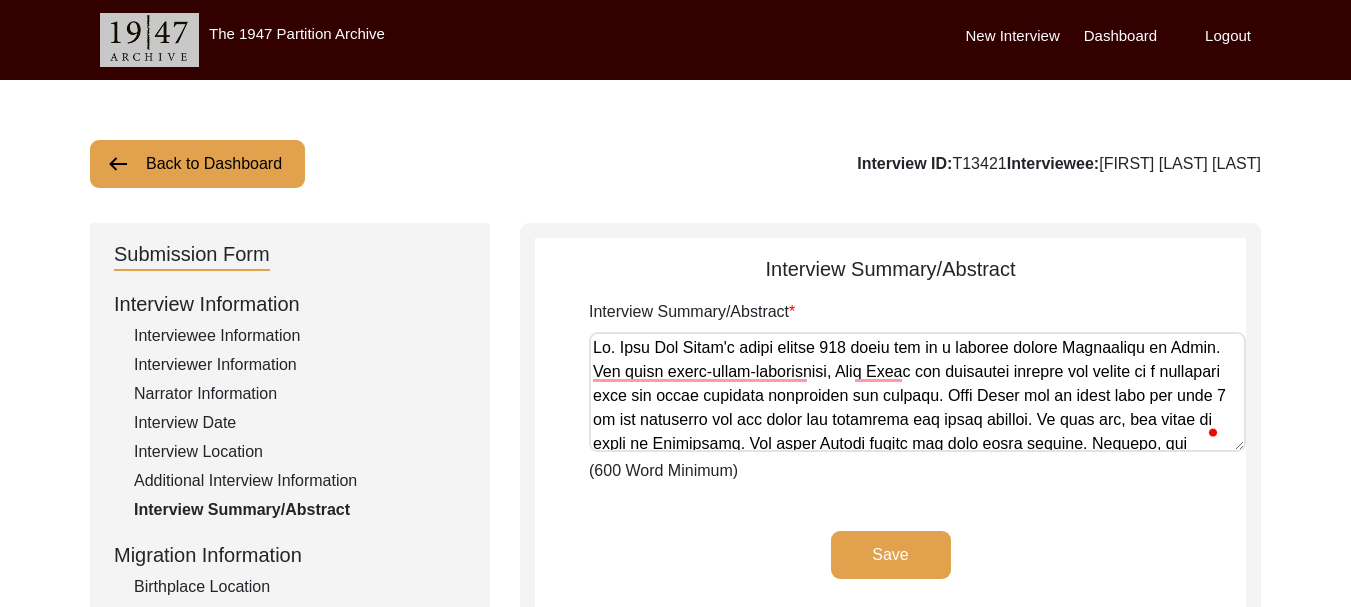 type on "Dr. Syed Ali Rizvi's story starts 500 years ago in a village called Kharbhaiya in Bihar. His great great-great-grandmother, Malo Dadee was traveling through the region in a palanquin when the local landlord mistreated his caravan. Malo Dadee was so angry that she took 2 of her bracelets off her wrist and purchased the whole village. To this day, her grave is there in Kharbhaiya. The local Hindus regard her with great respect. However, the village where his ancestors lived for 500 years had to leave behind everything in 5 days.
Syed Arif Rizvi was born in 1949 in Karachi, West Pakistan, but he grew up watching the aftermath of the Partition. His father was Syed Ali Rizvi (1920-1996), and his mother was Majida Khatun (1926-2016) from Kharbhaiya and Mohiuddinpur, respectively, 2 villages near Patna, Bihar. They had 6 children and a lot of land. In October 1946 a riot broke out in Bihar when the Hindu mobs attacked the local Muslims. The Rizvi family too shelter in their house and were stranded for 5 days. Sy..." 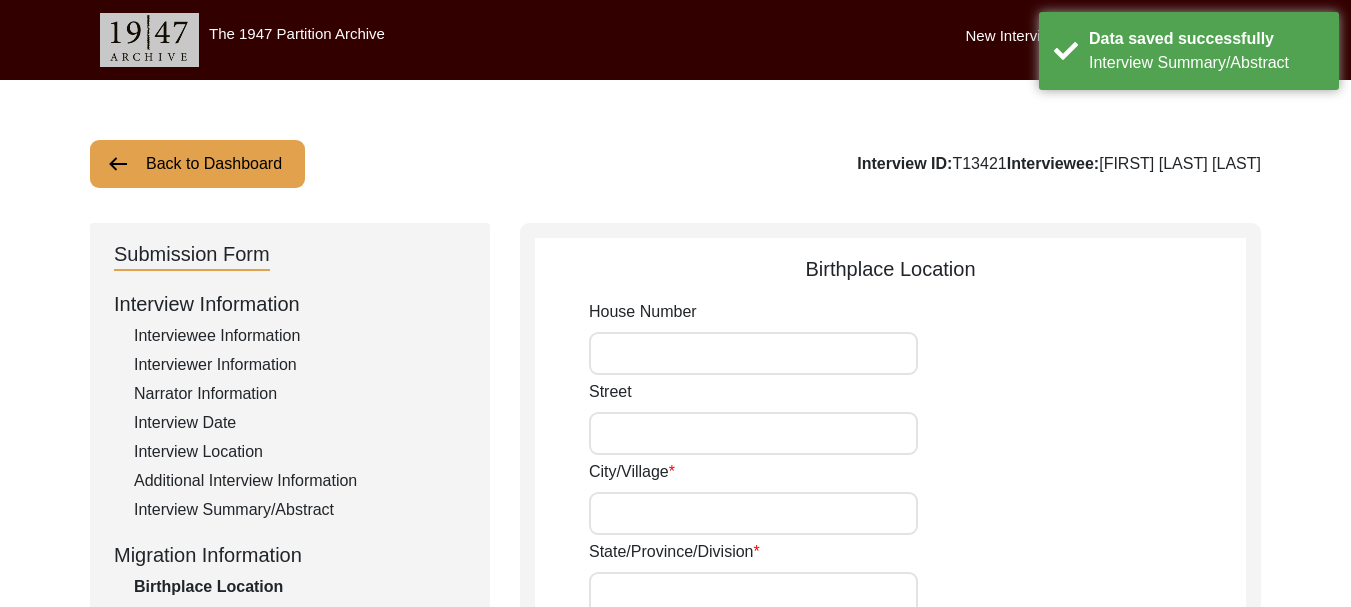 click on "Interview Information   Interviewee Information   Interviewer Information   Narrator Information   Interview Date   Interview Location   Additional Interview Information   Interview Summary/Abstract   Migration Information   Birthplace Location   Interviewee Residence Before Partition   Interviewee Residence After Partition   Migration Details   Interviewee Occupation and Parental Information   Contact Information   Friends and Family Information   Interviewee Contact Information   Interviewer Contact Information   Narrator Contact Information   Interviewee Preferences   Interviewee Preferences   Submission Files   Interview Audio/Video Files   Interview Photo Files   Signed Release Form   Other Files" 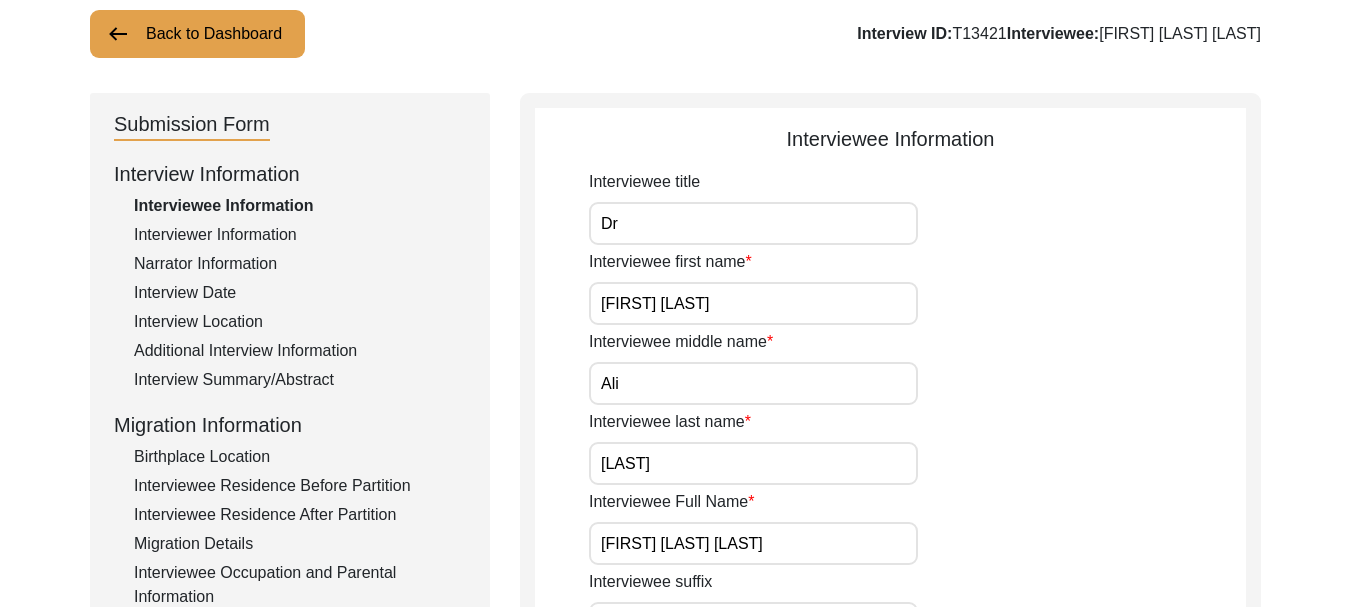 scroll, scrollTop: 100, scrollLeft: 0, axis: vertical 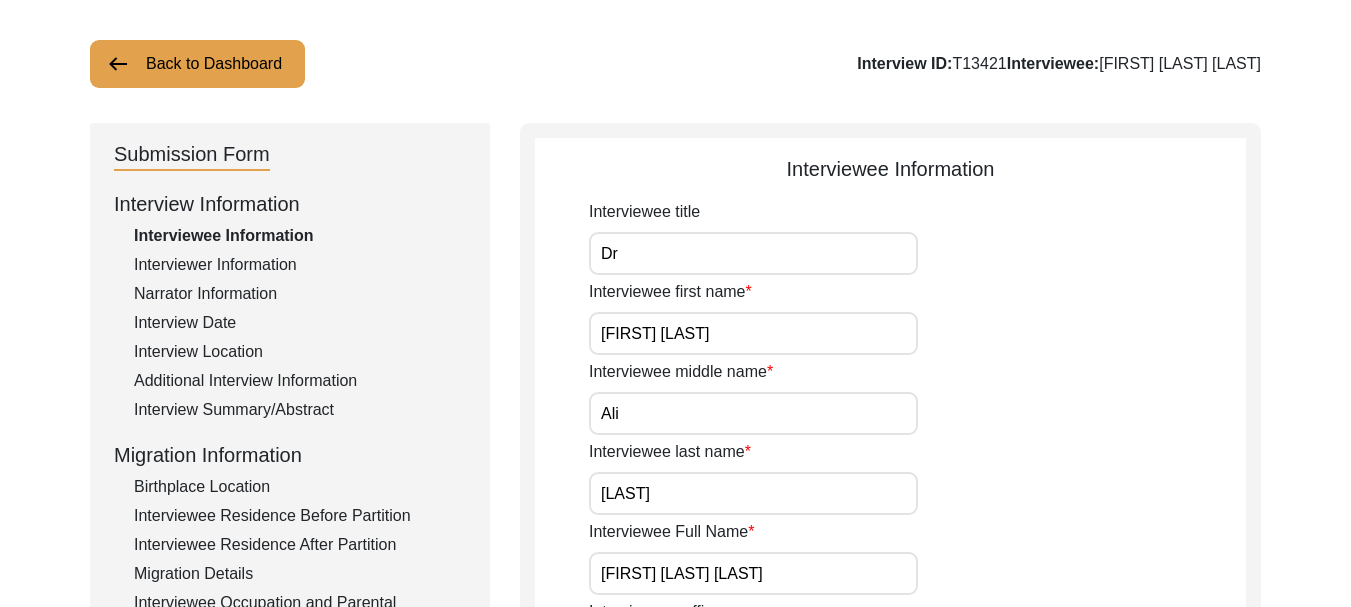 click on "Interviewer Information" 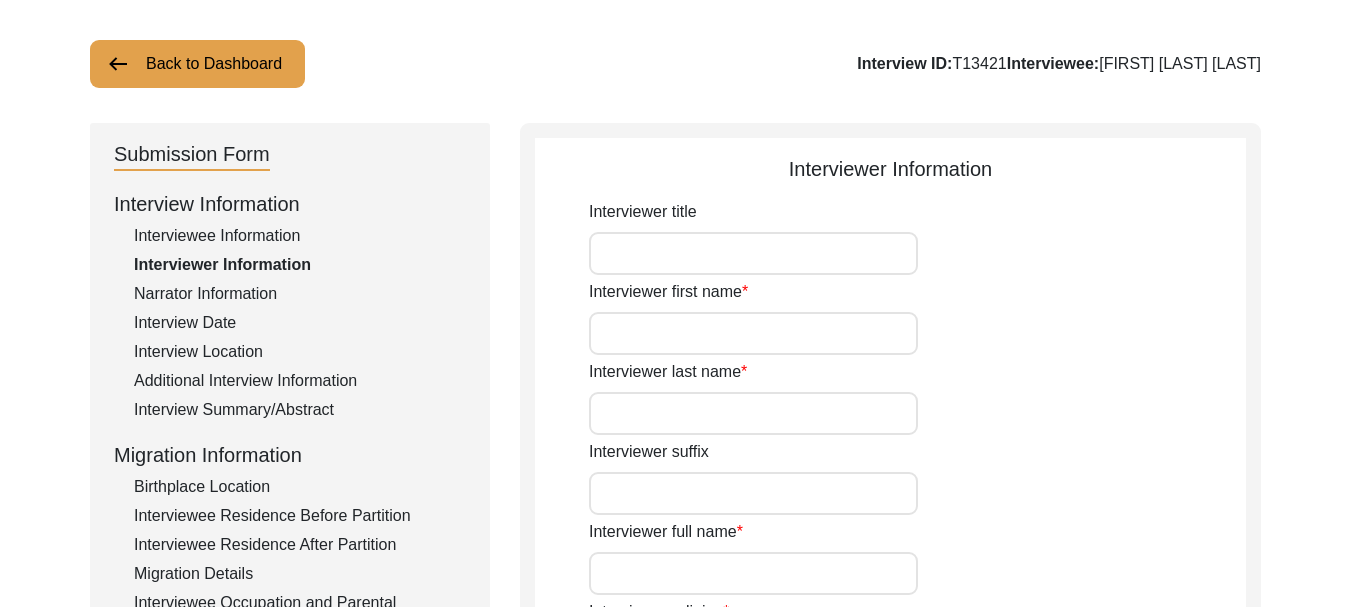 click on "Interviewer title" at bounding box center [753, 253] 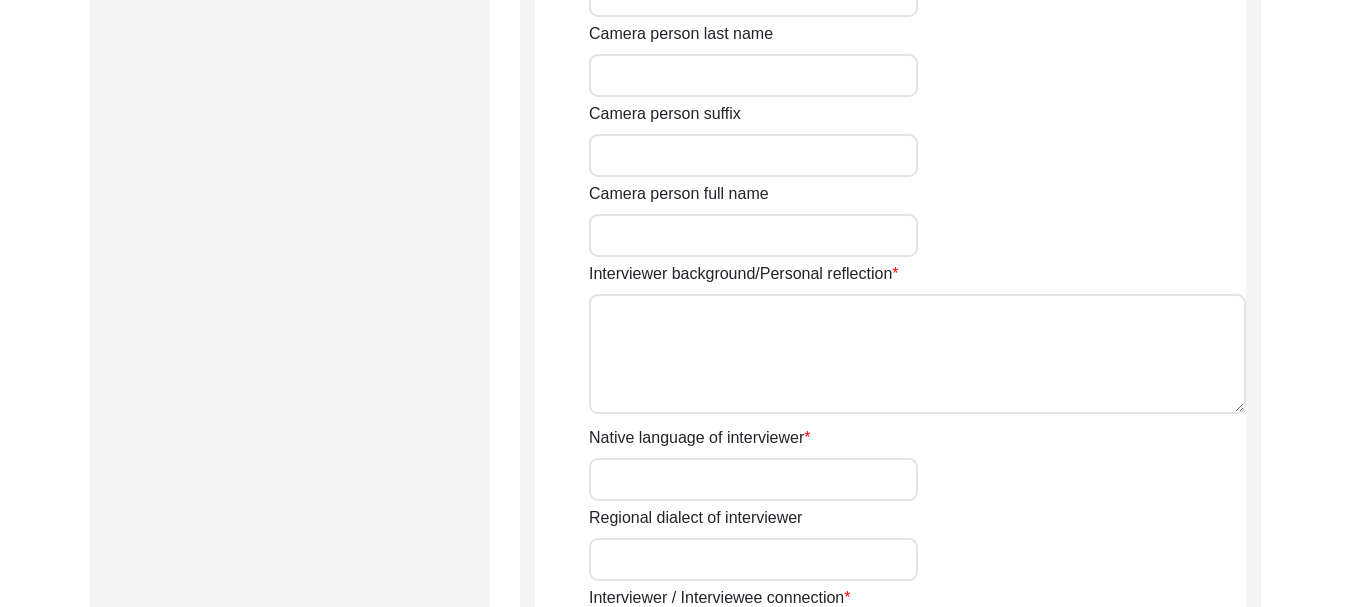 scroll, scrollTop: 1000, scrollLeft: 0, axis: vertical 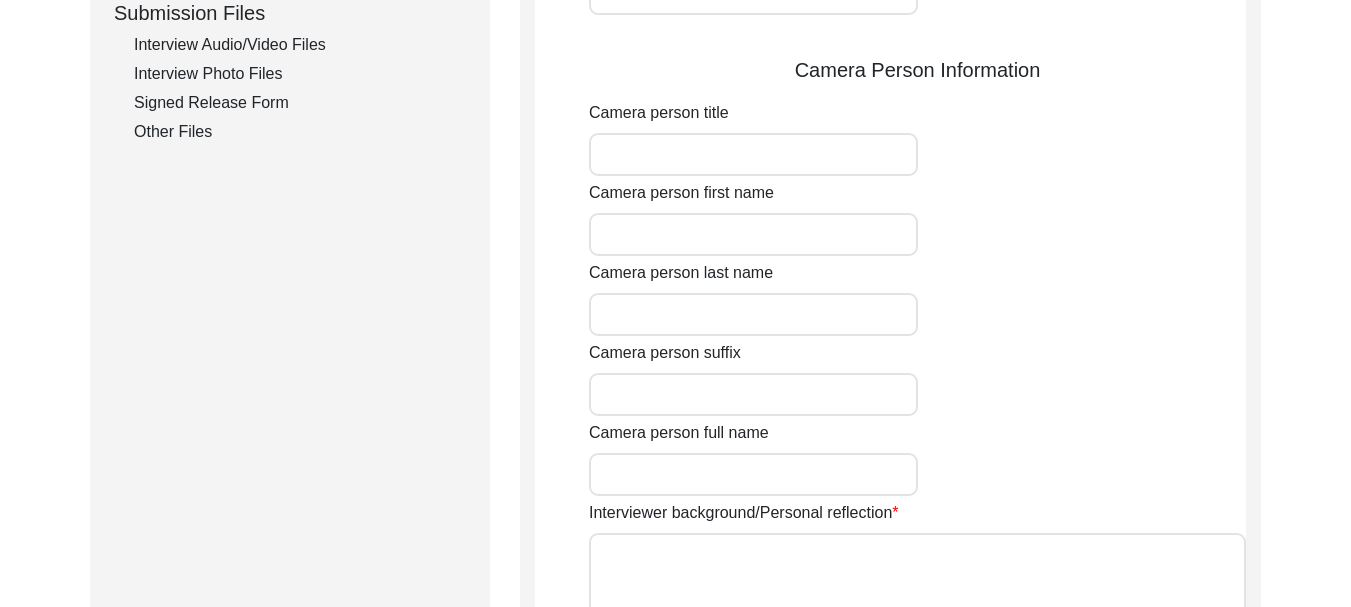 click on "Signed Release Form" 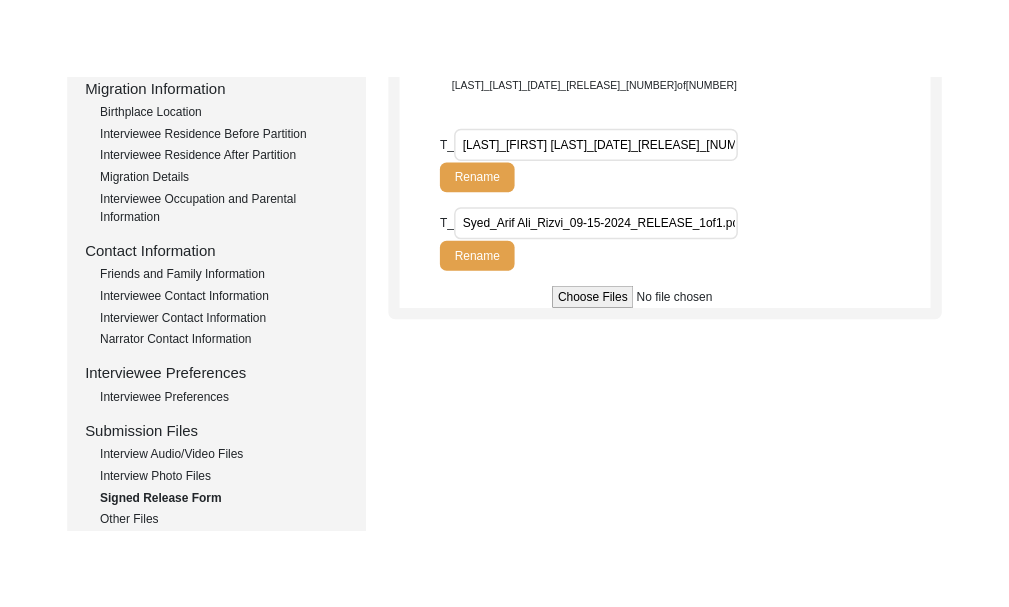 scroll, scrollTop: 439, scrollLeft: 0, axis: vertical 